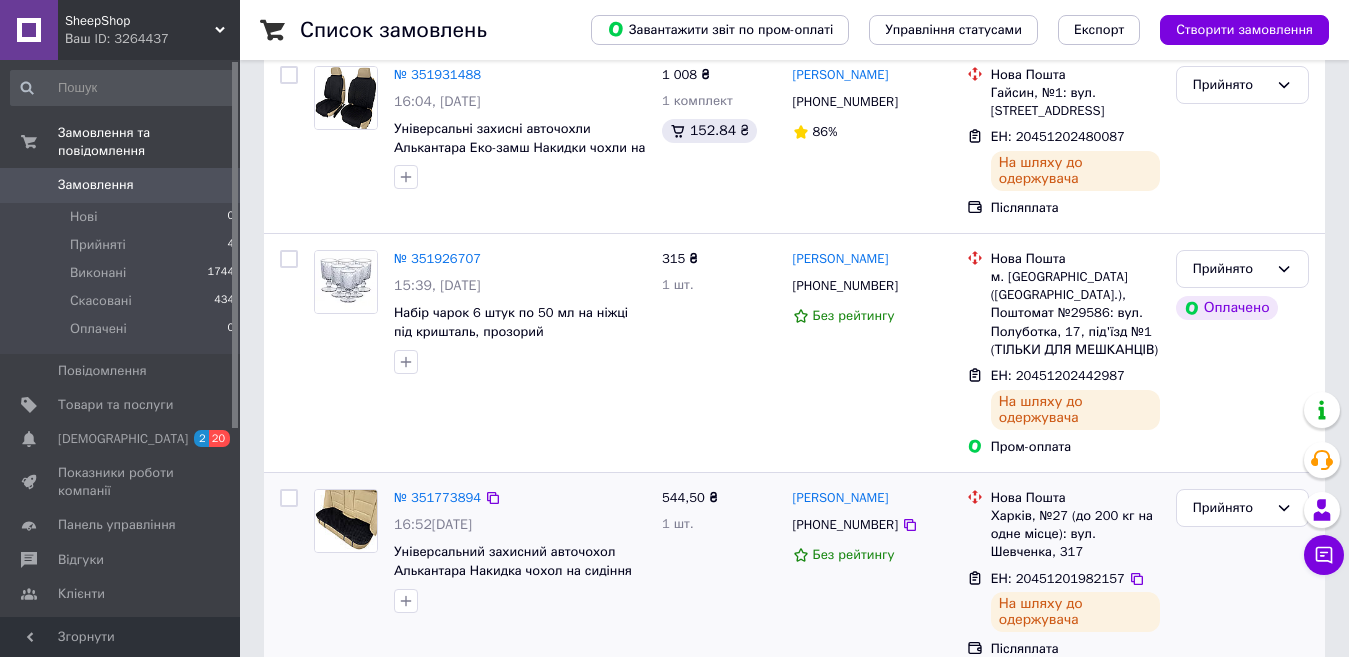 scroll, scrollTop: 0, scrollLeft: 0, axis: both 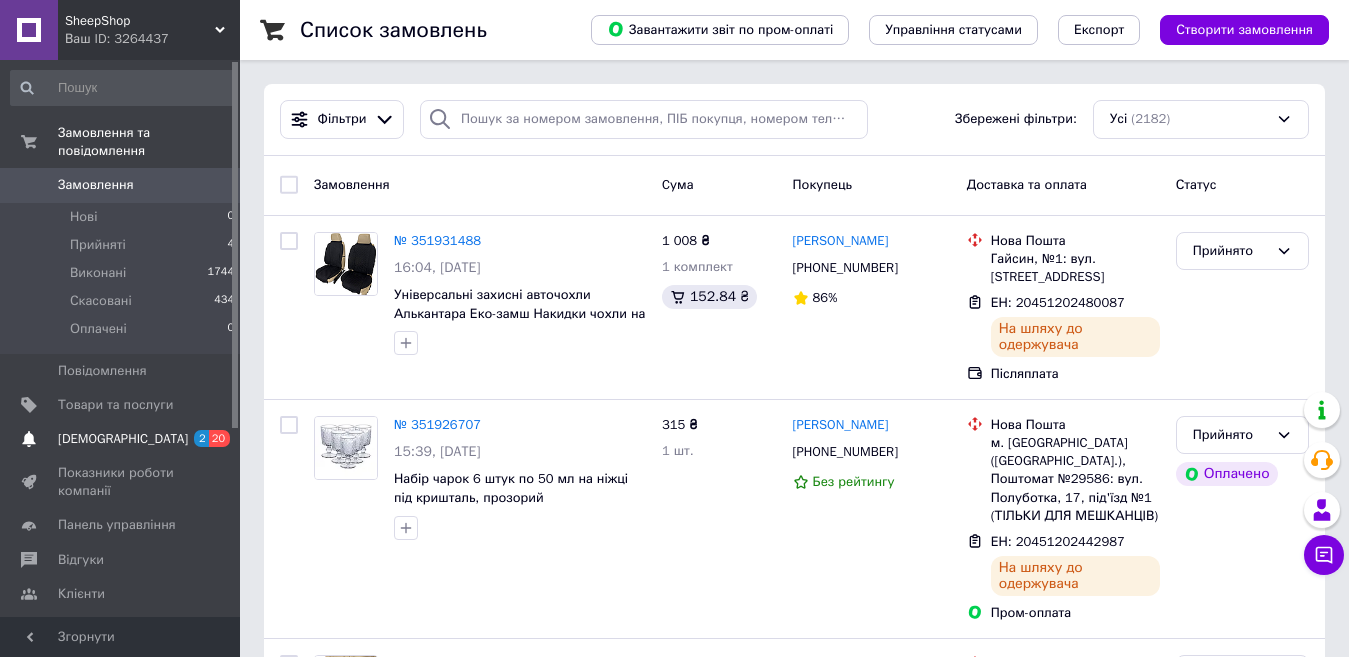 click on "[DEMOGRAPHIC_DATA]" at bounding box center (123, 439) 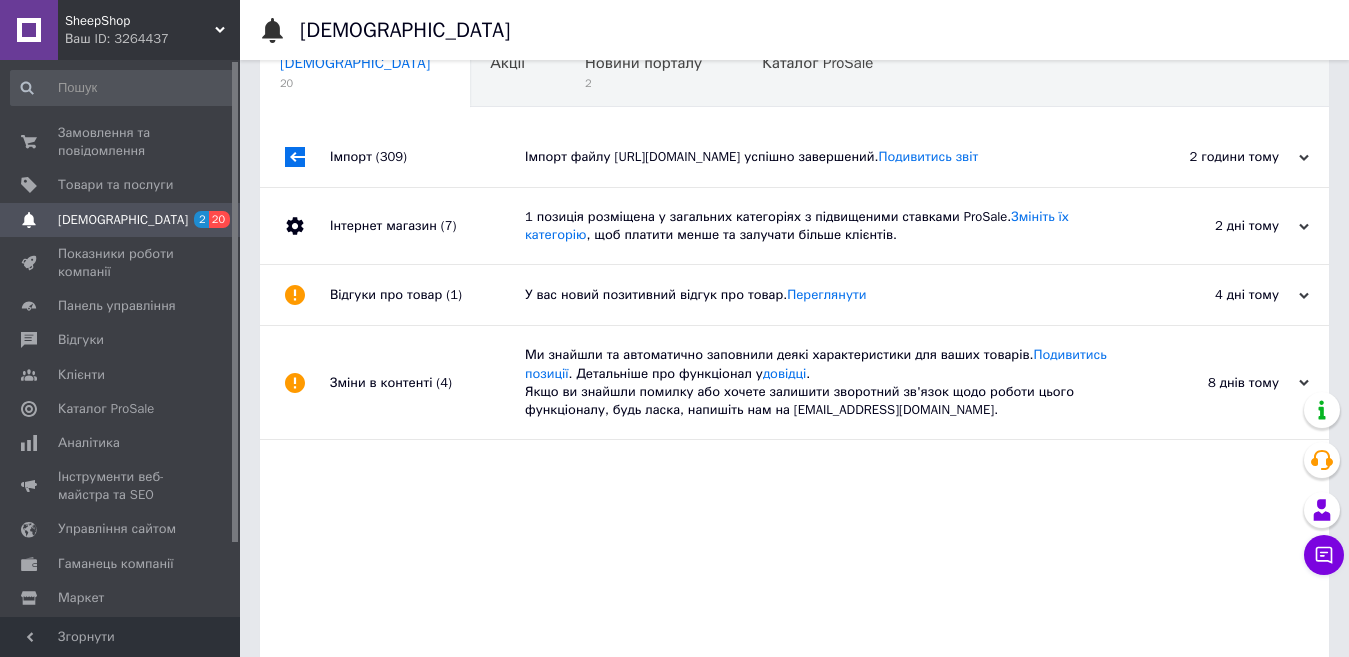 scroll, scrollTop: 0, scrollLeft: 0, axis: both 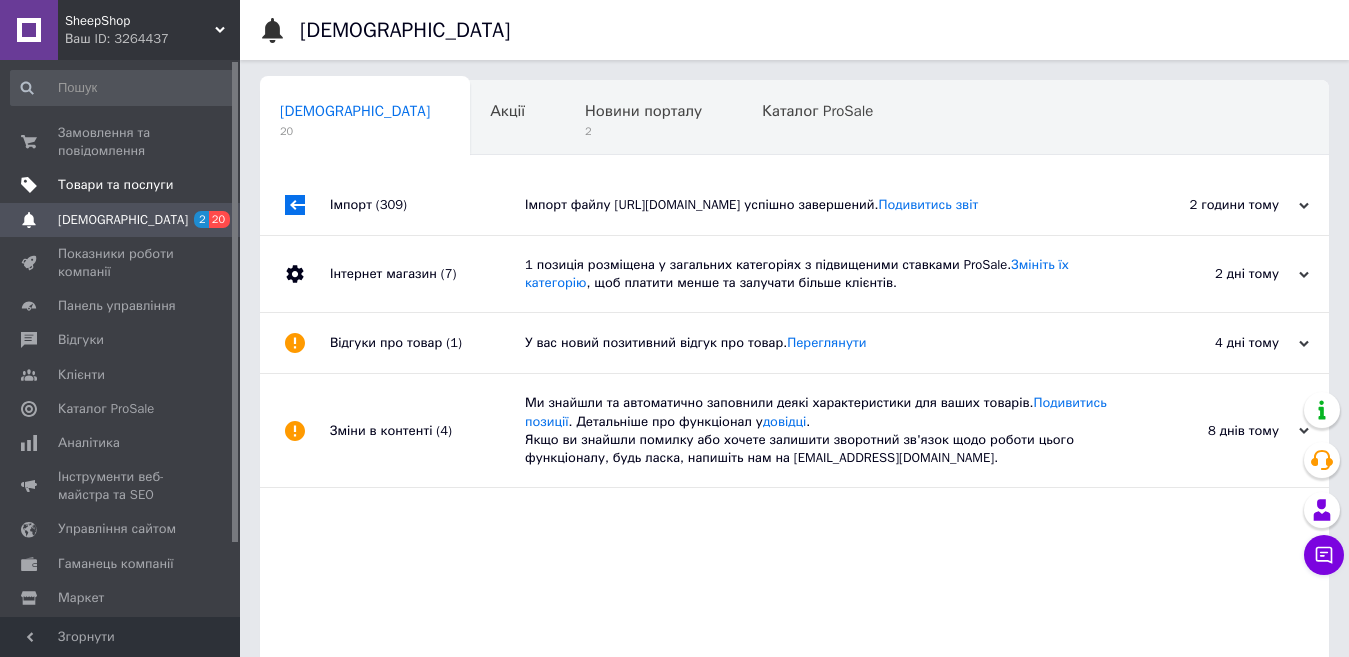 click on "Товари та послуги" at bounding box center (115, 185) 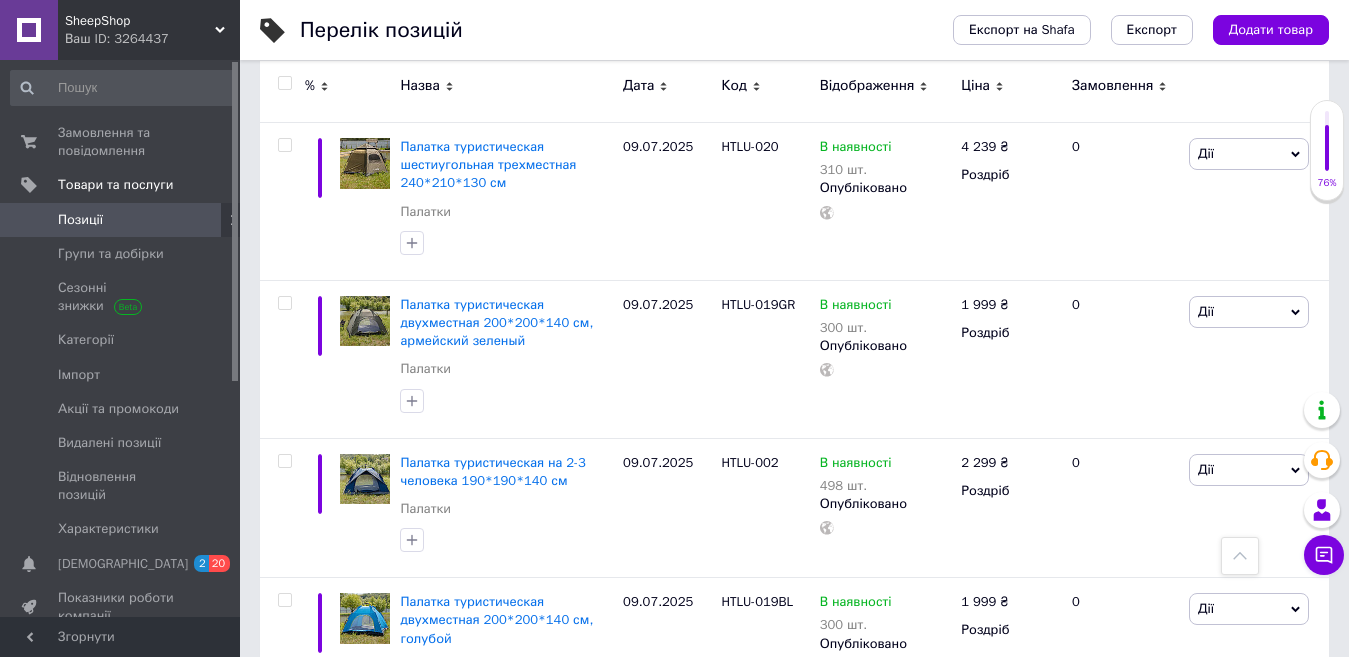 scroll, scrollTop: 400, scrollLeft: 0, axis: vertical 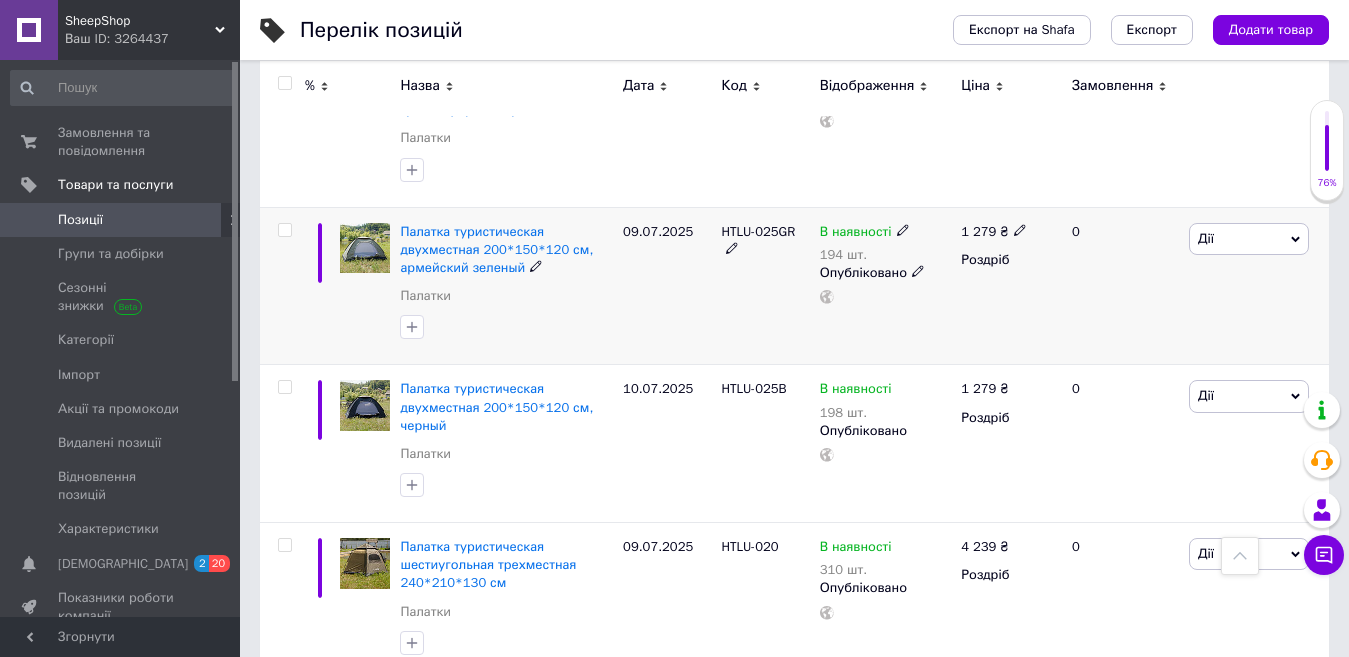 click on "В наявності" at bounding box center (865, 232) 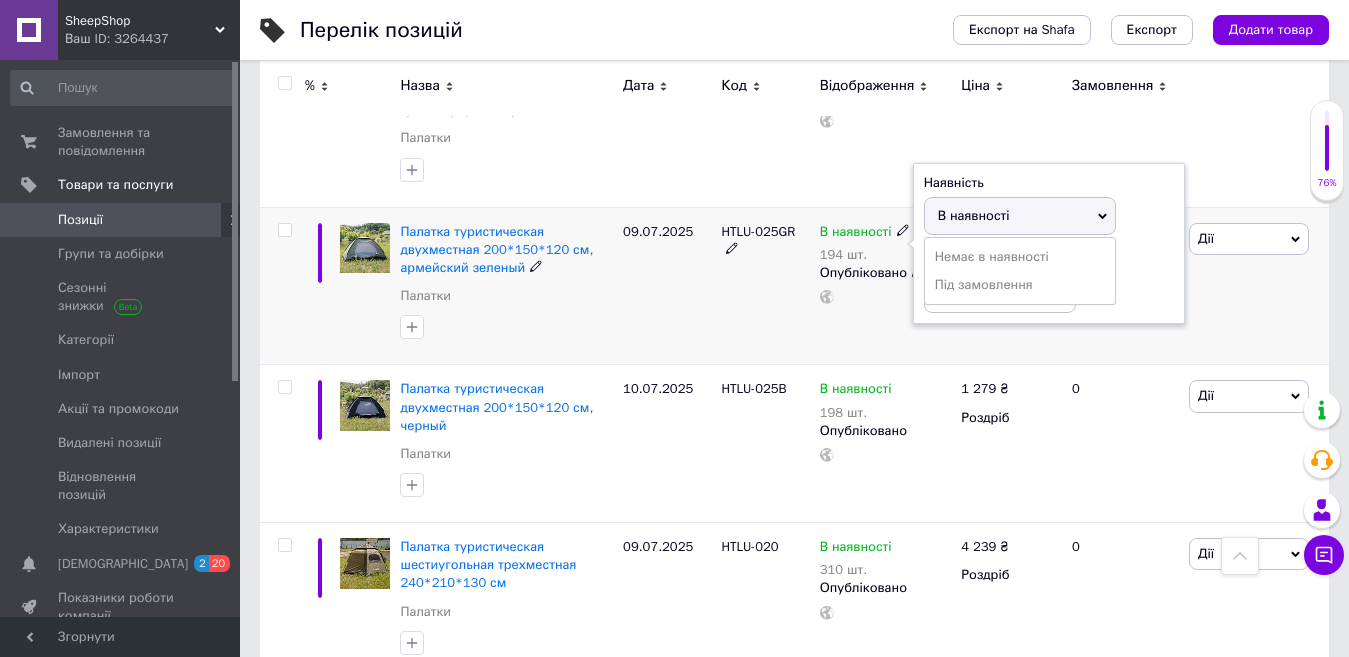 click 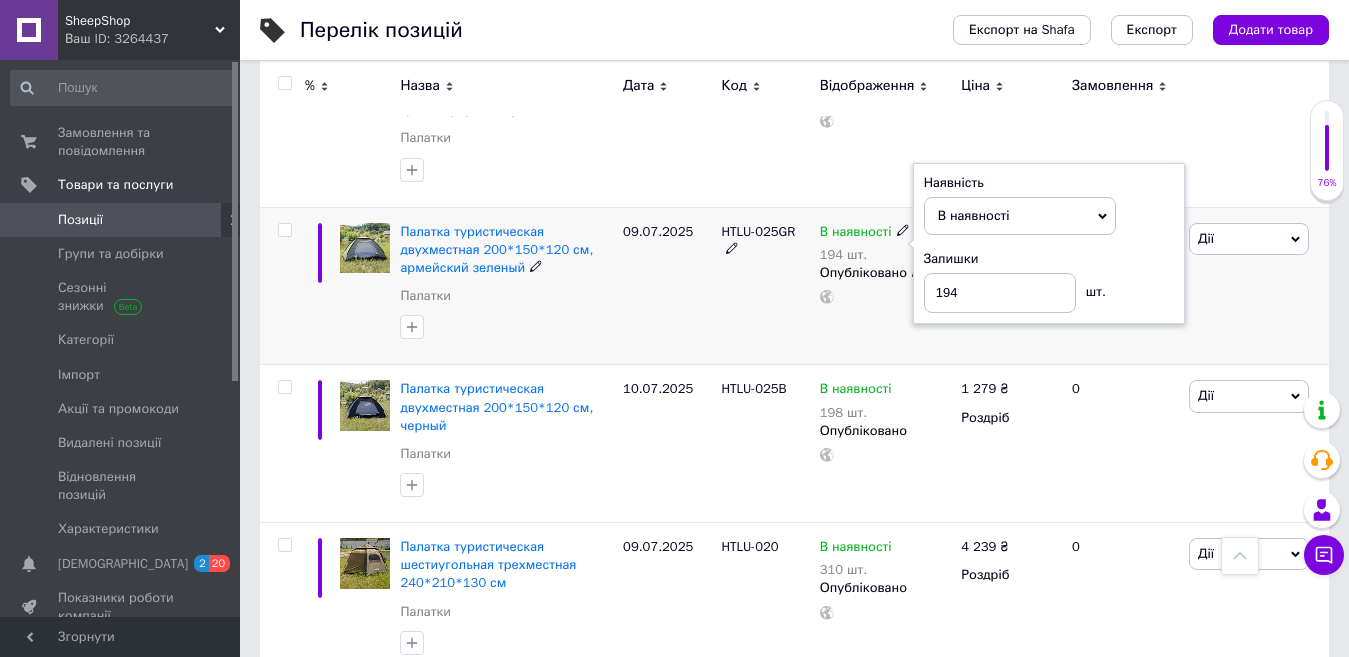 click 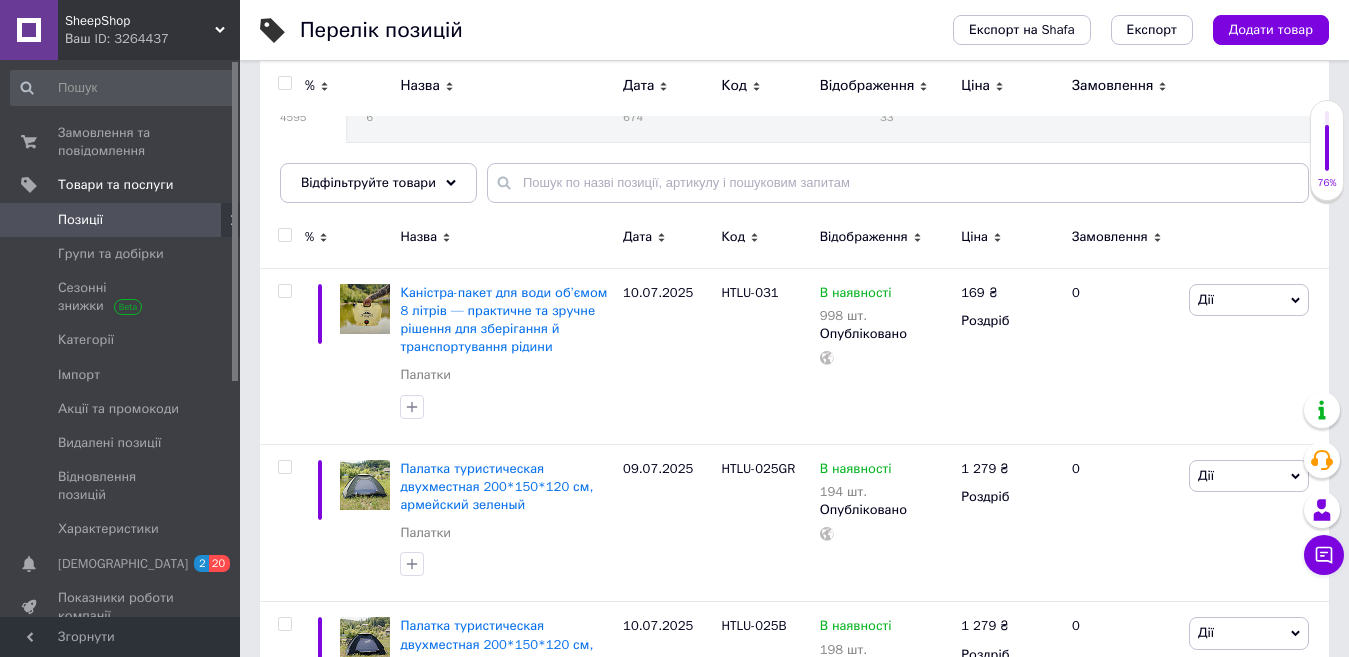 scroll, scrollTop: 100, scrollLeft: 0, axis: vertical 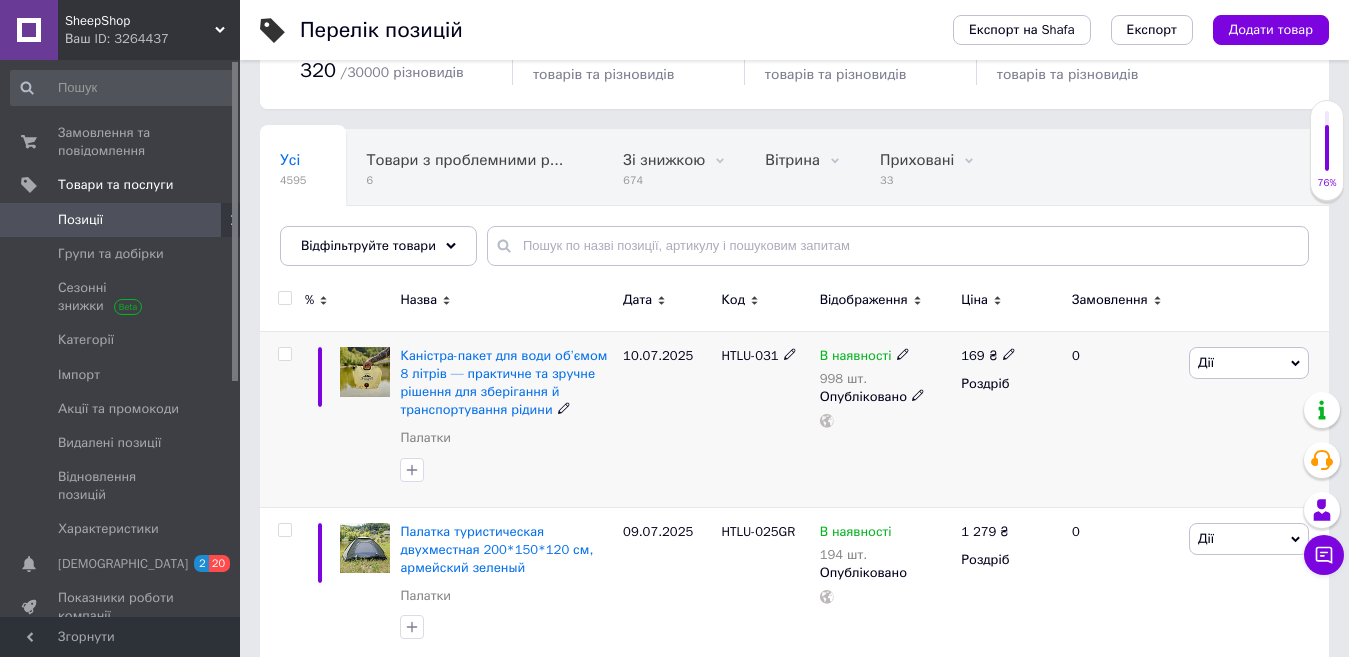 click 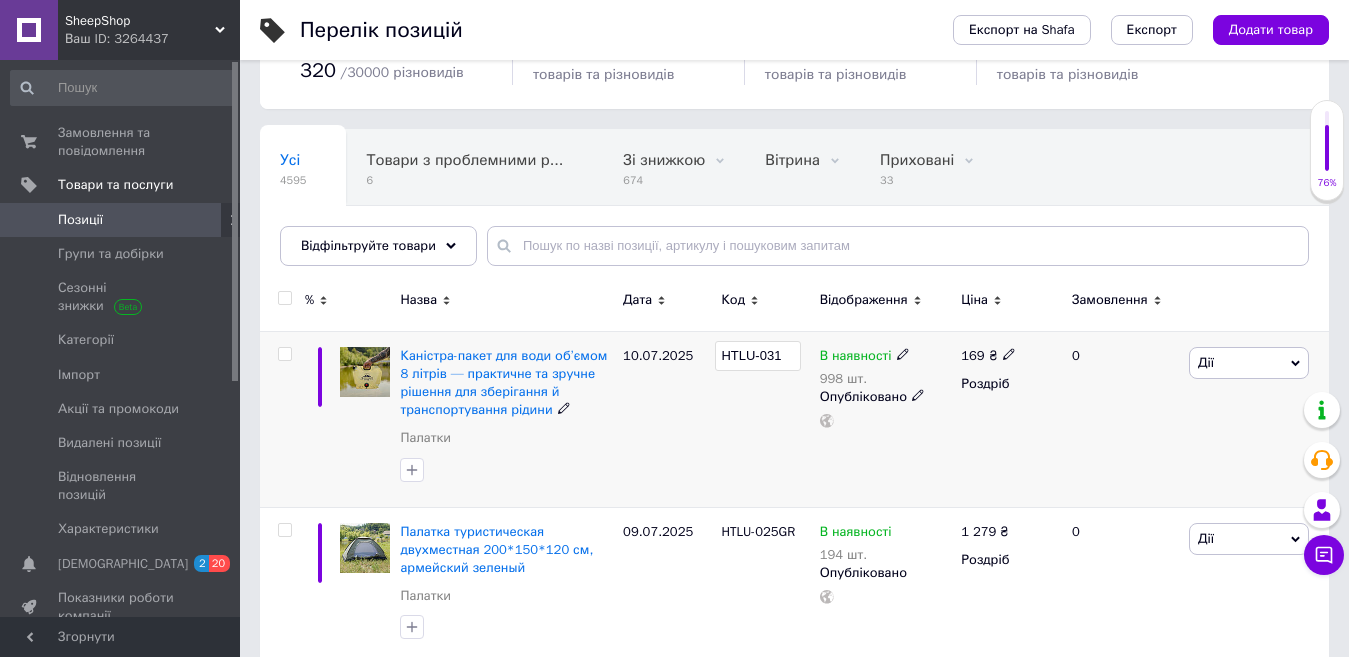 drag, startPoint x: 741, startPoint y: 351, endPoint x: 653, endPoint y: 359, distance: 88.362885 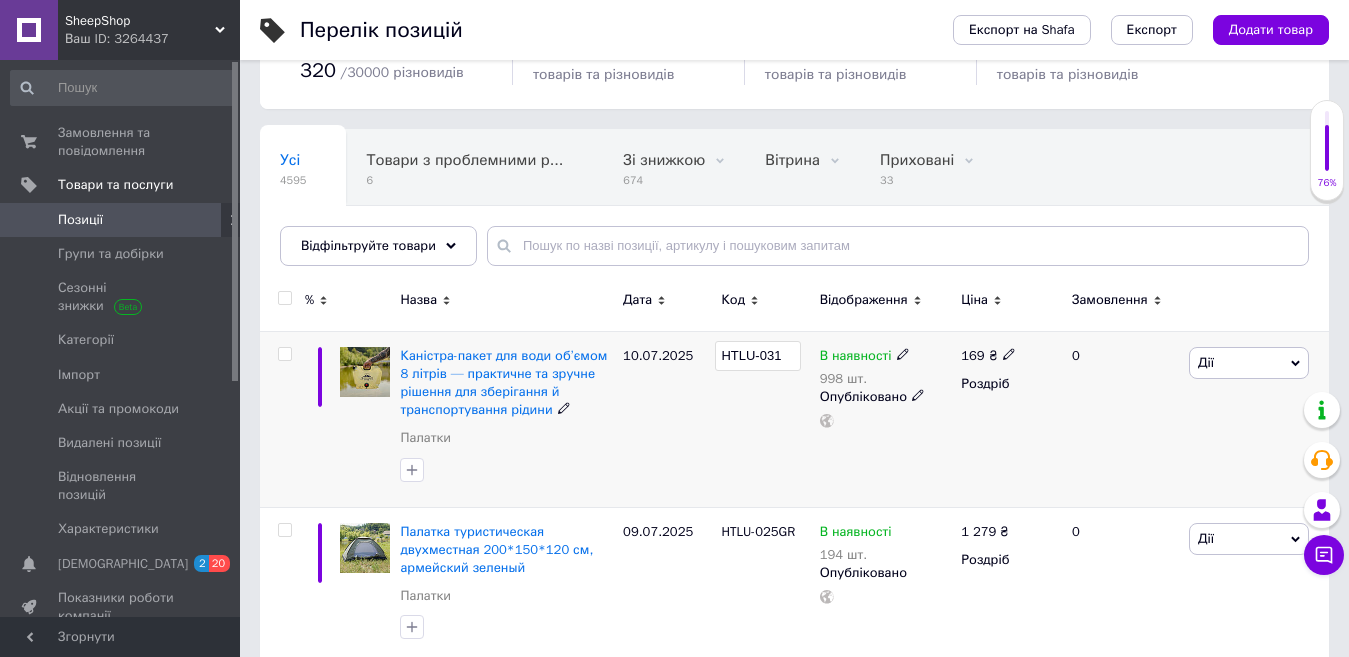 type on "SLU-031" 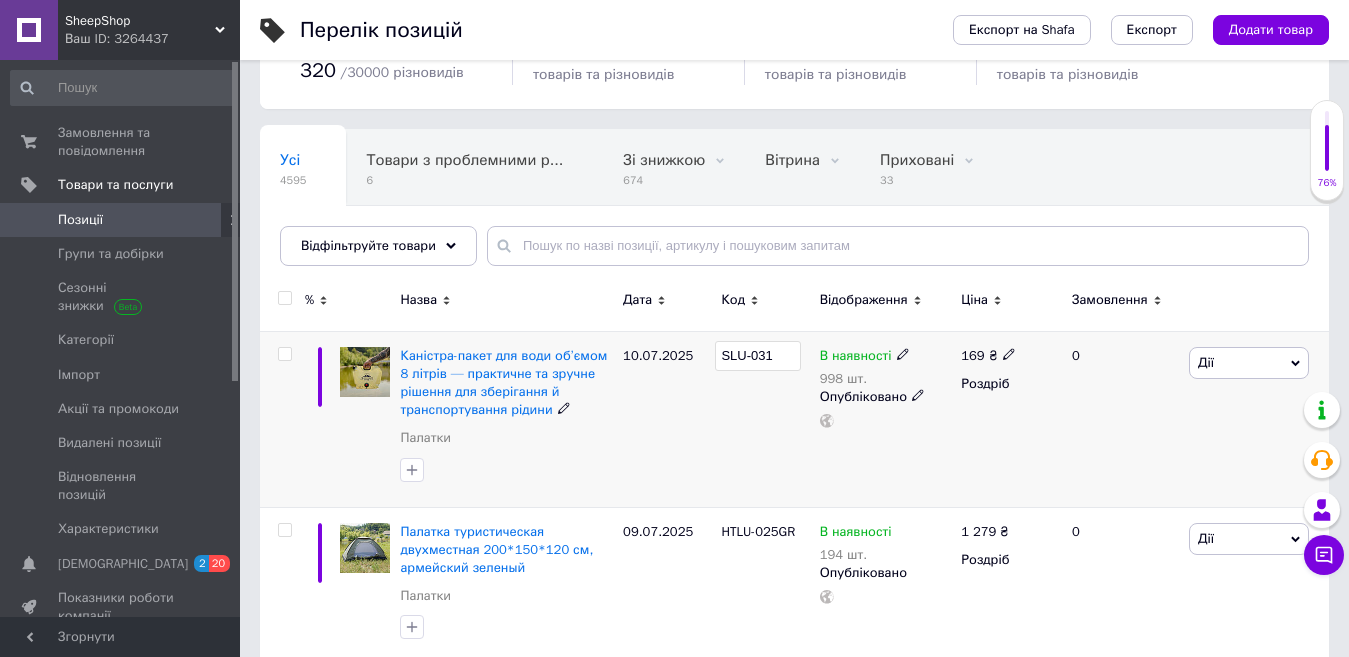 drag, startPoint x: 731, startPoint y: 348, endPoint x: 717, endPoint y: 351, distance: 14.3178215 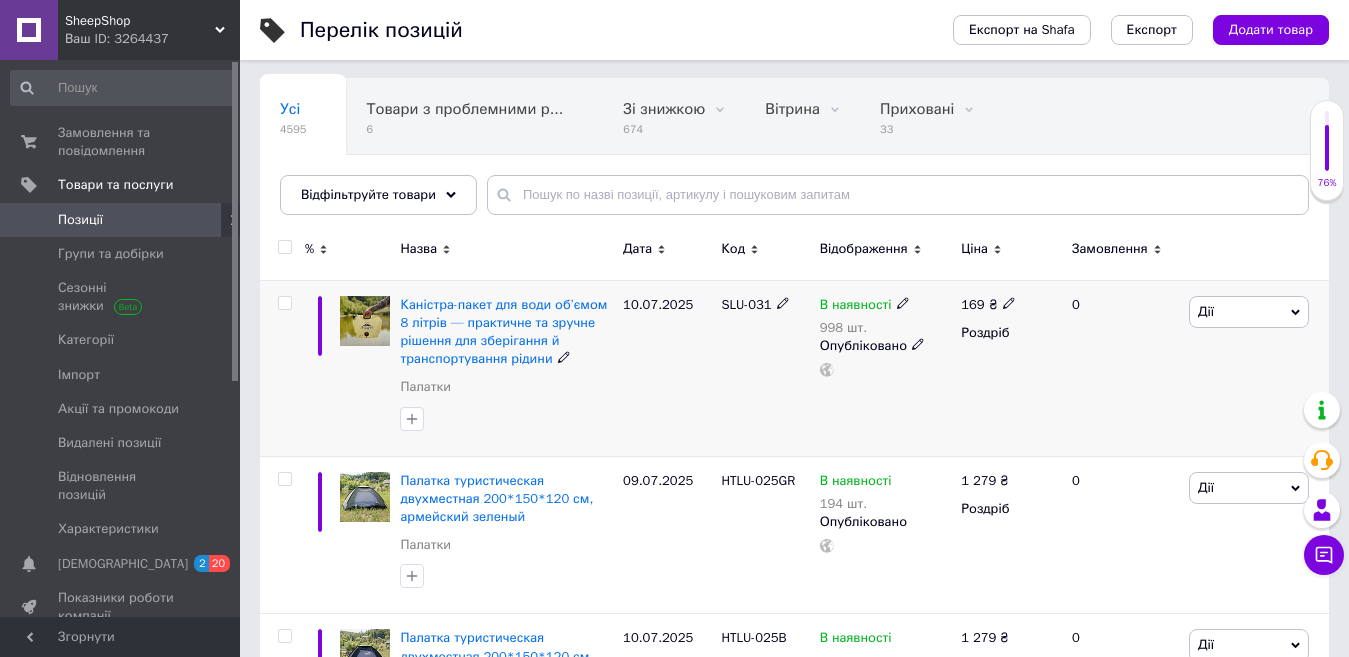 scroll, scrollTop: 200, scrollLeft: 0, axis: vertical 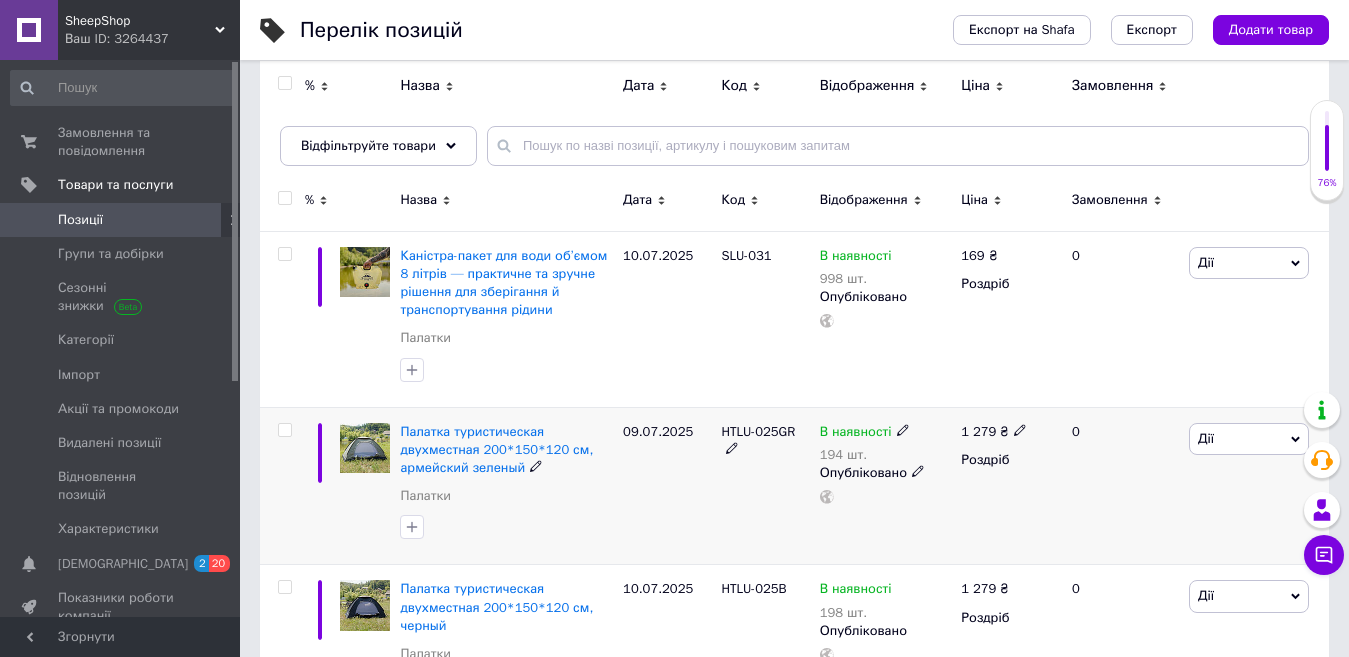 click 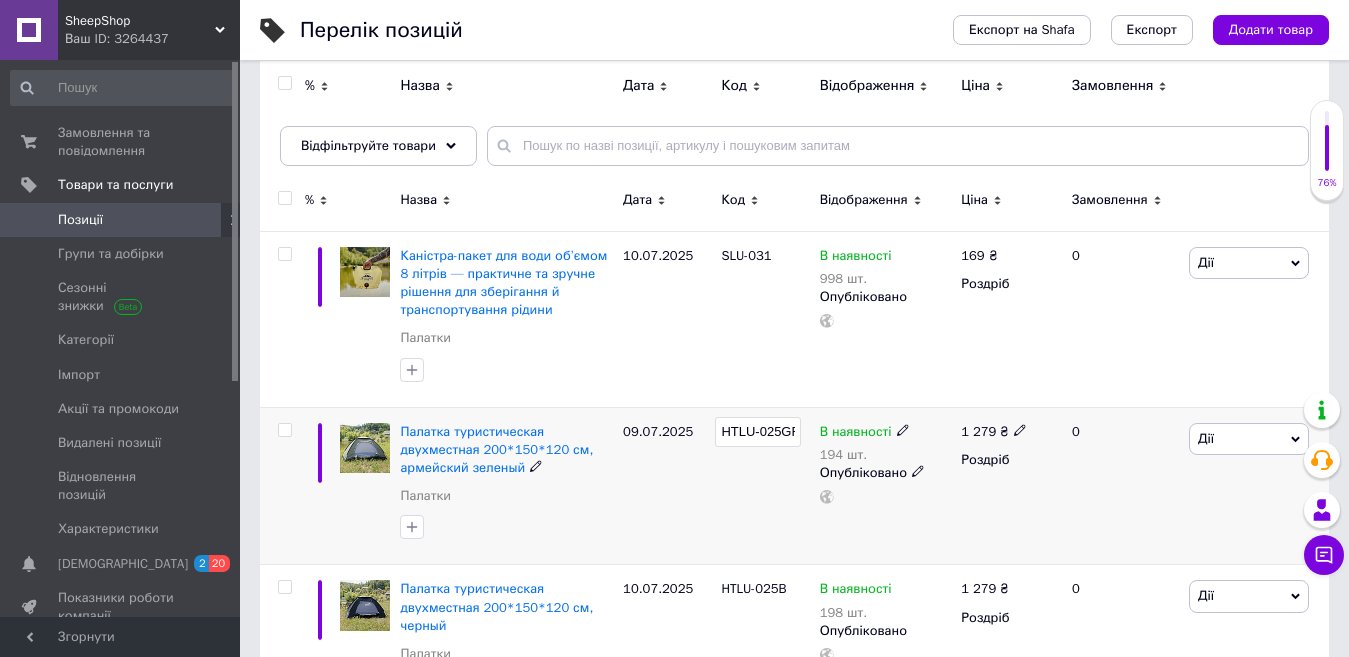 scroll, scrollTop: 0, scrollLeft: 6, axis: horizontal 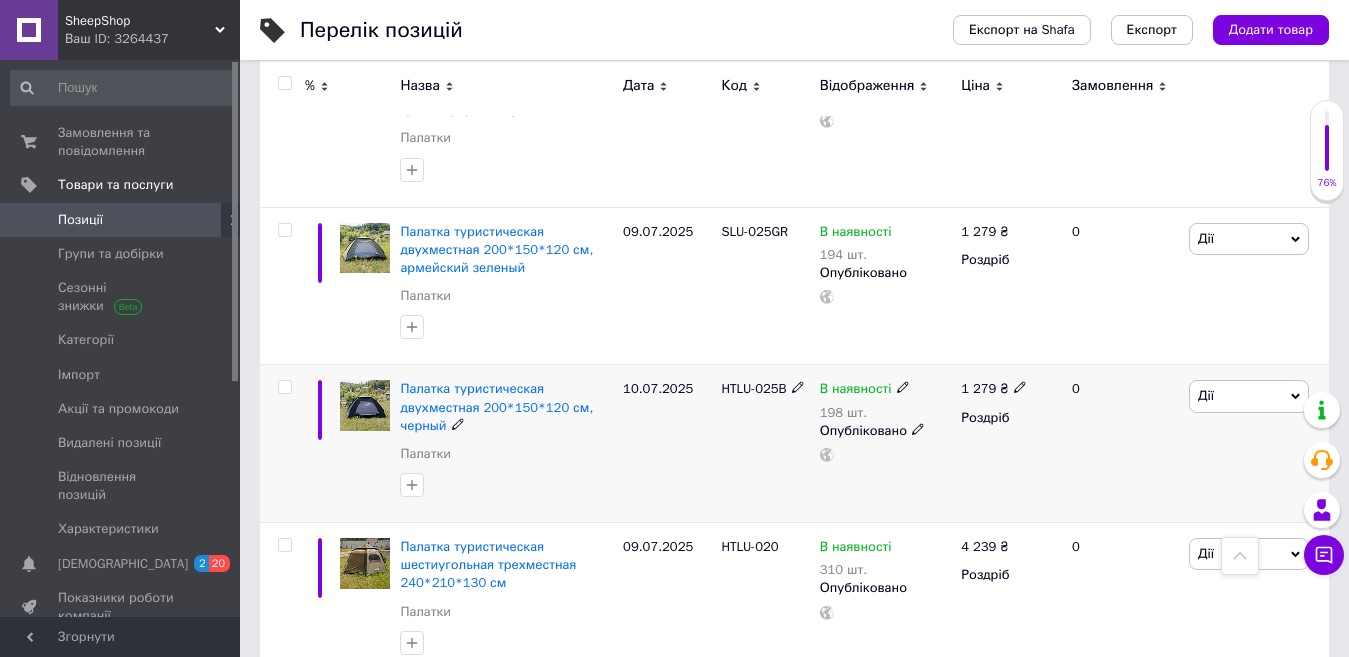 click 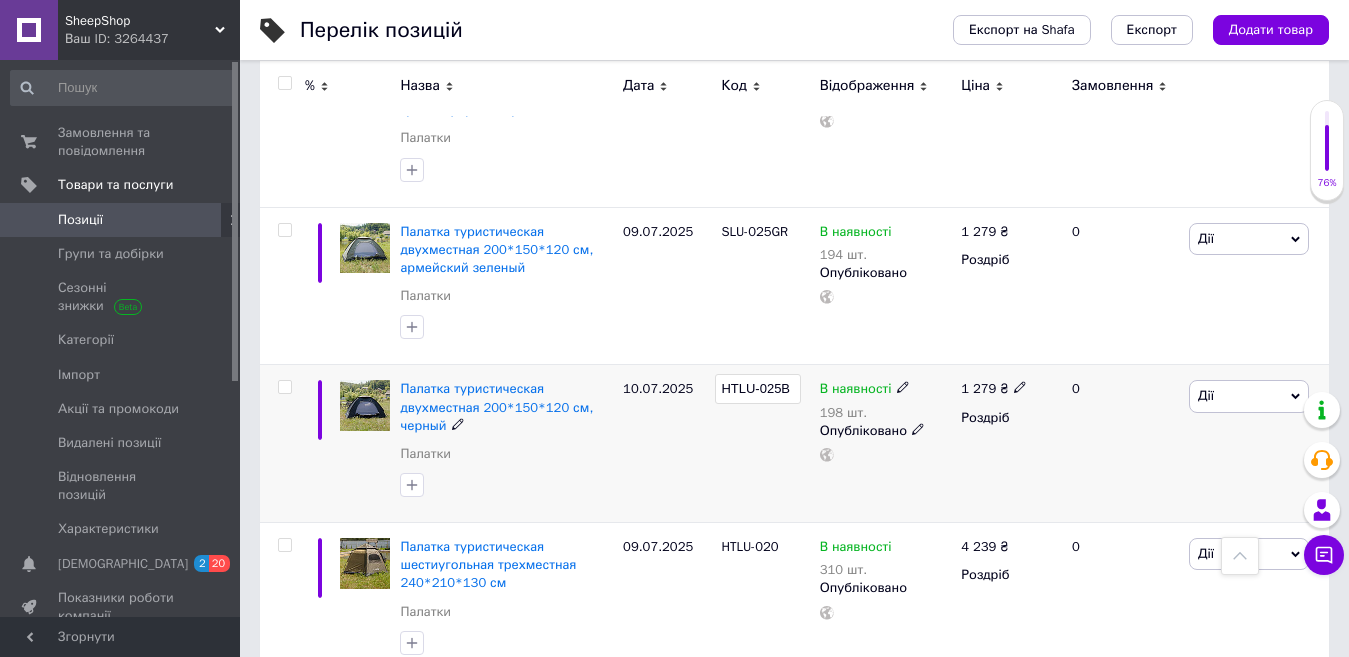 drag, startPoint x: 740, startPoint y: 385, endPoint x: 635, endPoint y: 391, distance: 105.17129 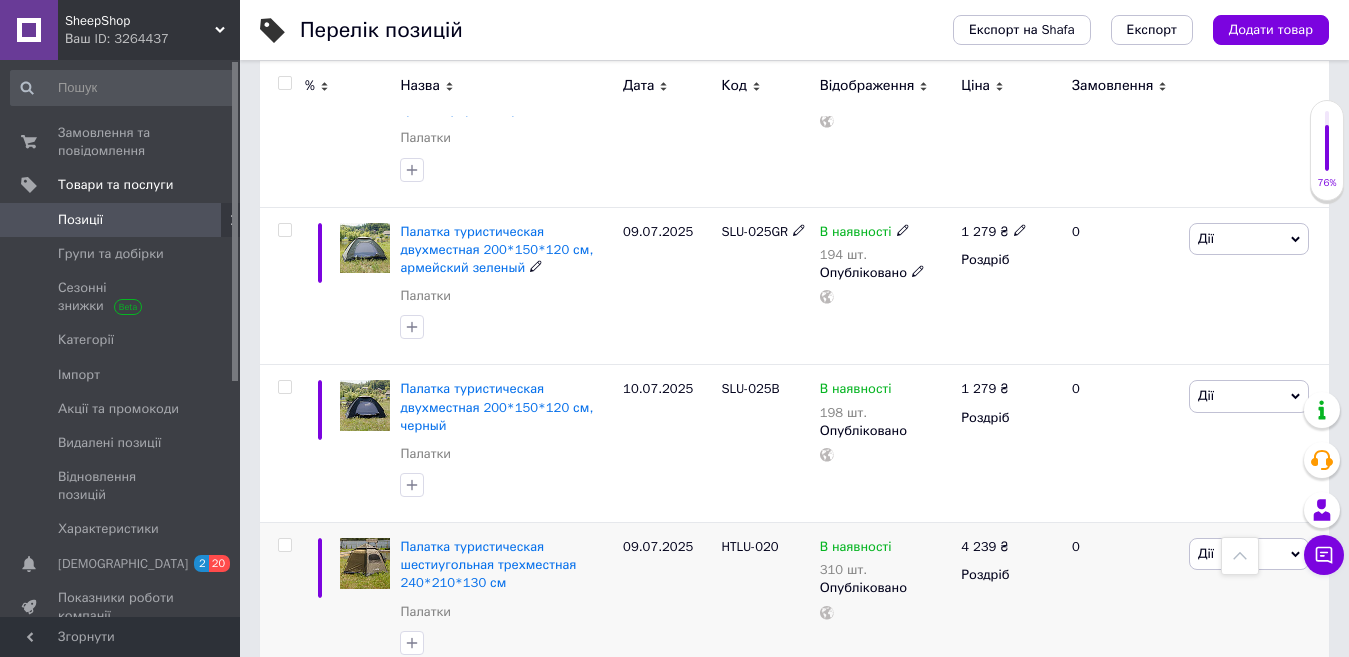 scroll, scrollTop: 600, scrollLeft: 0, axis: vertical 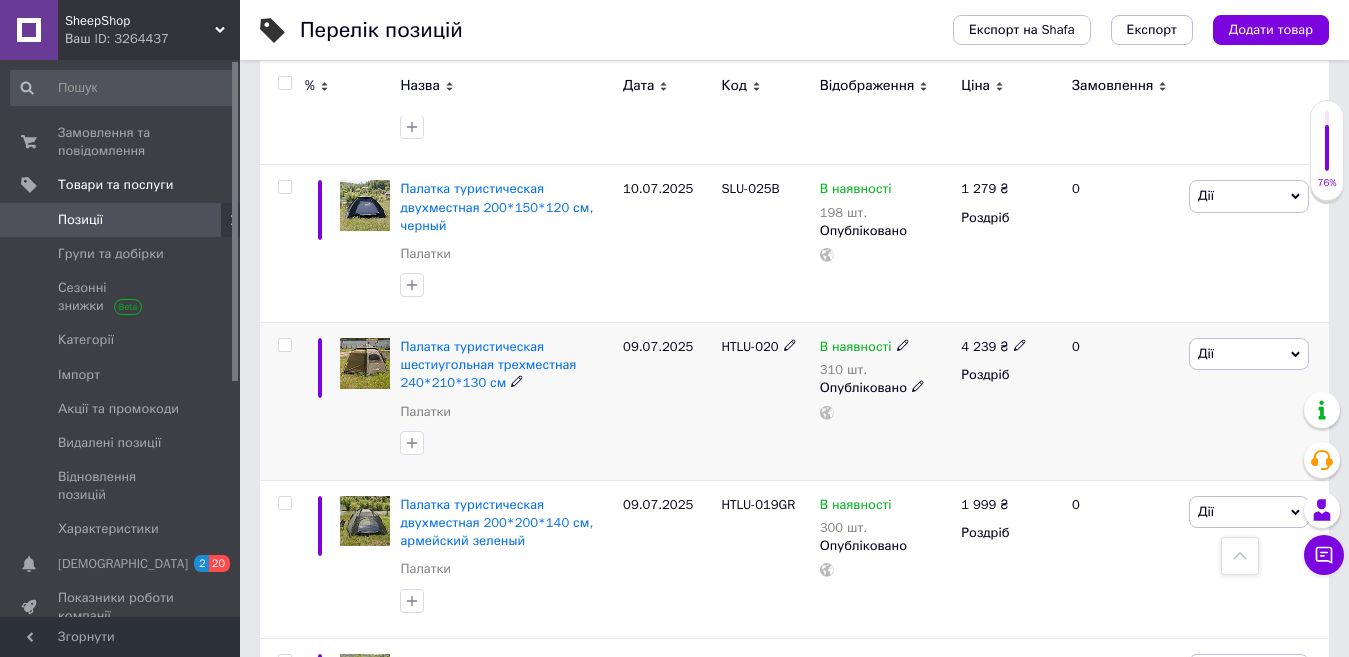 click 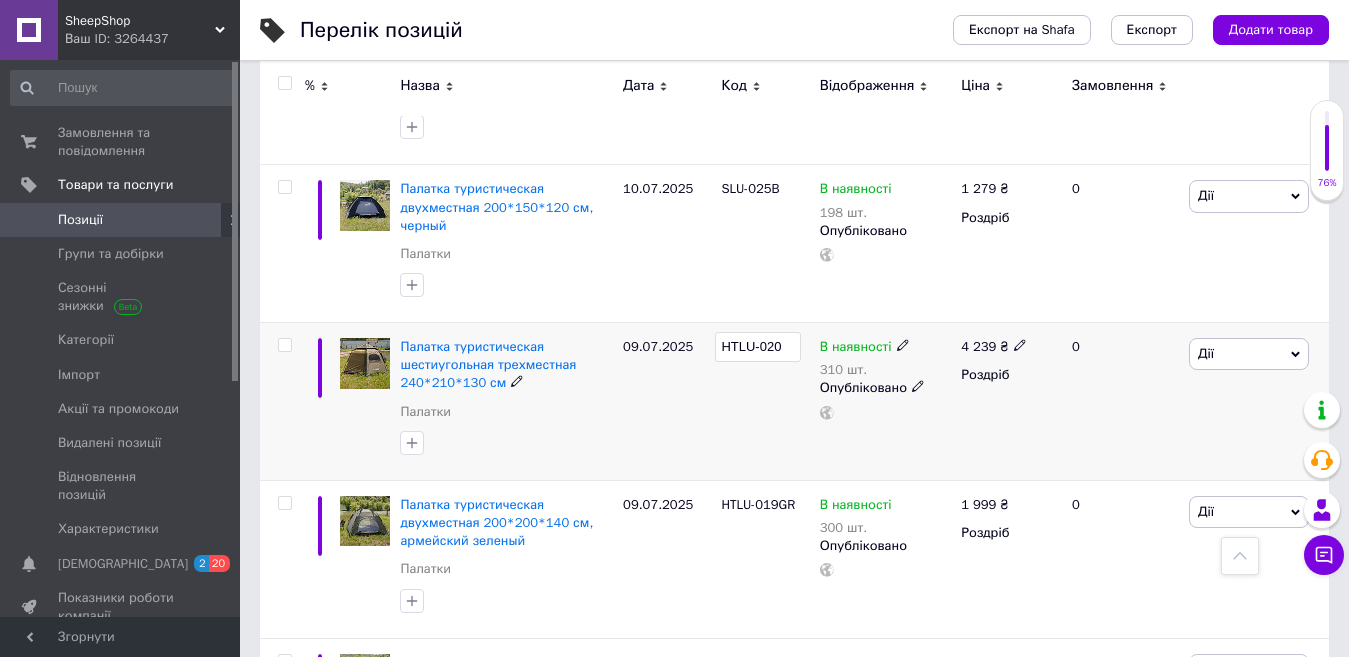 drag, startPoint x: 713, startPoint y: 344, endPoint x: 661, endPoint y: 346, distance: 52.03845 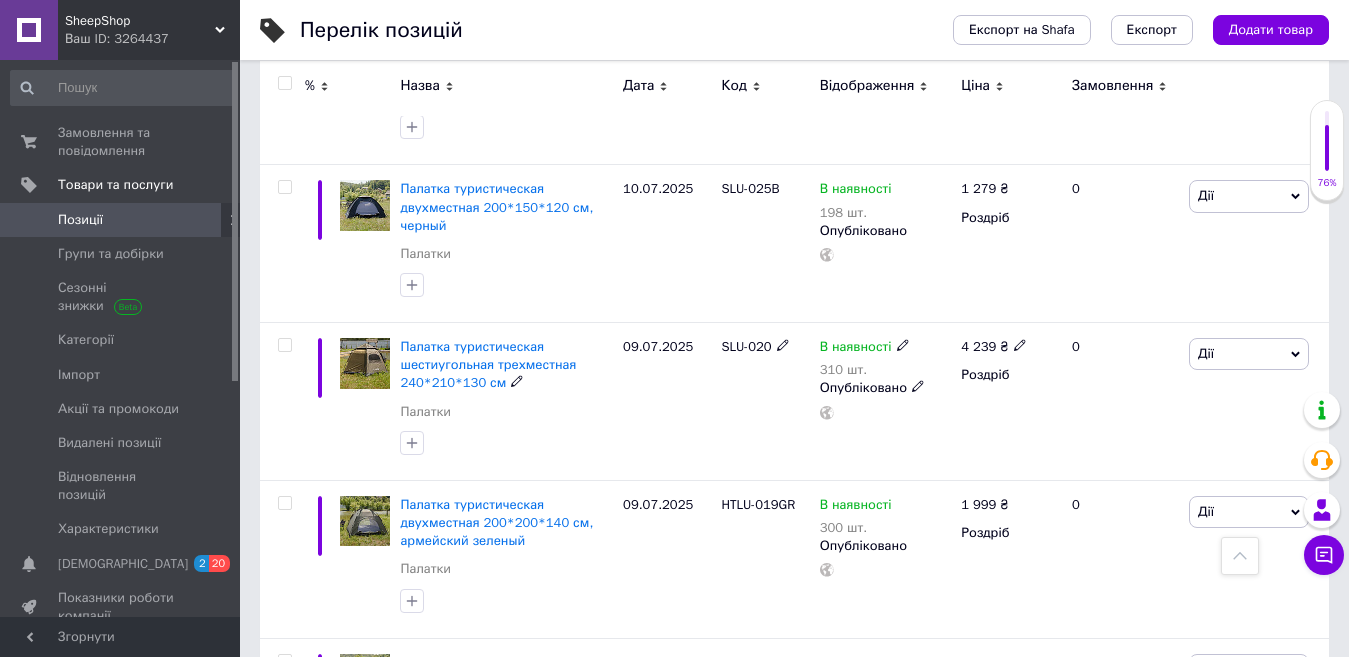 scroll, scrollTop: 700, scrollLeft: 0, axis: vertical 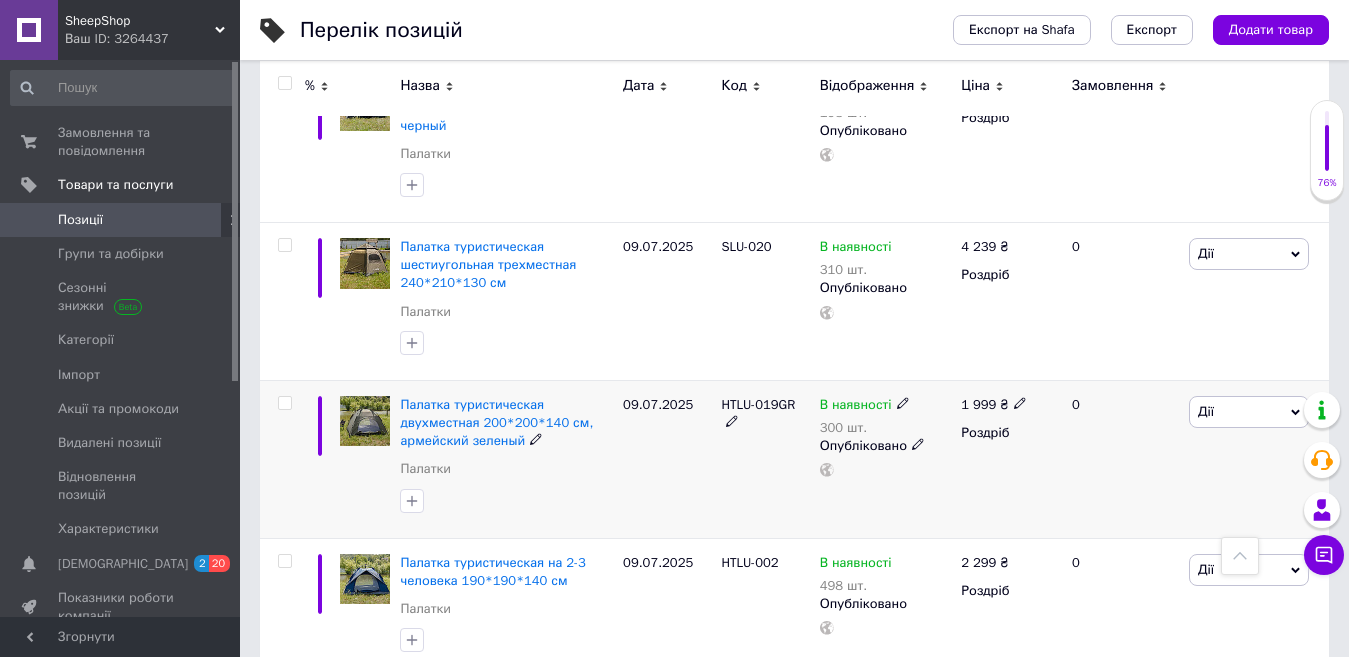 click 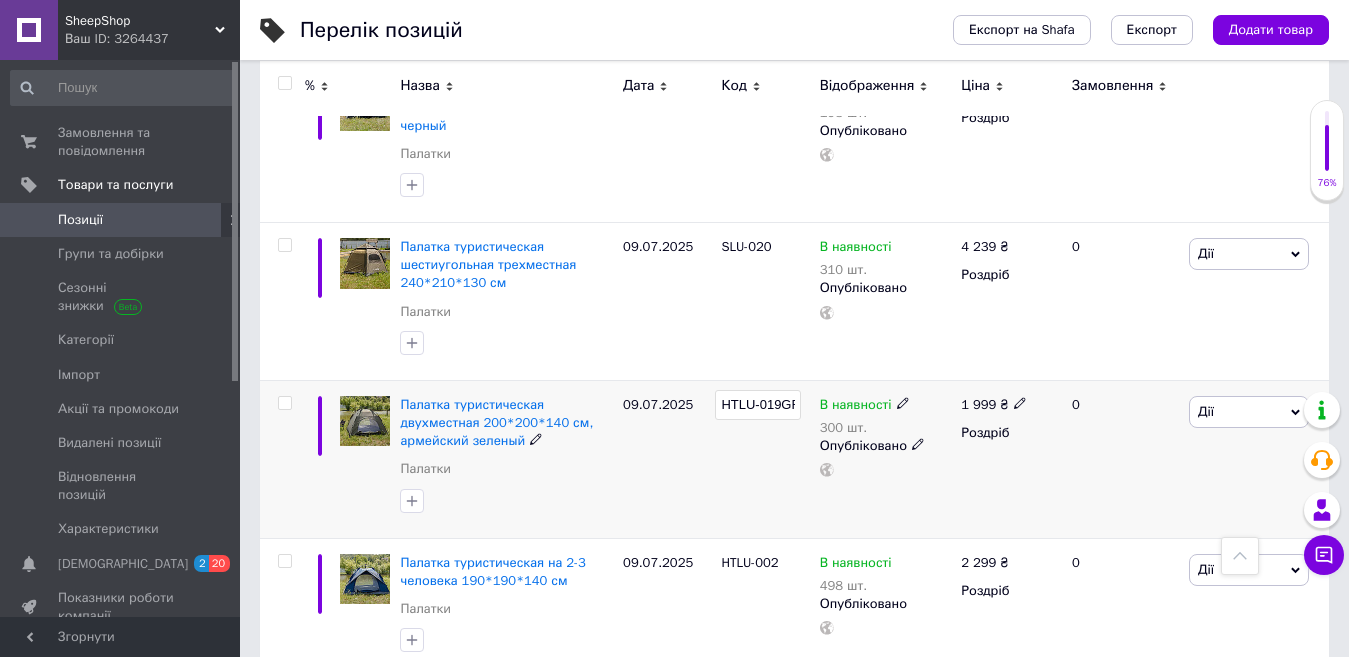 scroll, scrollTop: 0, scrollLeft: 6, axis: horizontal 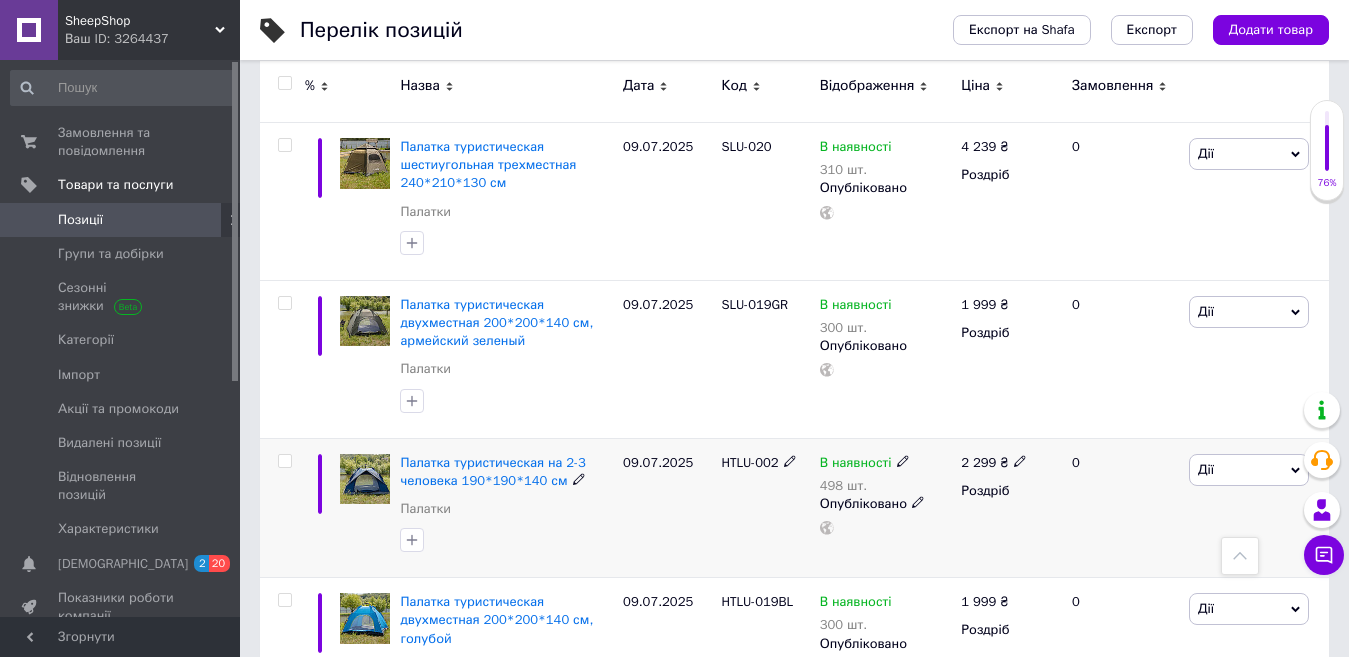 click on "HTLU-002" at bounding box center [765, 463] 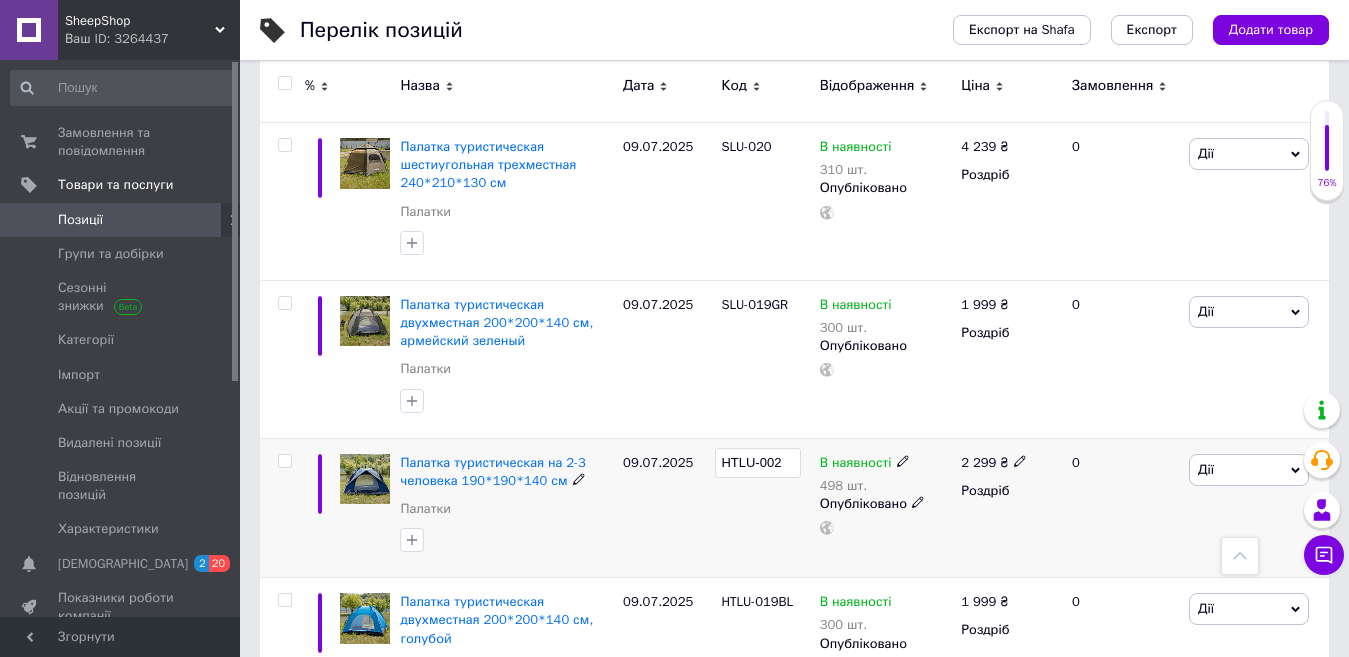 drag, startPoint x: 740, startPoint y: 458, endPoint x: 689, endPoint y: 457, distance: 51.009804 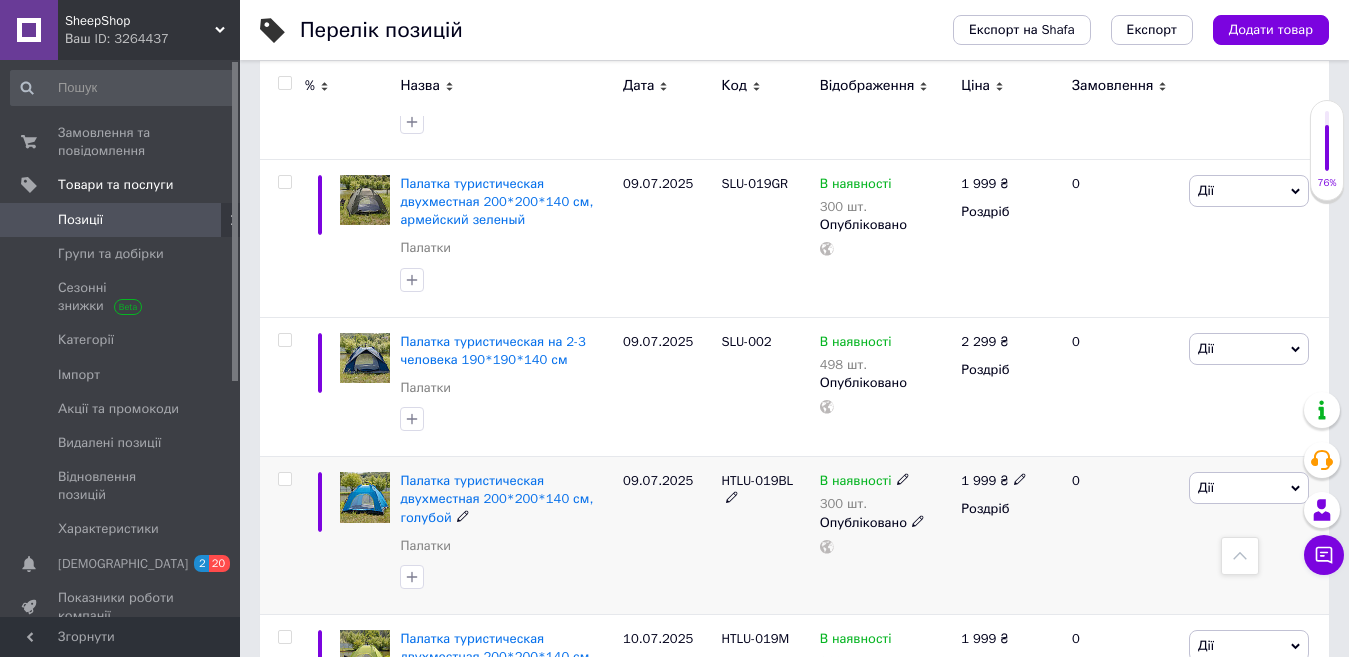 scroll, scrollTop: 1000, scrollLeft: 0, axis: vertical 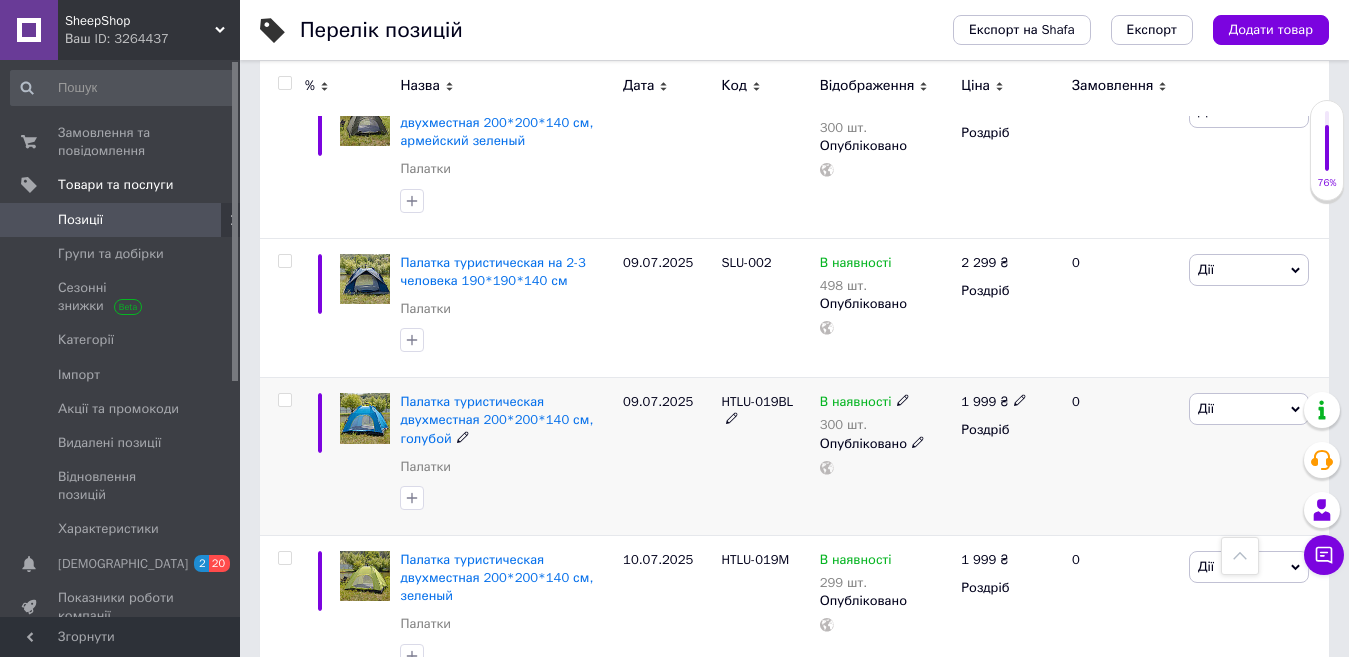 click 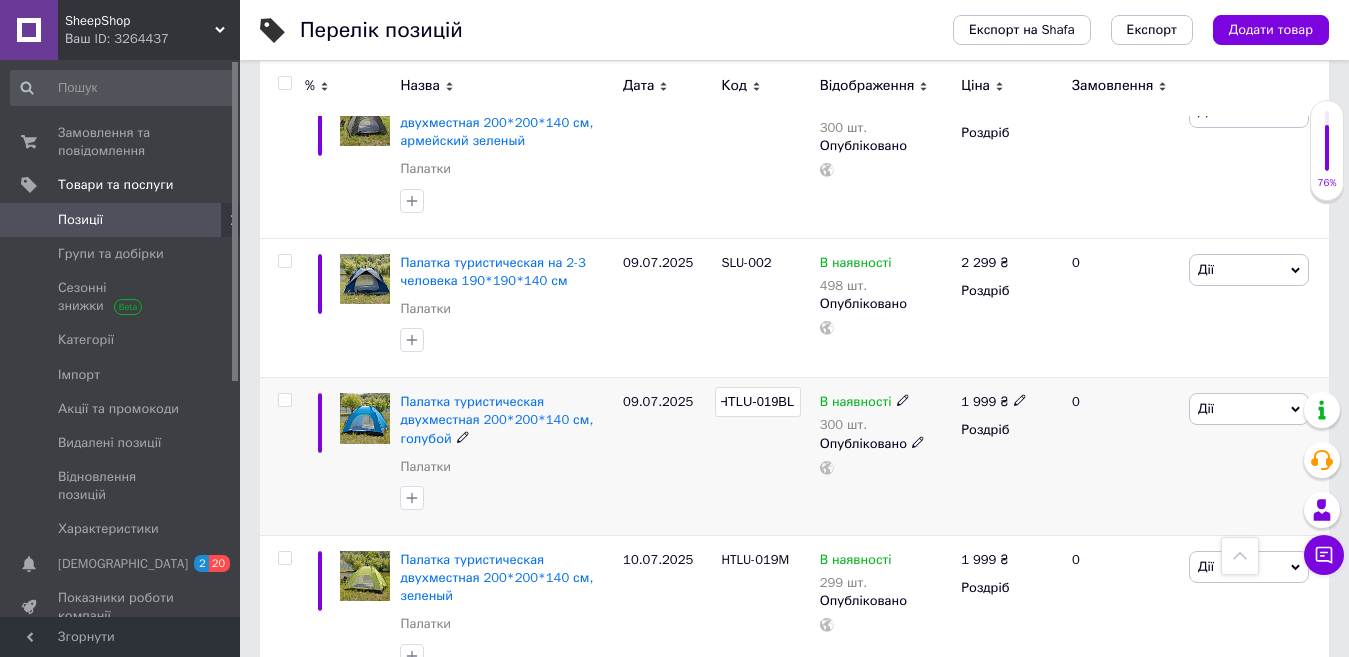 scroll, scrollTop: 0, scrollLeft: 0, axis: both 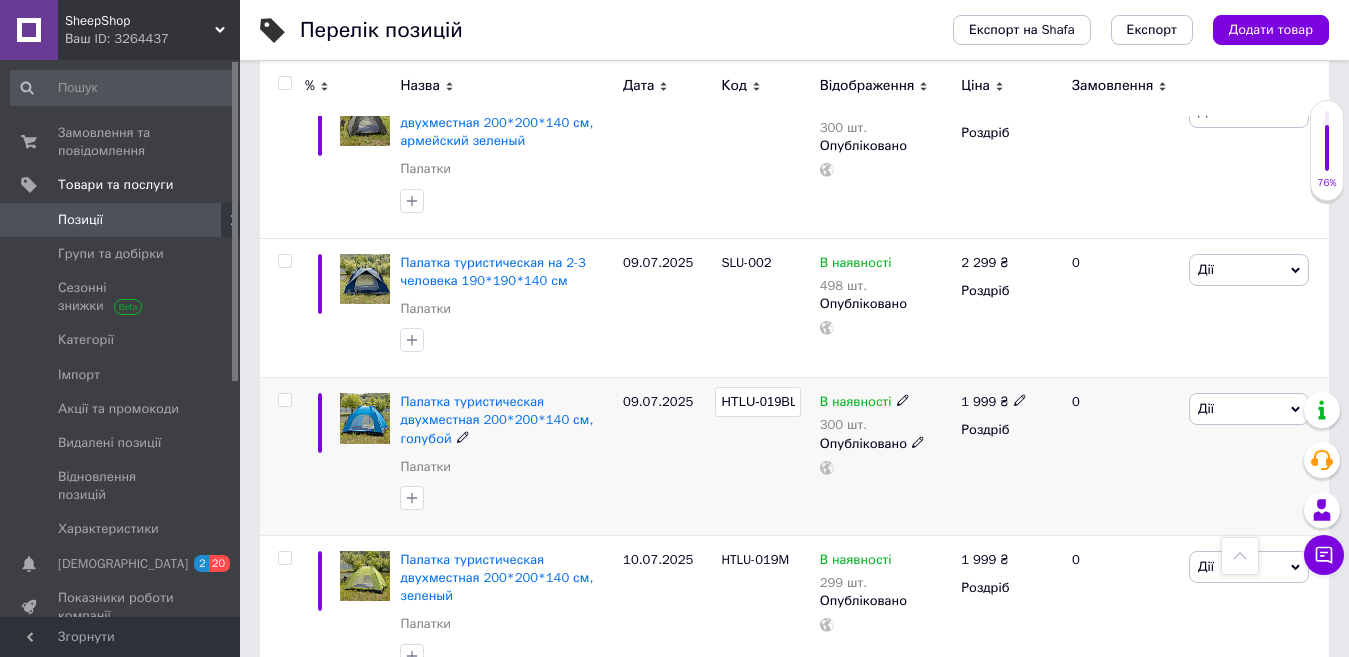 drag, startPoint x: 732, startPoint y: 393, endPoint x: 618, endPoint y: 402, distance: 114.35471 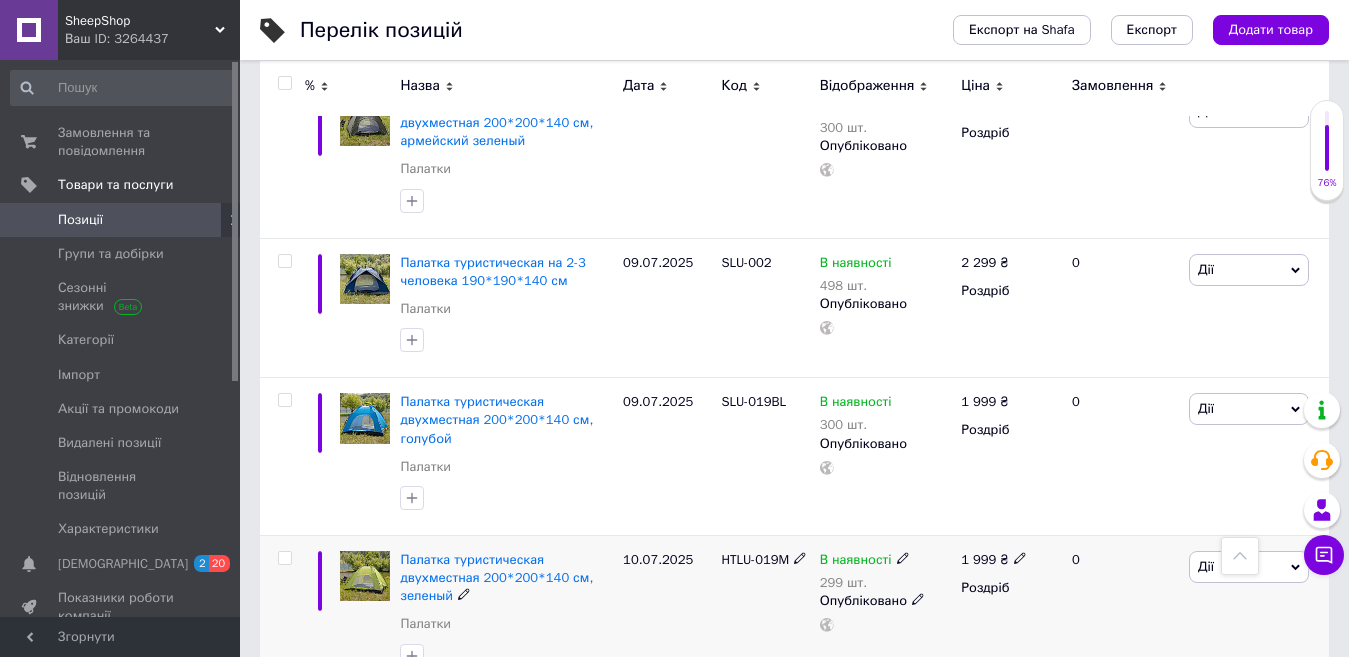 scroll, scrollTop: 1100, scrollLeft: 0, axis: vertical 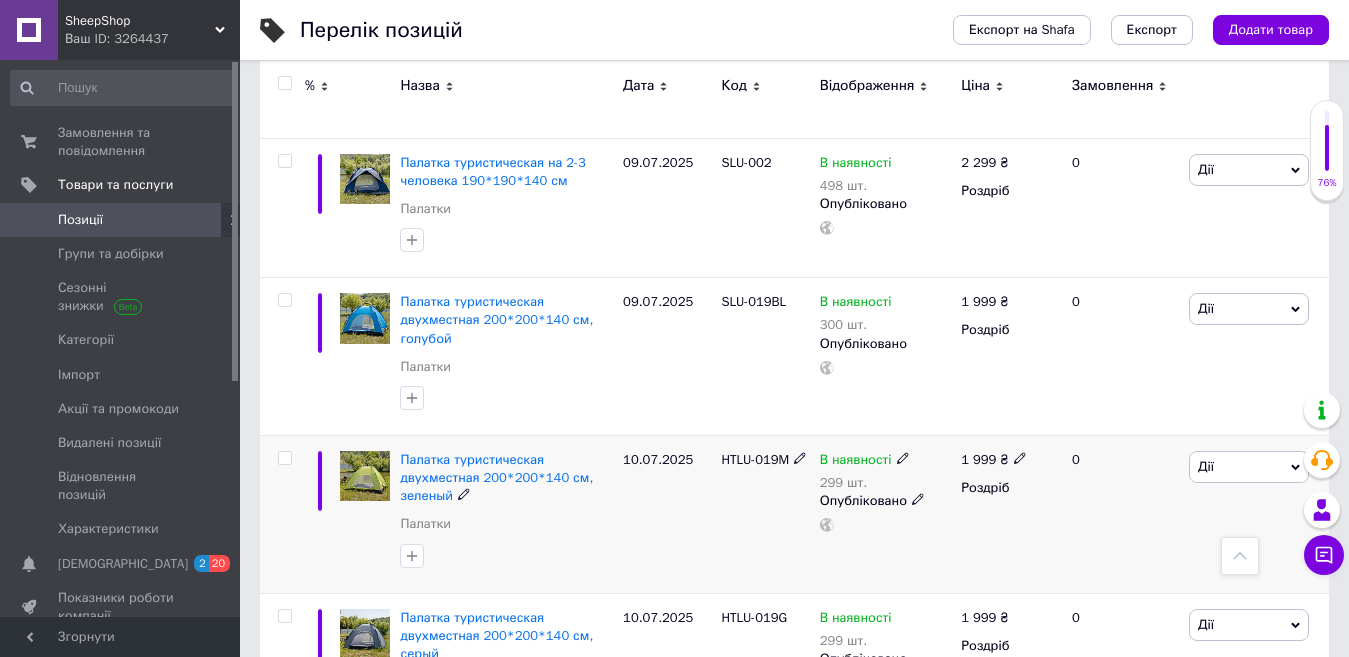 click 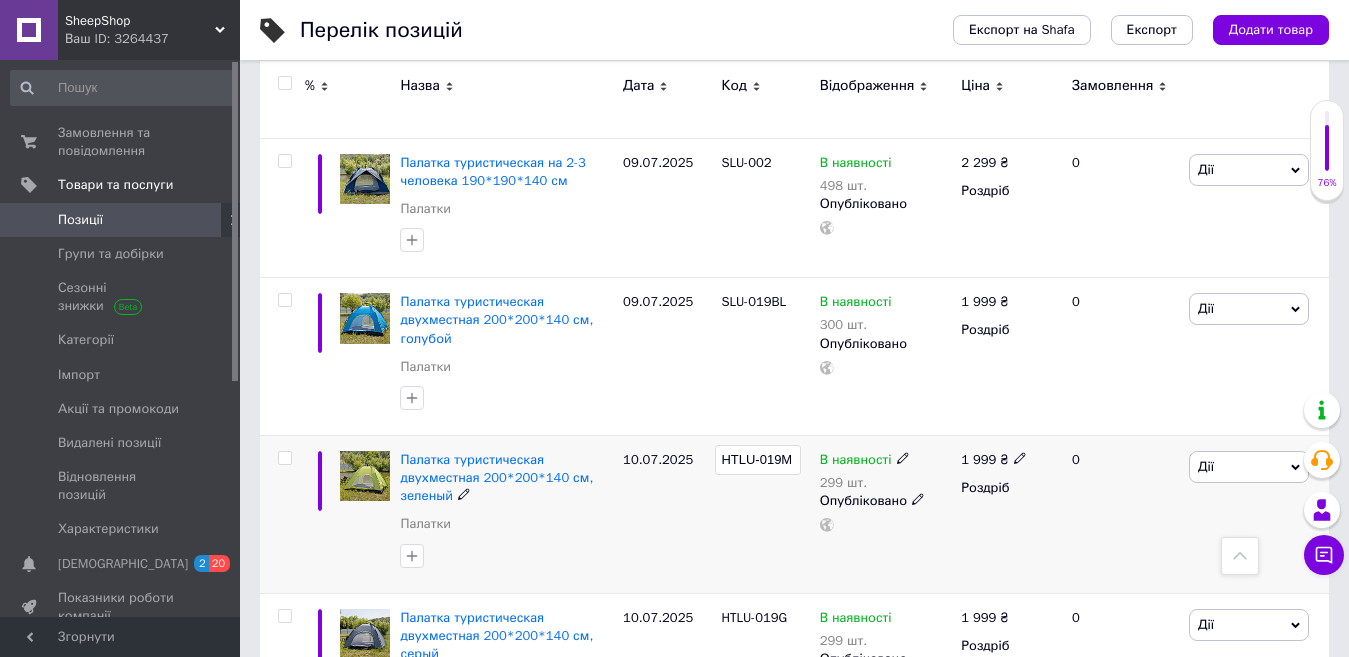 drag, startPoint x: 735, startPoint y: 453, endPoint x: 623, endPoint y: 455, distance: 112.01785 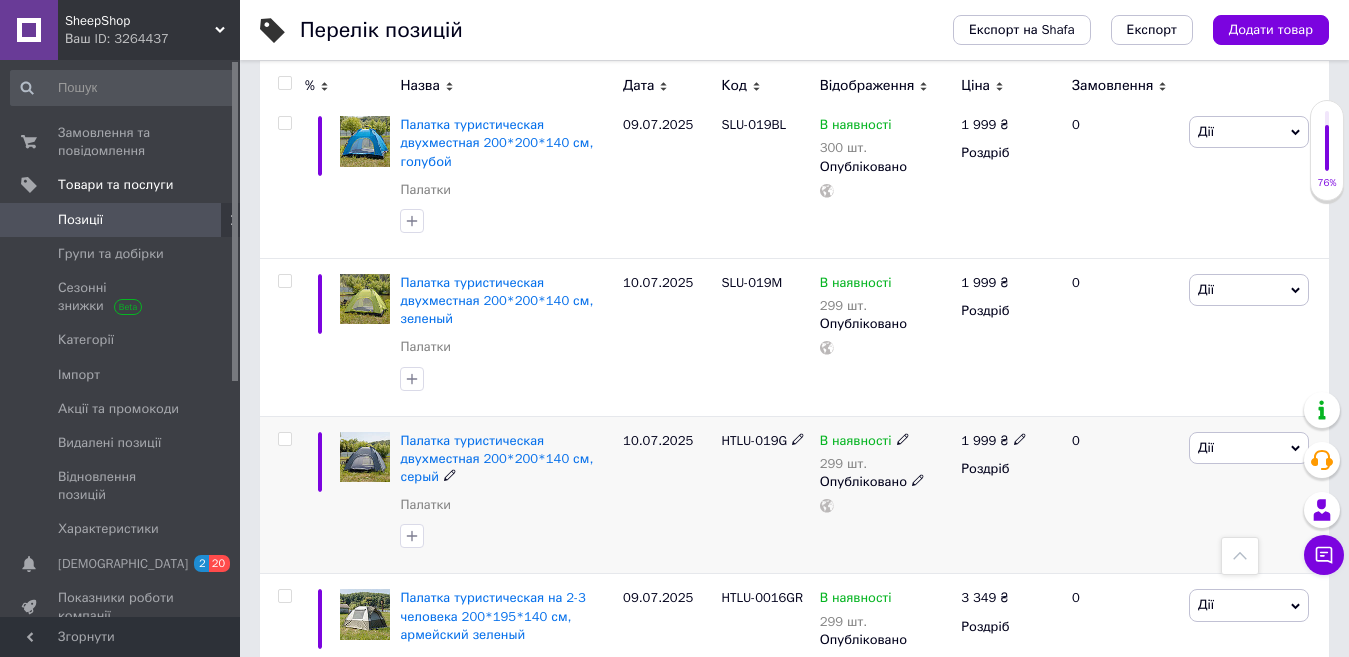 scroll, scrollTop: 1300, scrollLeft: 0, axis: vertical 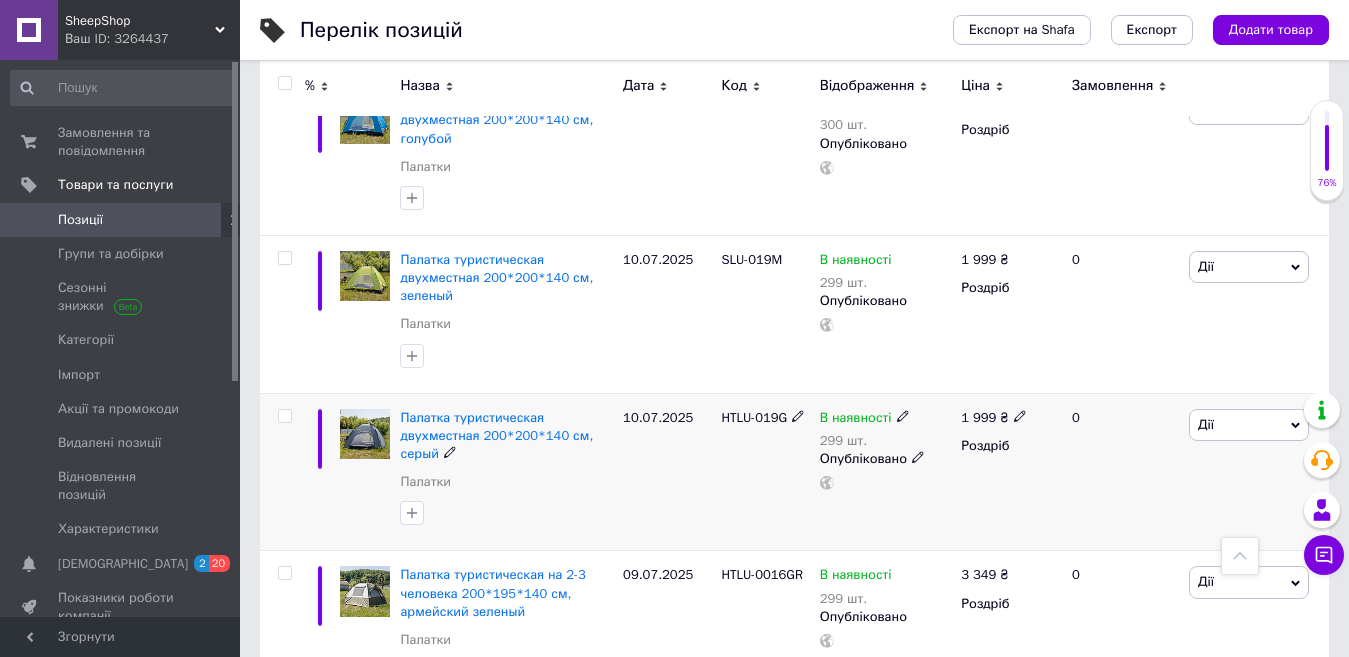 click 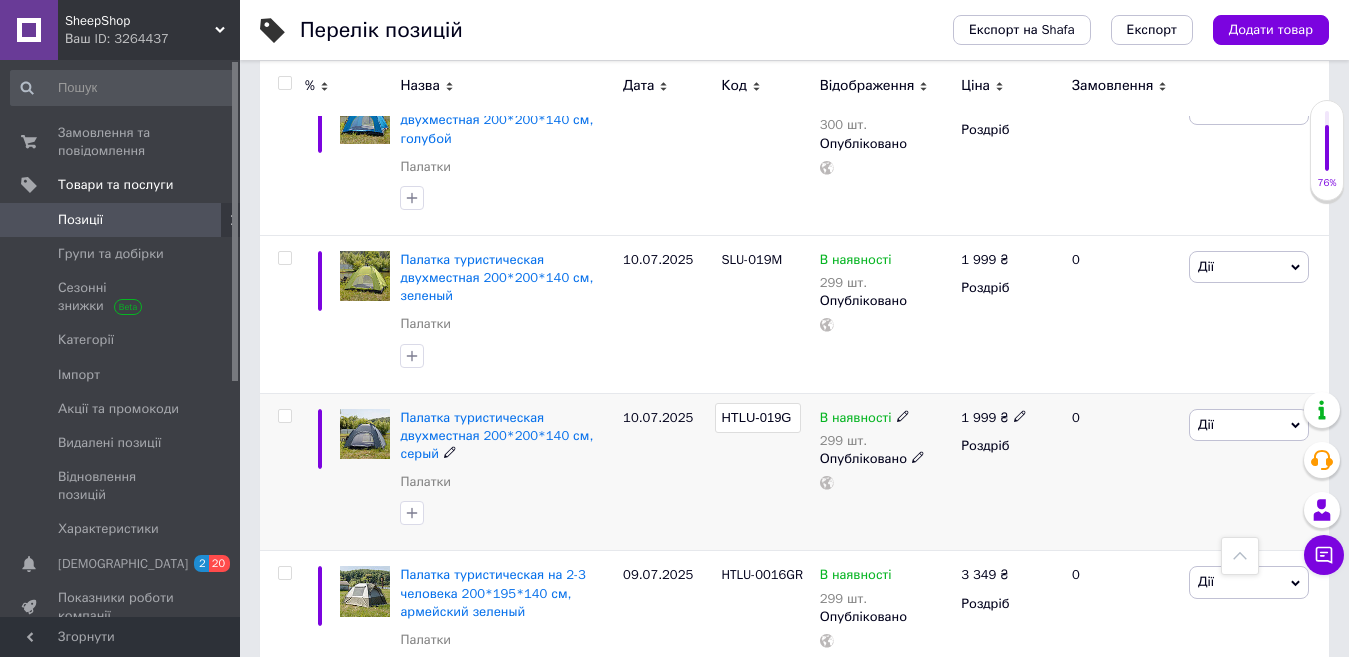 drag, startPoint x: 738, startPoint y: 418, endPoint x: 668, endPoint y: 419, distance: 70.00714 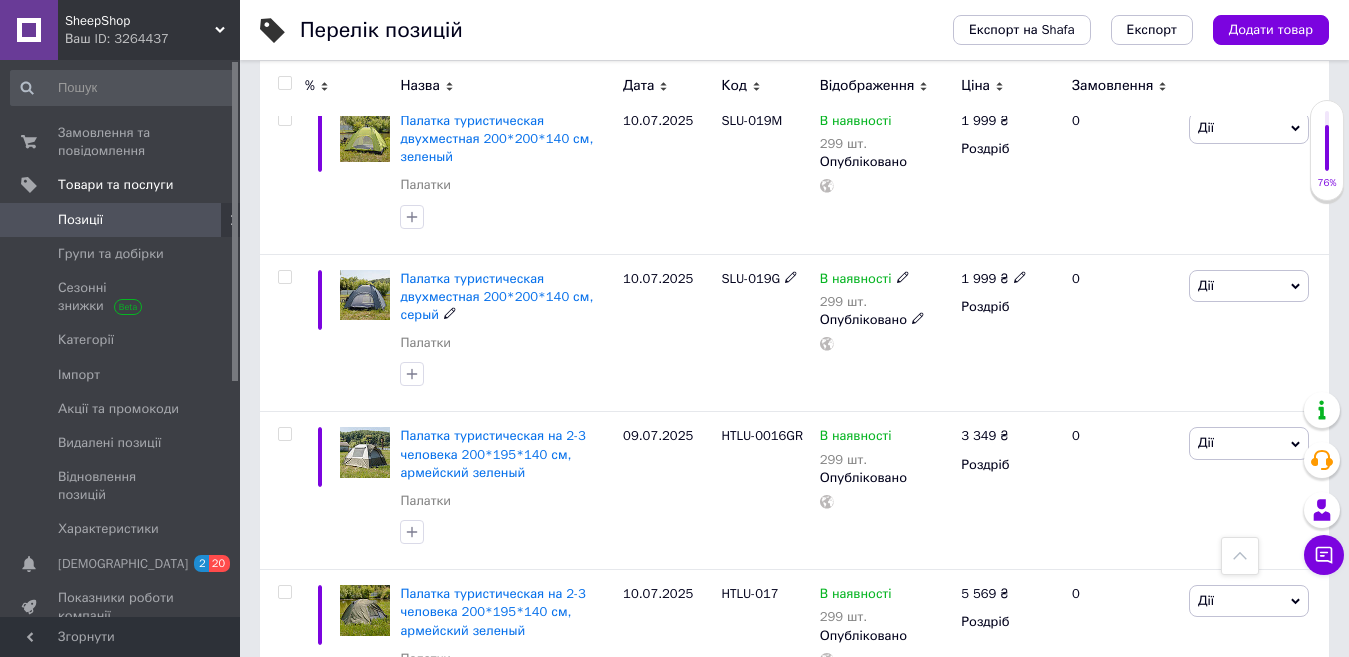 scroll, scrollTop: 1500, scrollLeft: 0, axis: vertical 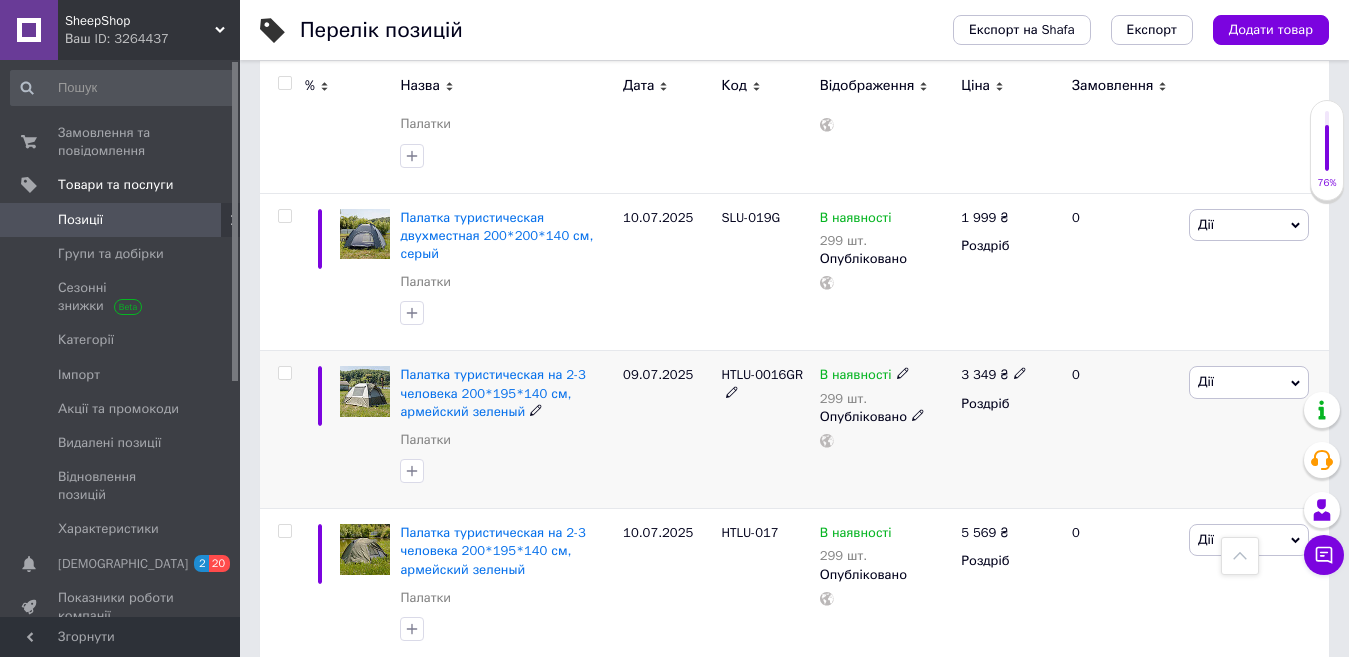 click 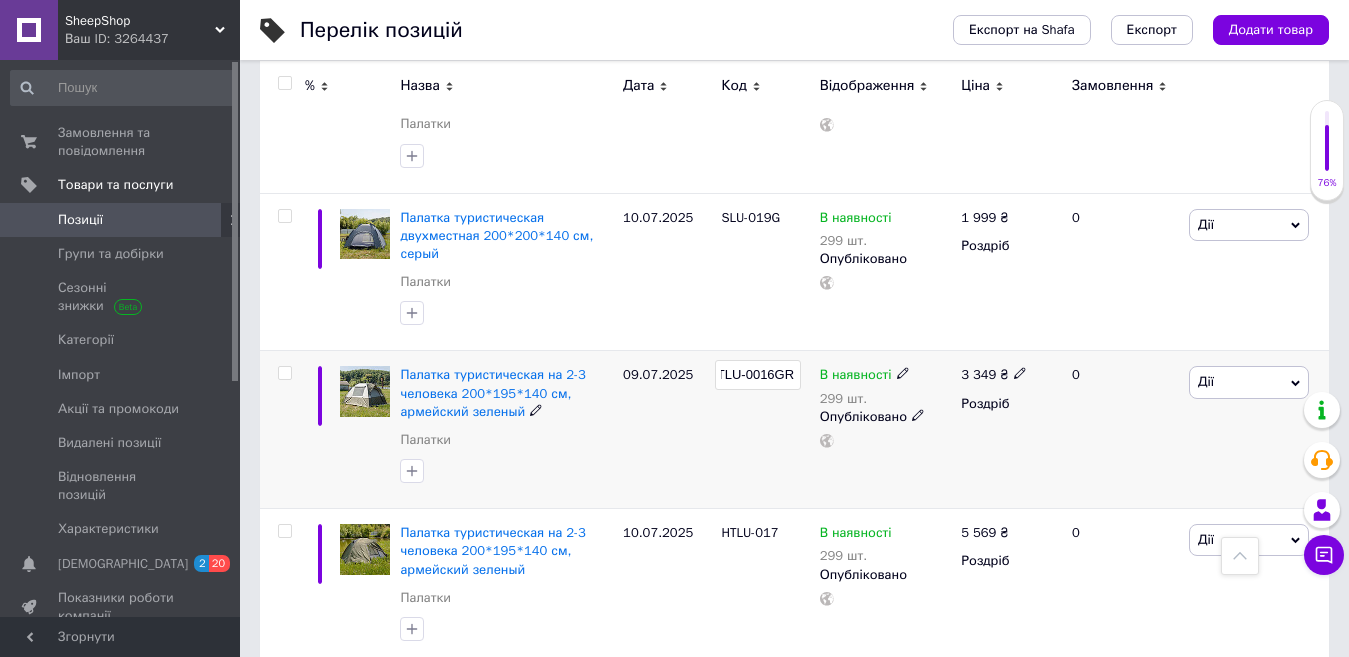 scroll, scrollTop: 0, scrollLeft: 0, axis: both 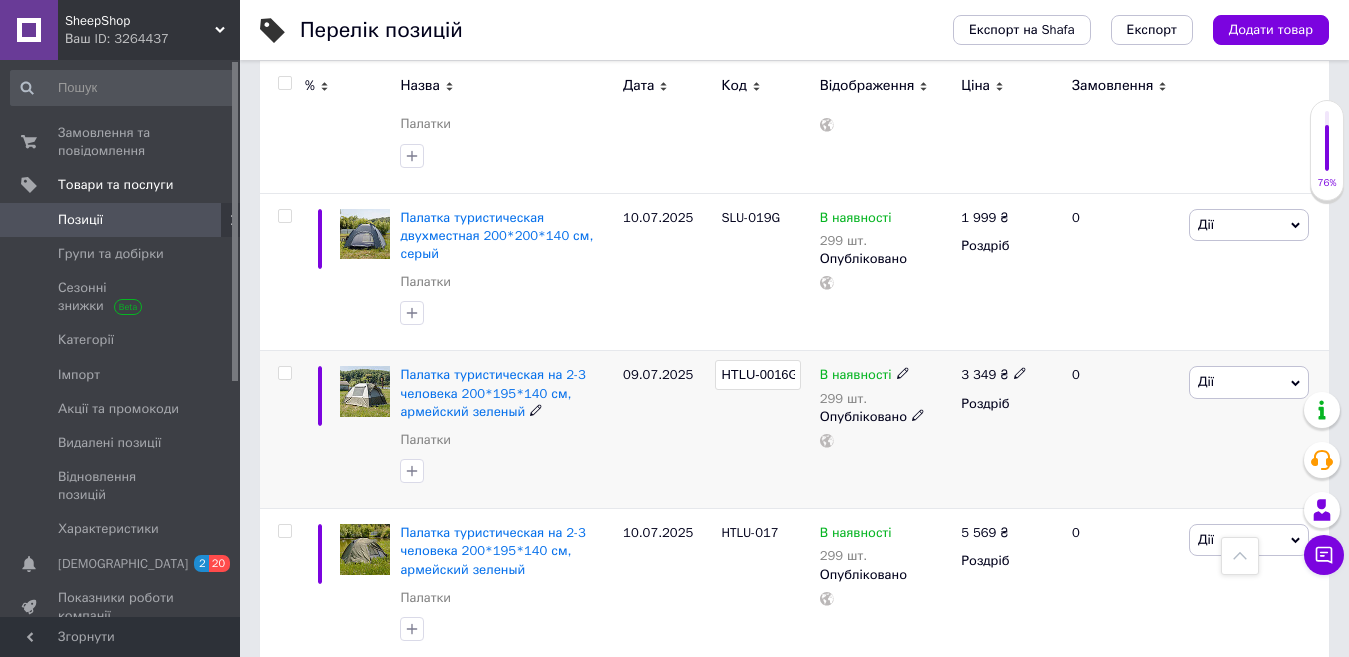 drag, startPoint x: 726, startPoint y: 367, endPoint x: 678, endPoint y: 376, distance: 48.83646 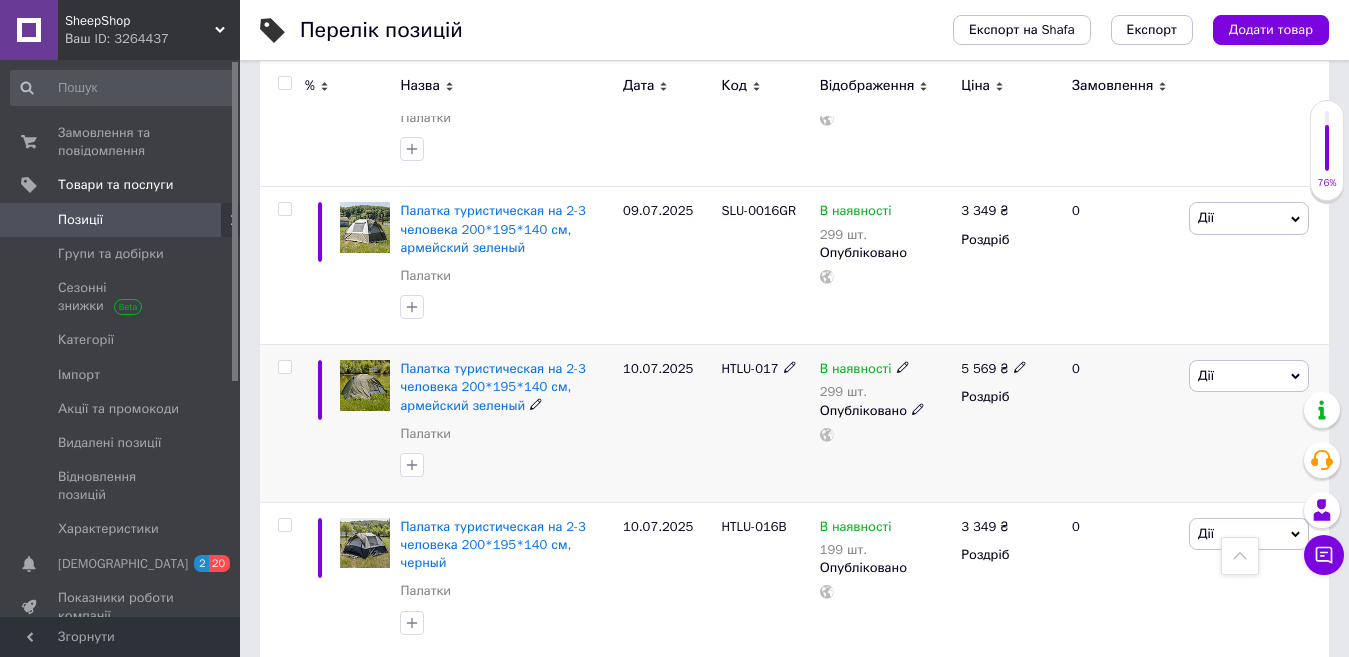 scroll, scrollTop: 1700, scrollLeft: 0, axis: vertical 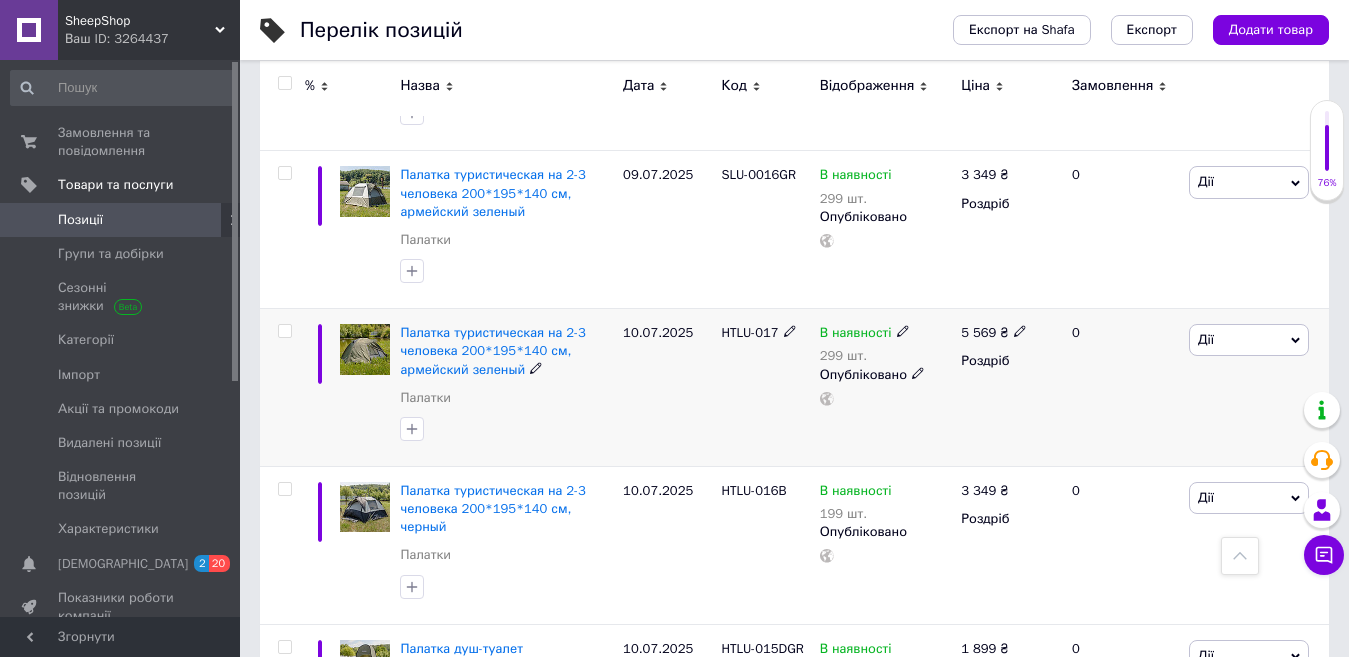 click 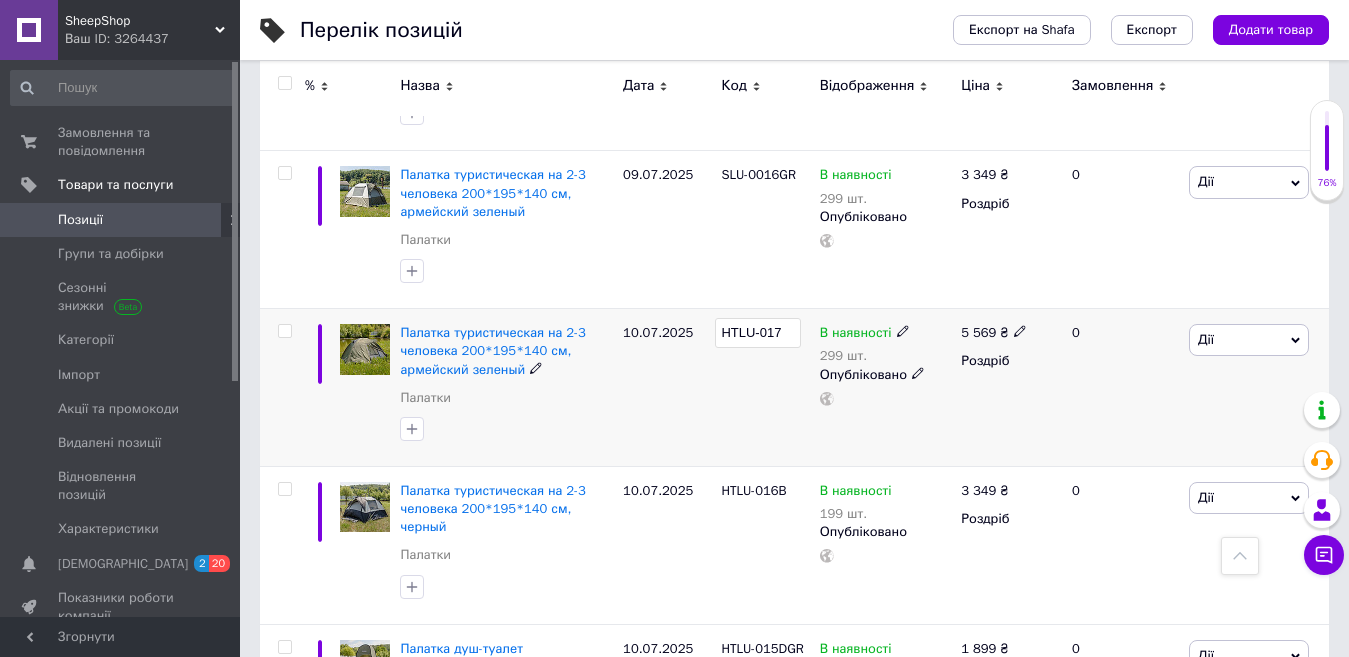 drag, startPoint x: 734, startPoint y: 330, endPoint x: 622, endPoint y: 334, distance: 112.0714 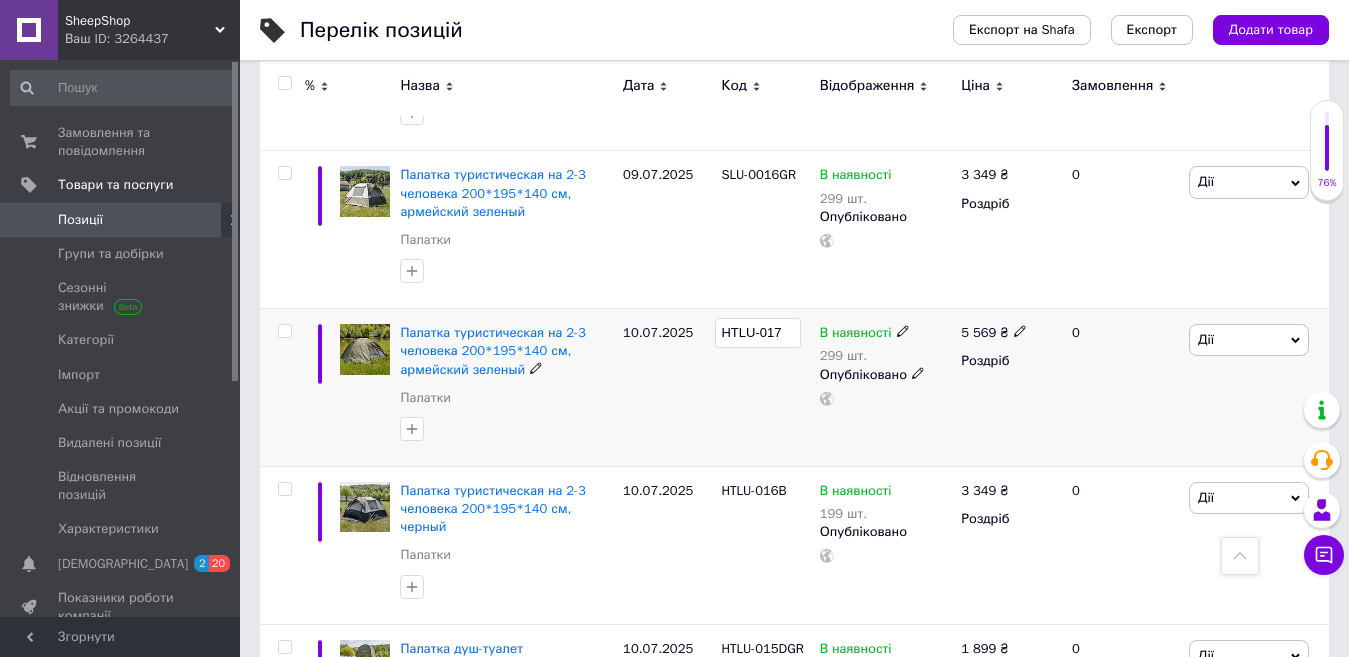 drag, startPoint x: 737, startPoint y: 326, endPoint x: 644, endPoint y: 326, distance: 93 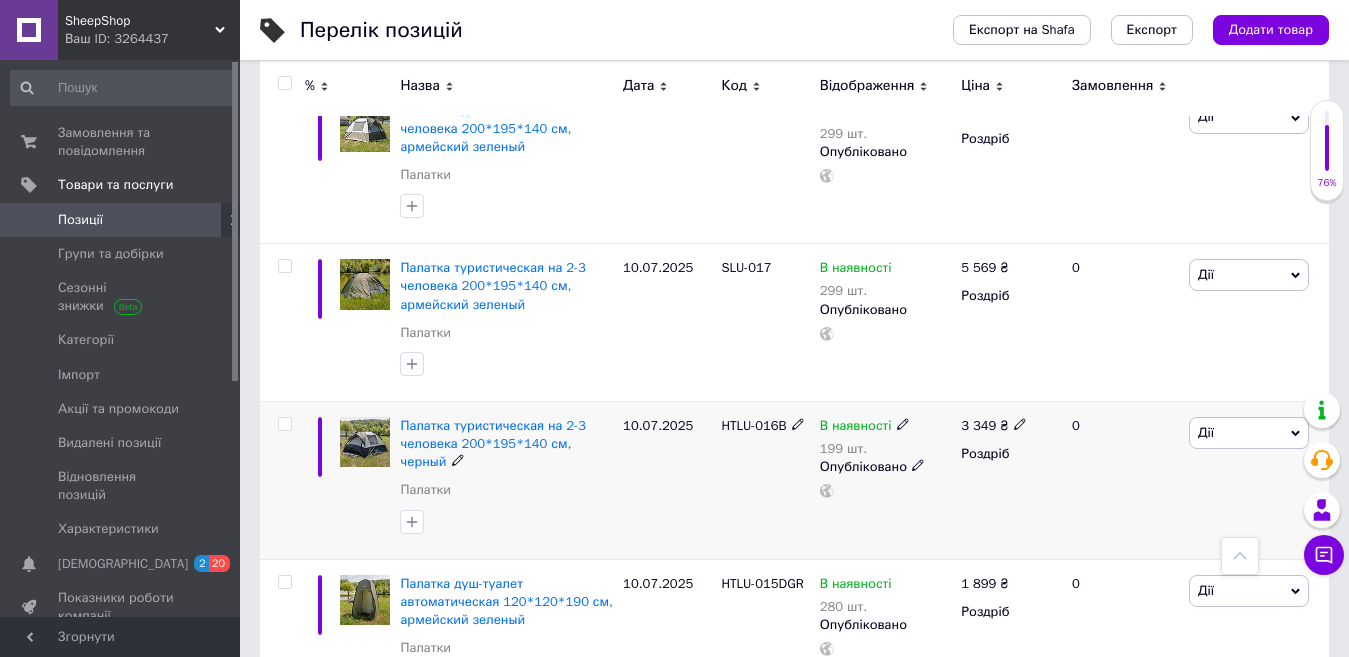 scroll, scrollTop: 1800, scrollLeft: 0, axis: vertical 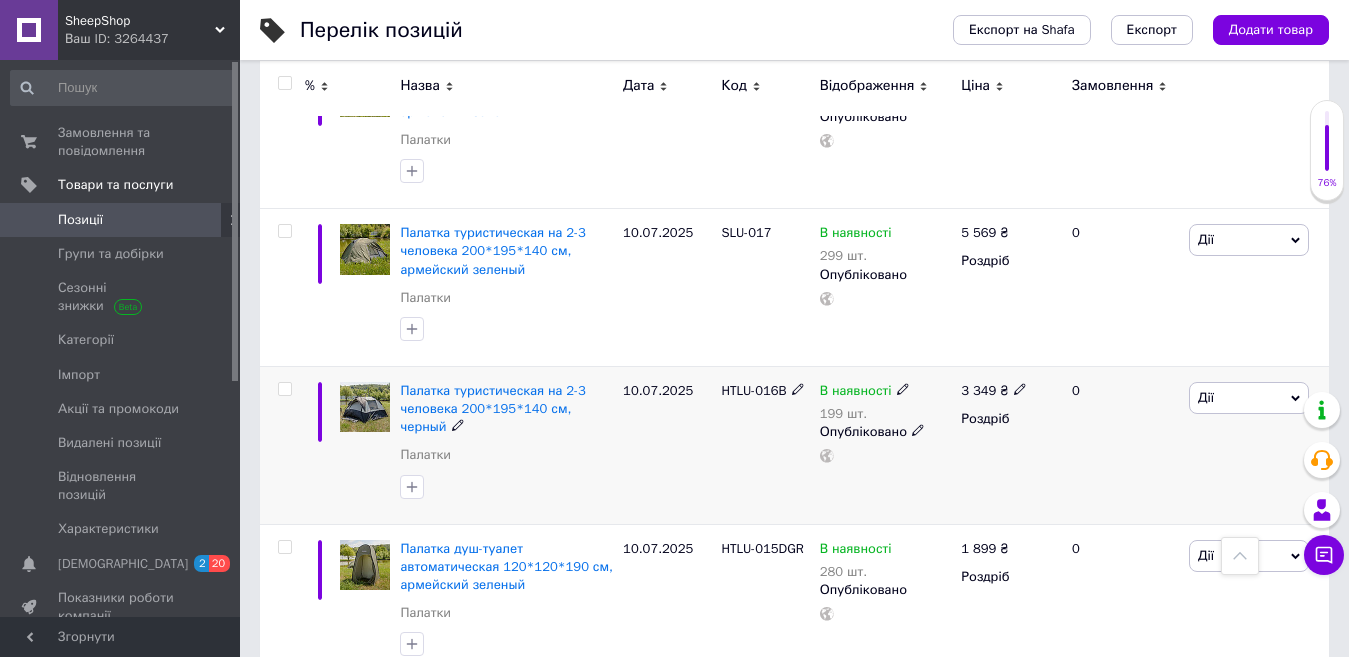 click 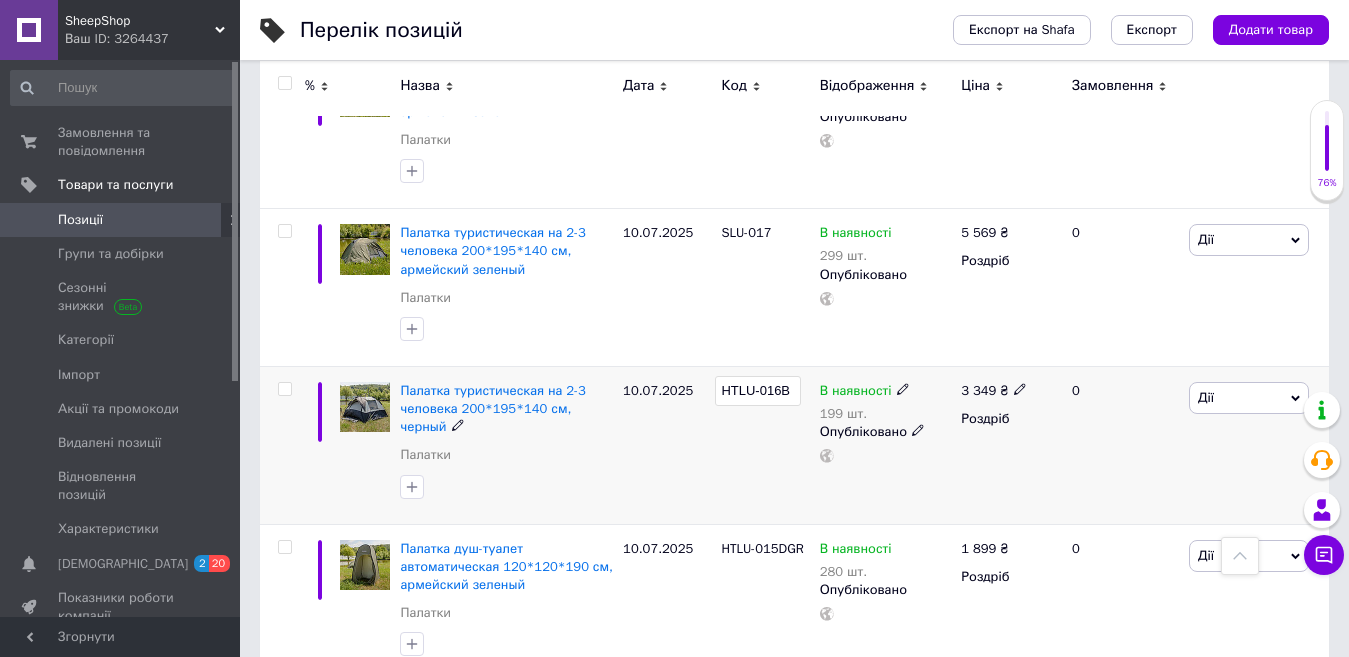 drag, startPoint x: 737, startPoint y: 384, endPoint x: 623, endPoint y: 397, distance: 114.73883 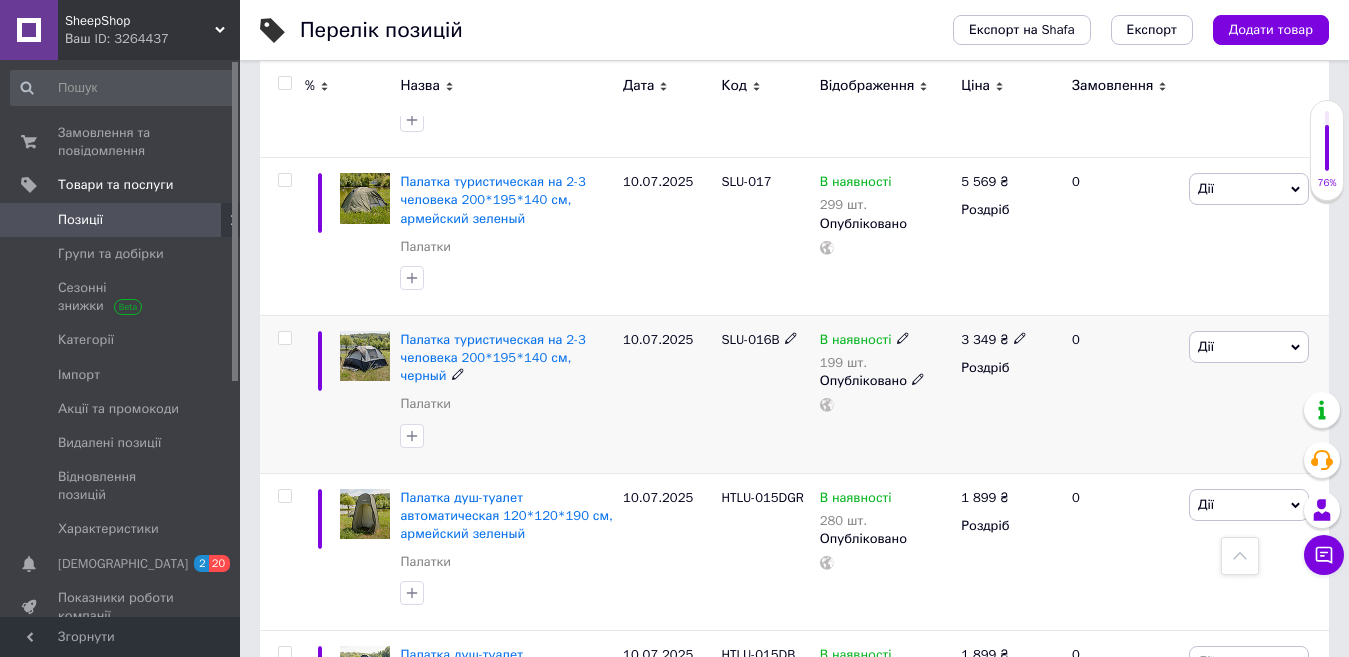 scroll, scrollTop: 1900, scrollLeft: 0, axis: vertical 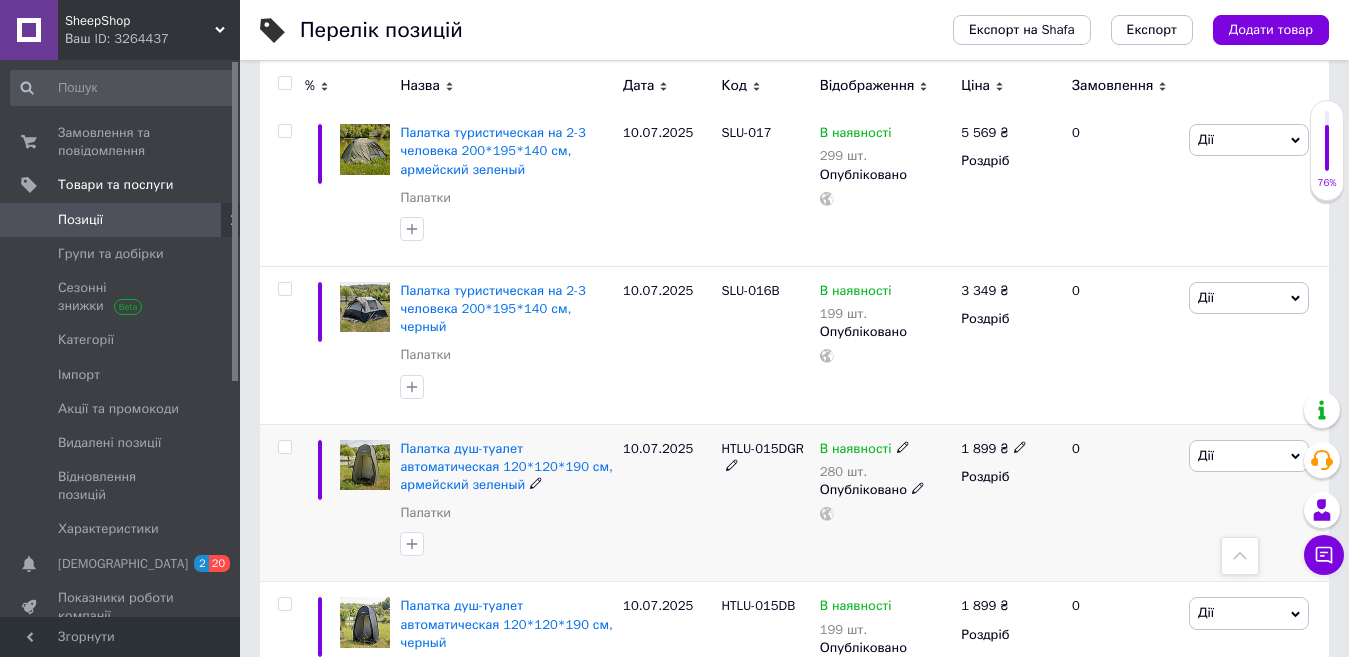 click 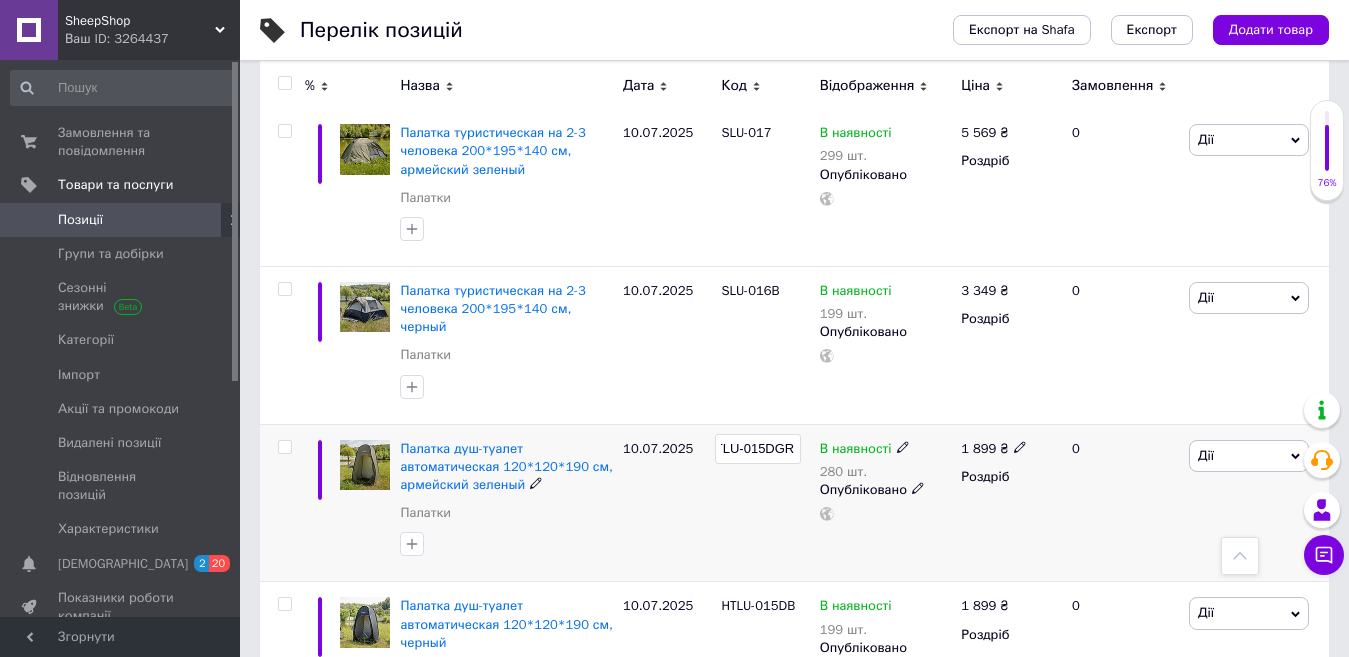 scroll, scrollTop: 0, scrollLeft: 0, axis: both 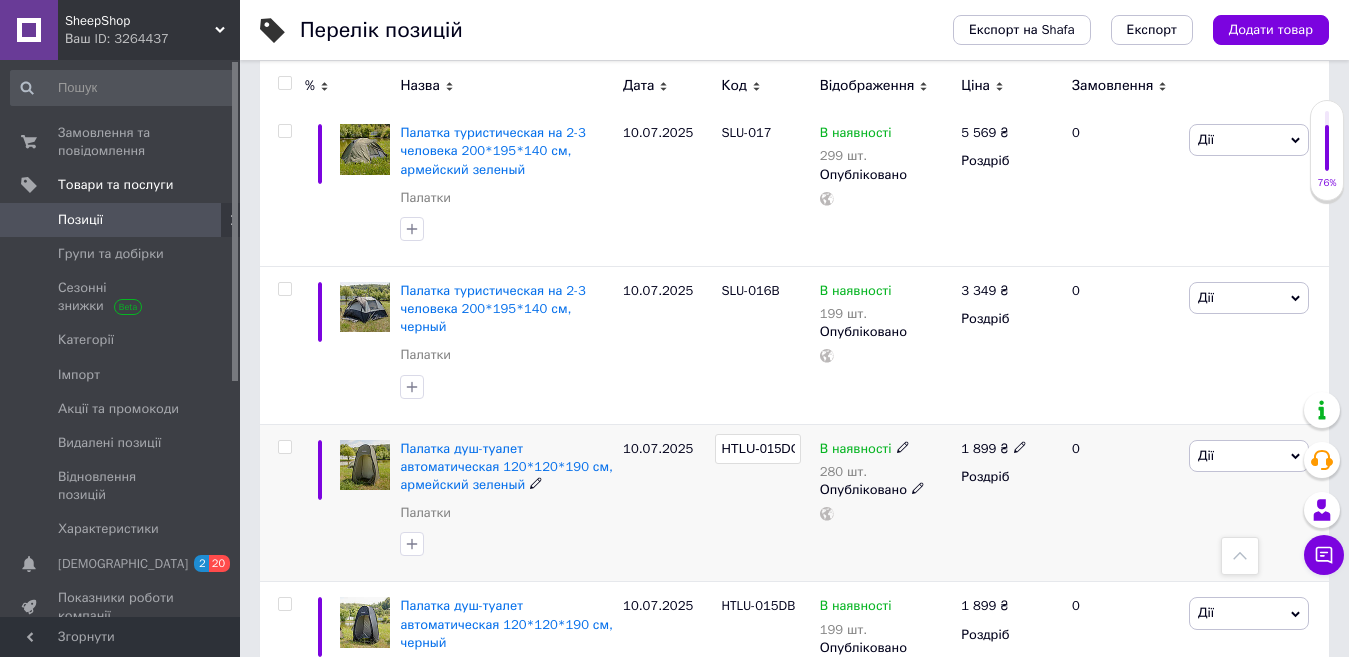 drag, startPoint x: 725, startPoint y: 425, endPoint x: 692, endPoint y: 433, distance: 33.955853 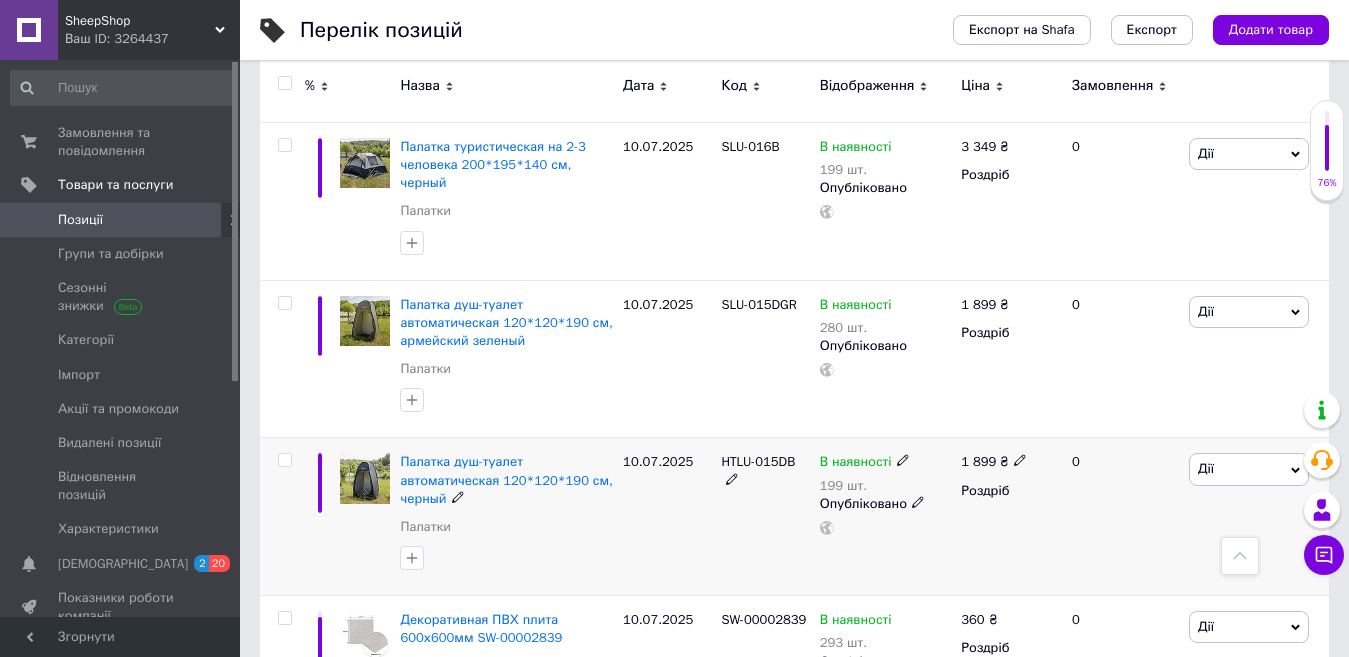 scroll, scrollTop: 2100, scrollLeft: 0, axis: vertical 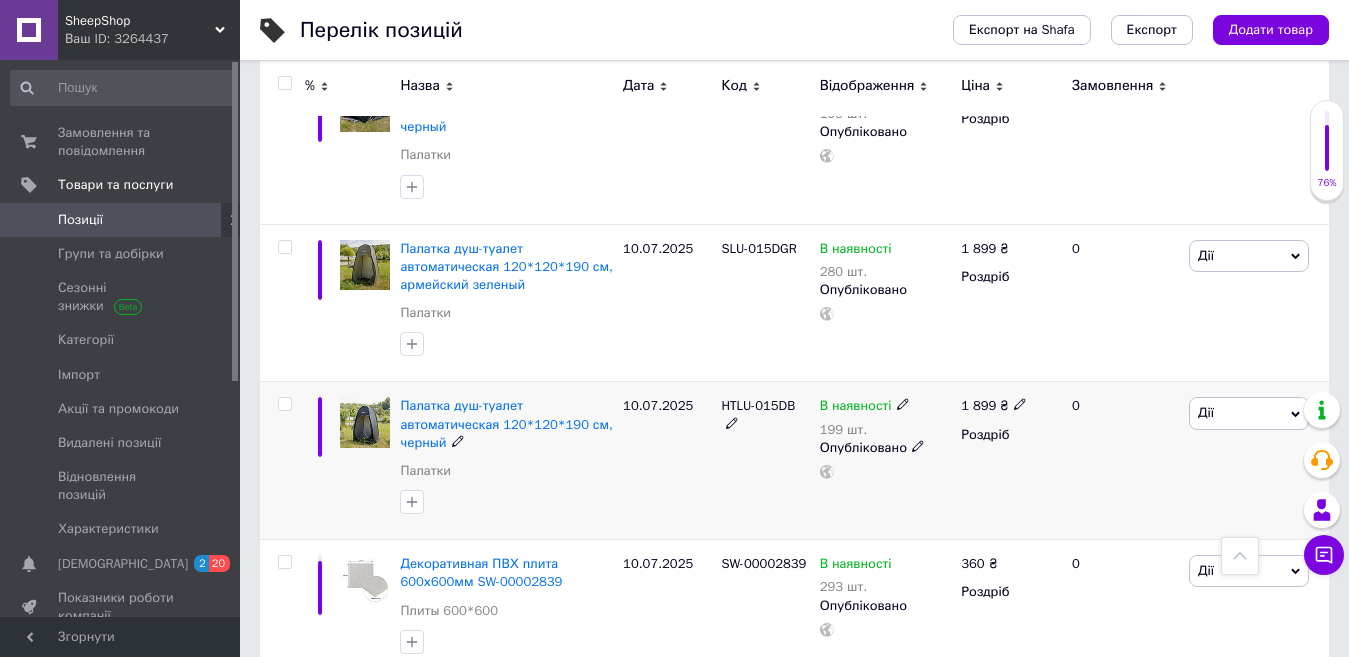 click on "HTLU-015DB" at bounding box center (765, 415) 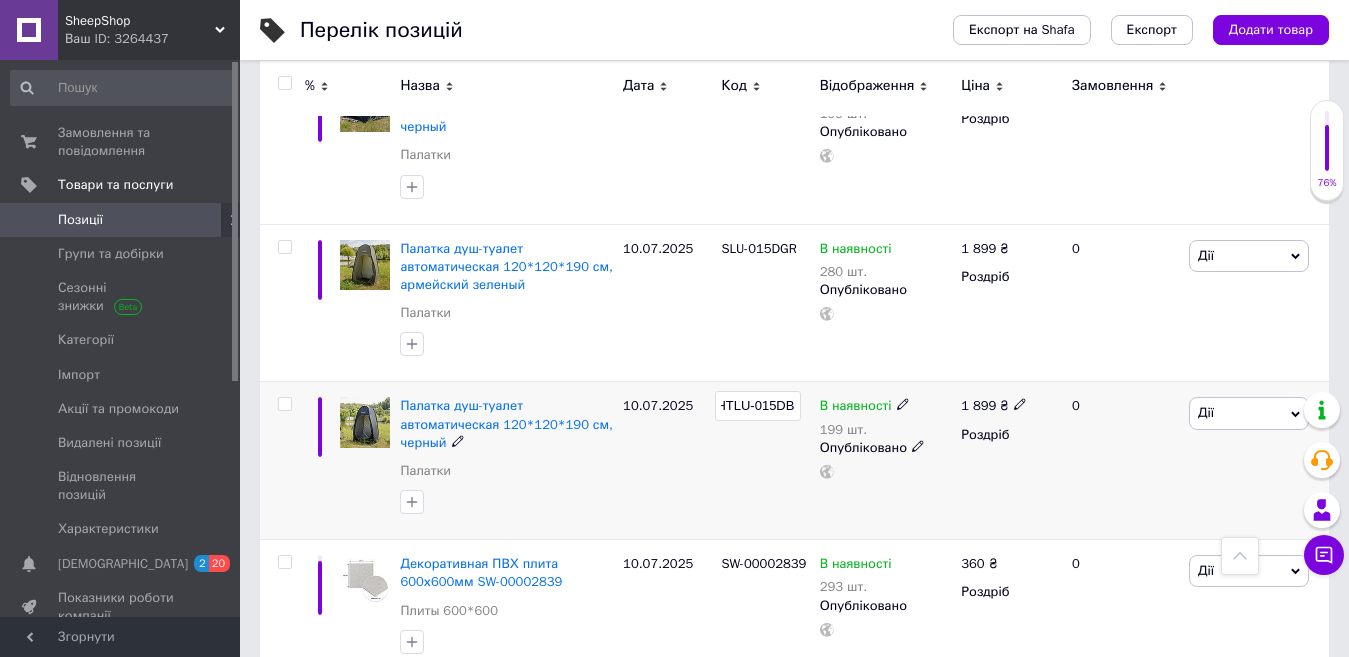 scroll, scrollTop: 0, scrollLeft: 0, axis: both 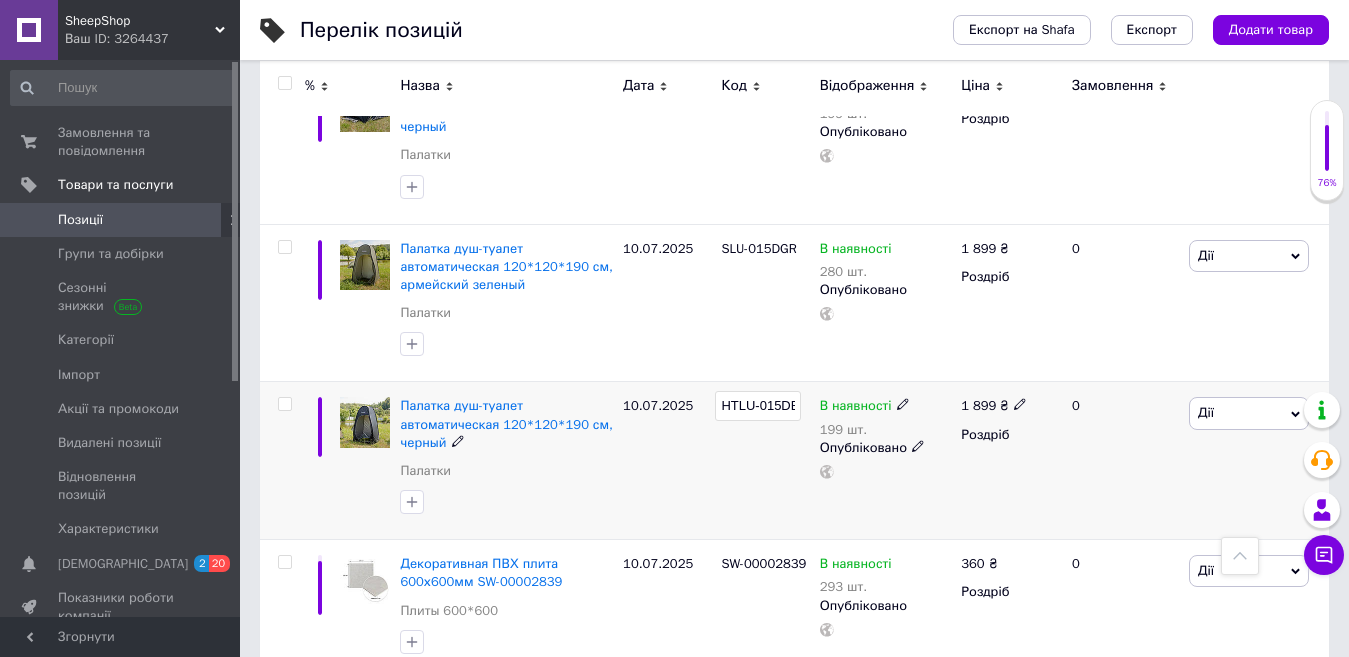 drag, startPoint x: 733, startPoint y: 384, endPoint x: 626, endPoint y: 394, distance: 107.46627 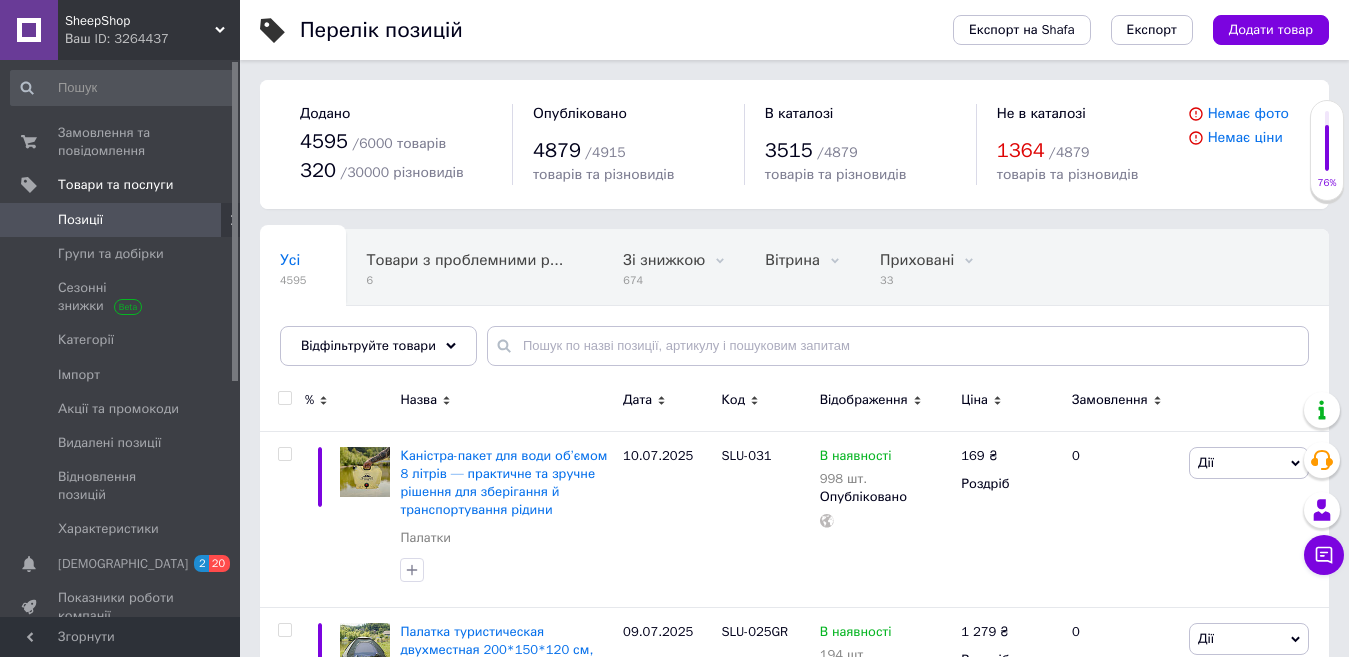 scroll, scrollTop: 200, scrollLeft: 0, axis: vertical 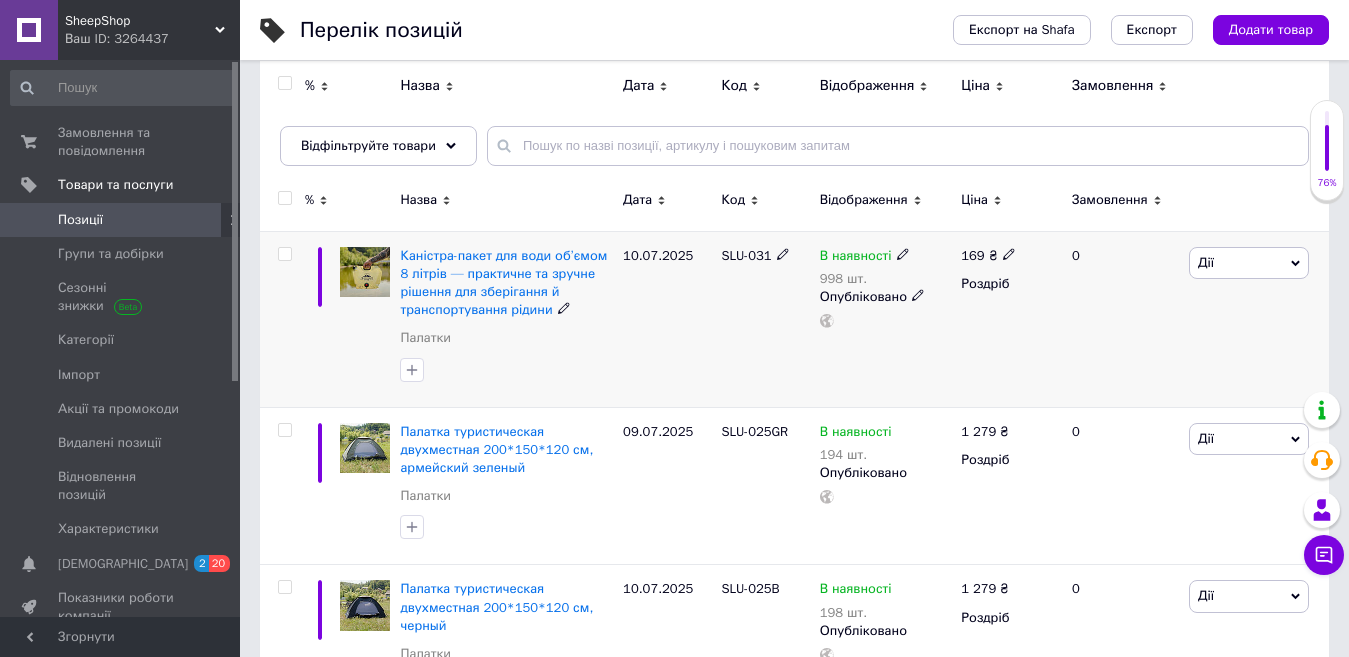 click at bounding box center [284, 254] 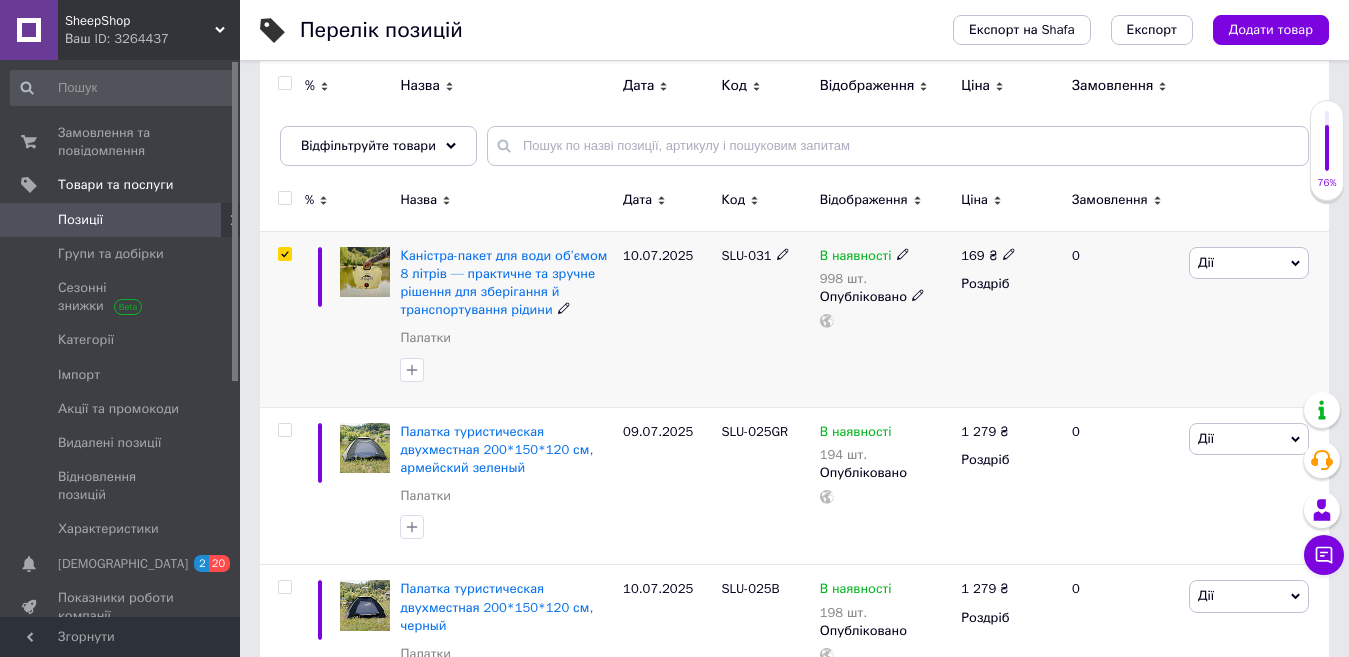 checkbox on "true" 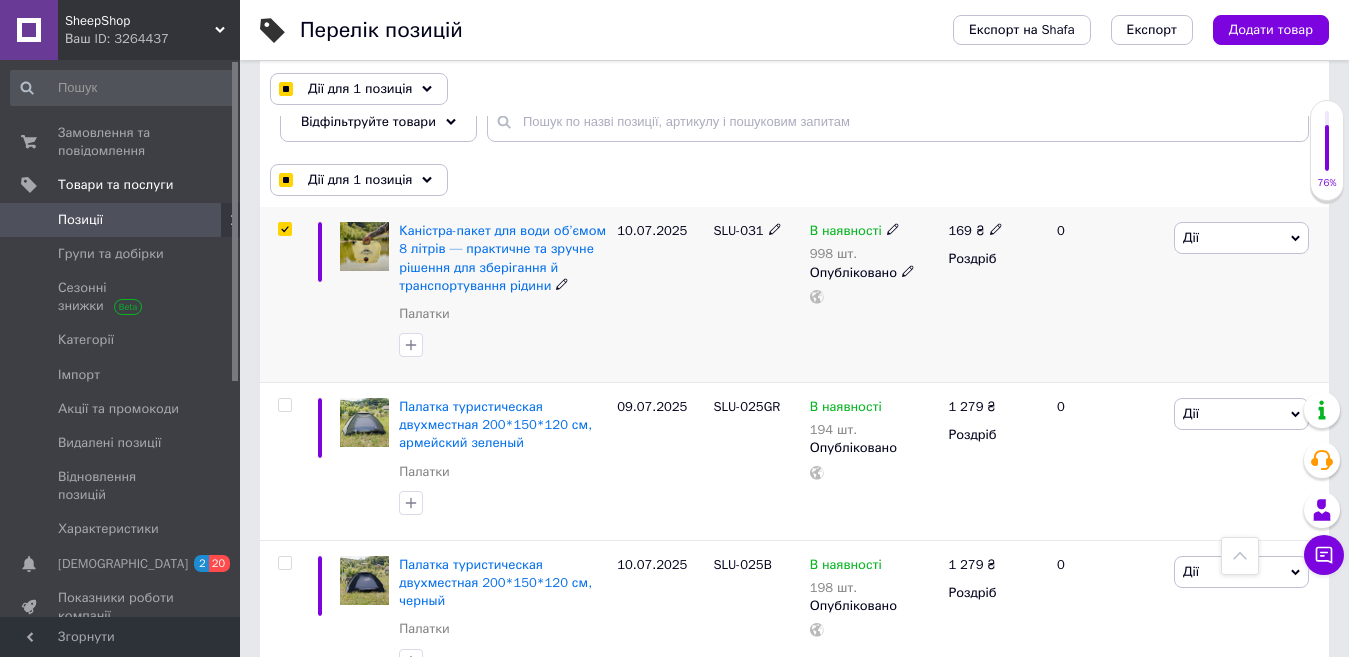 scroll, scrollTop: 400, scrollLeft: 0, axis: vertical 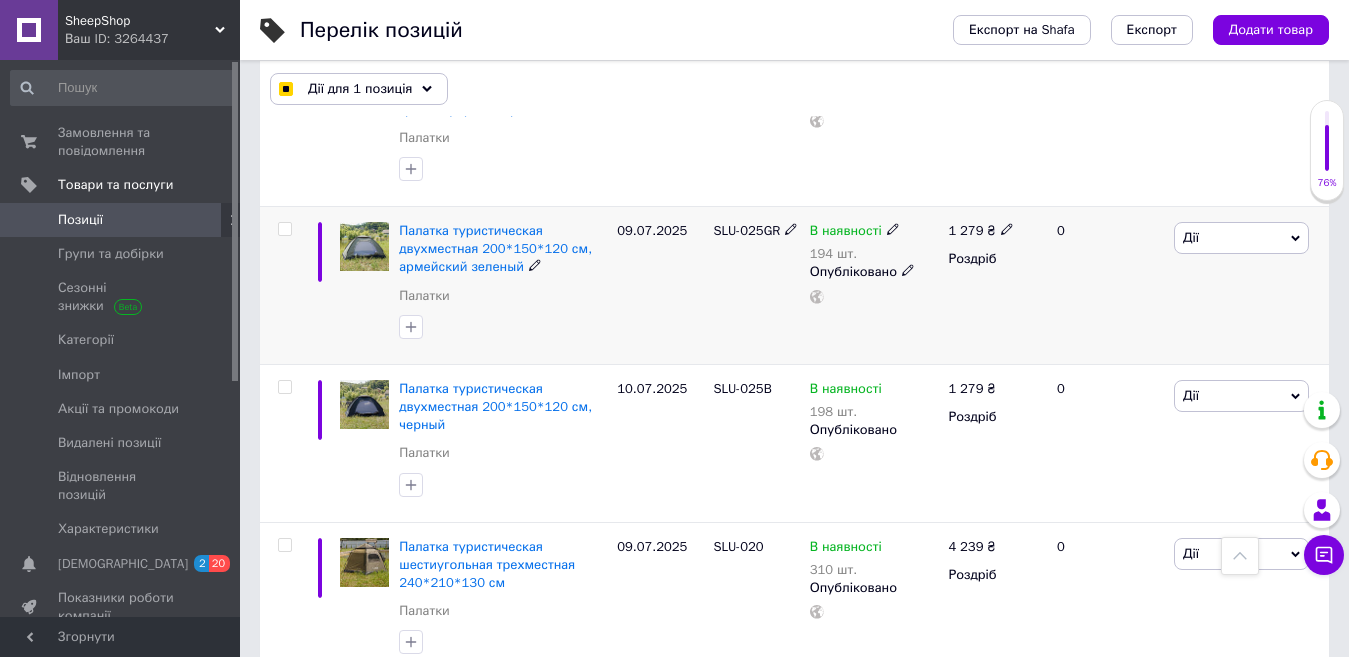 click at bounding box center [284, 229] 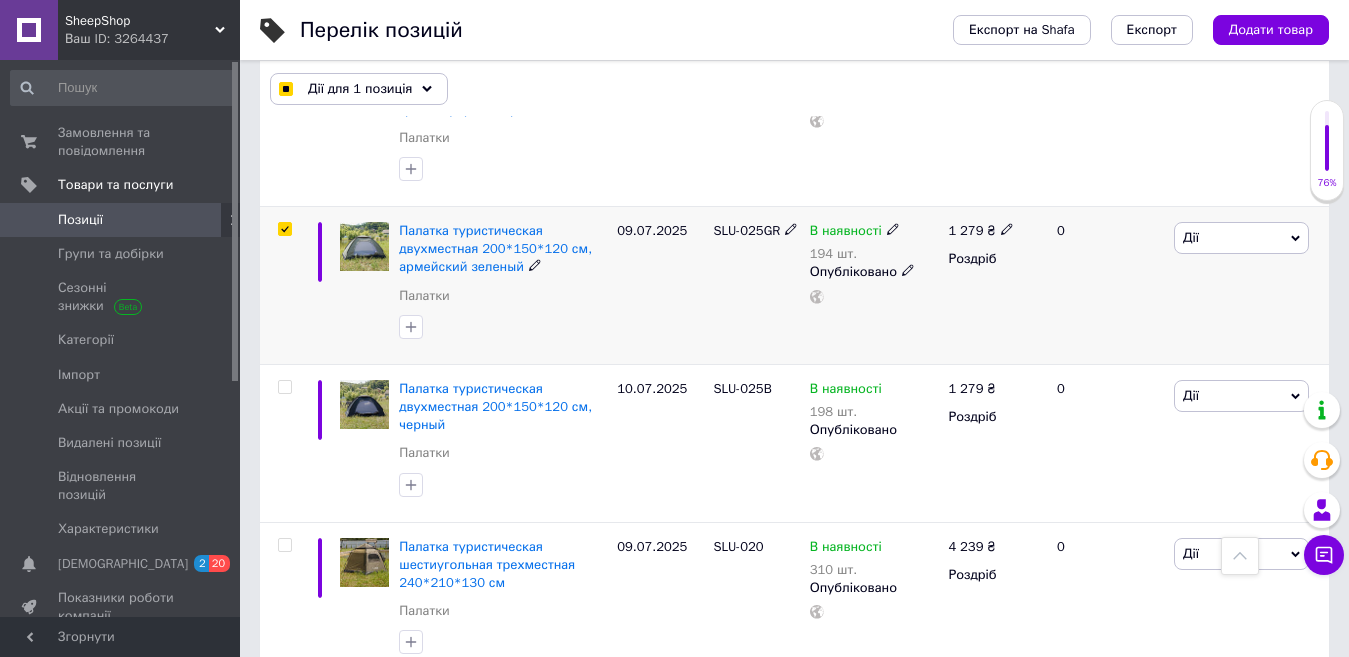 checkbox on "true" 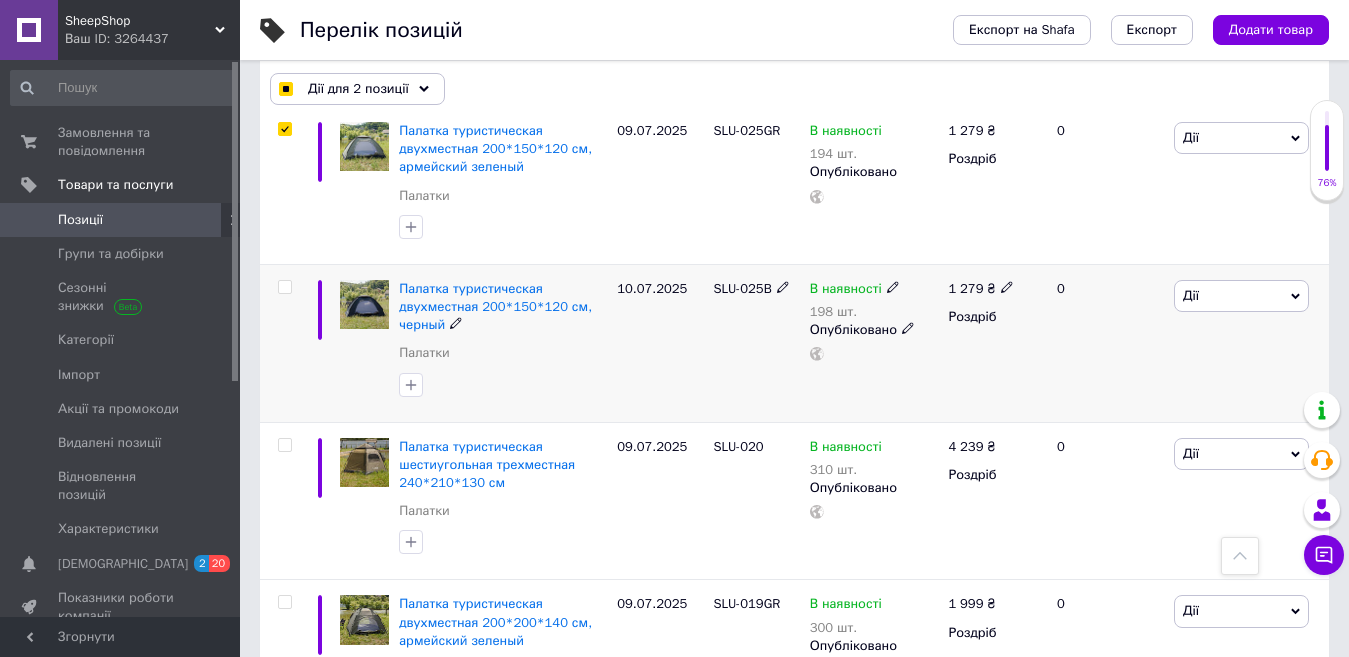click at bounding box center (284, 287) 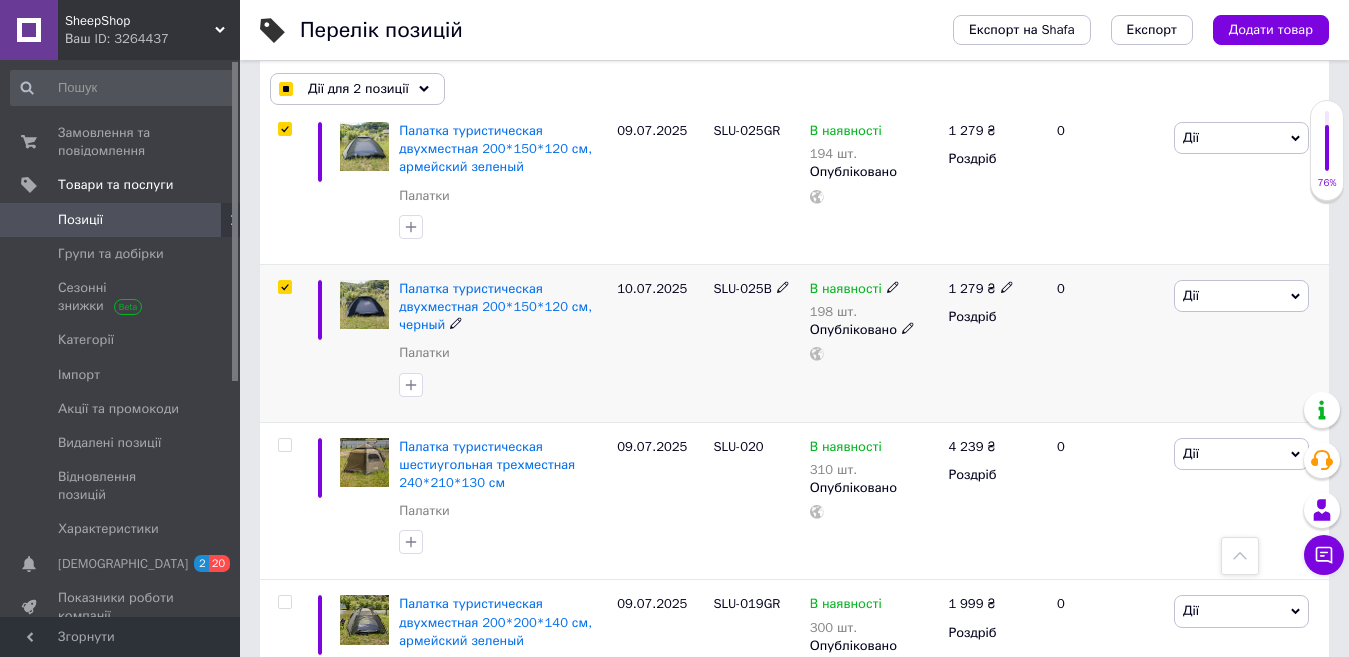checkbox on "true" 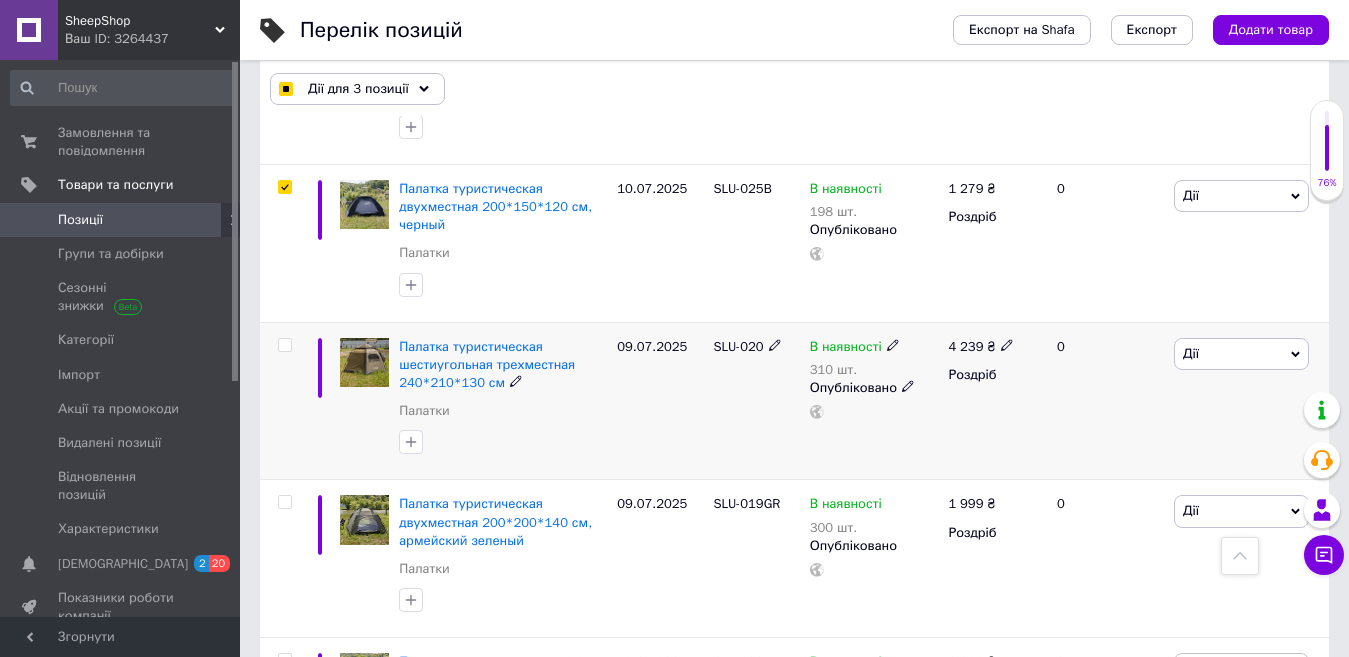 click at bounding box center (284, 345) 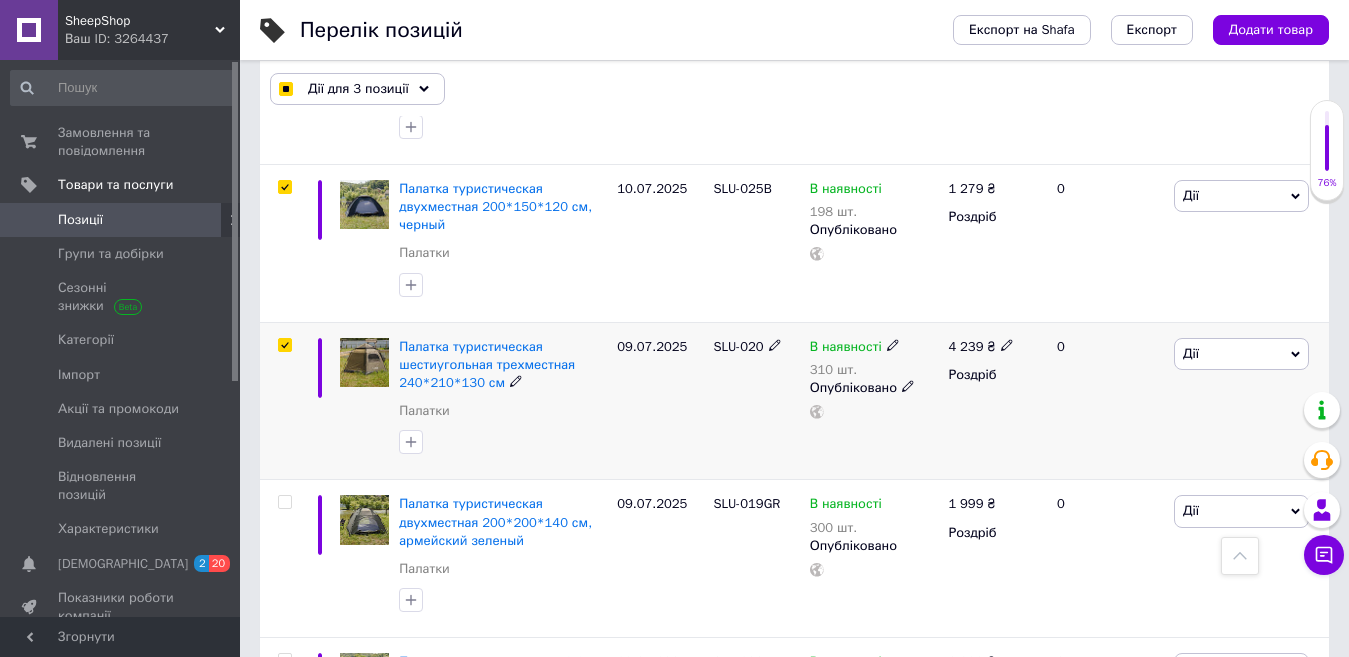 checkbox on "true" 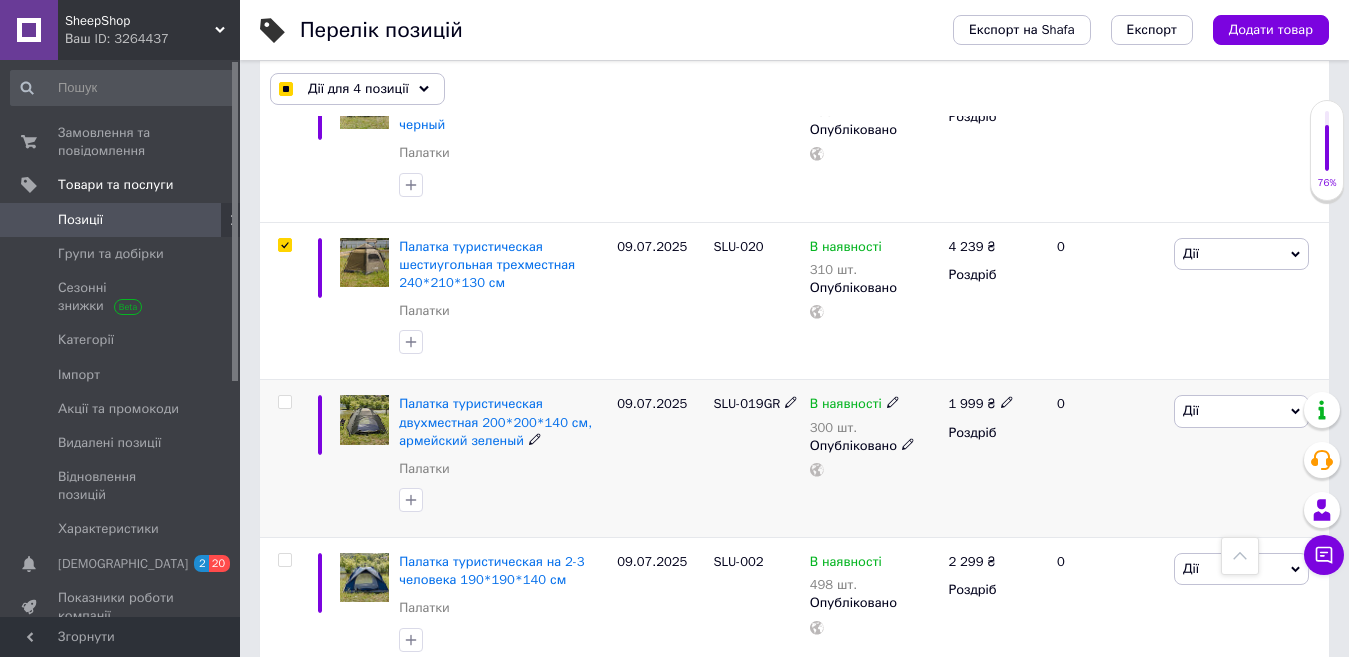 click at bounding box center [284, 402] 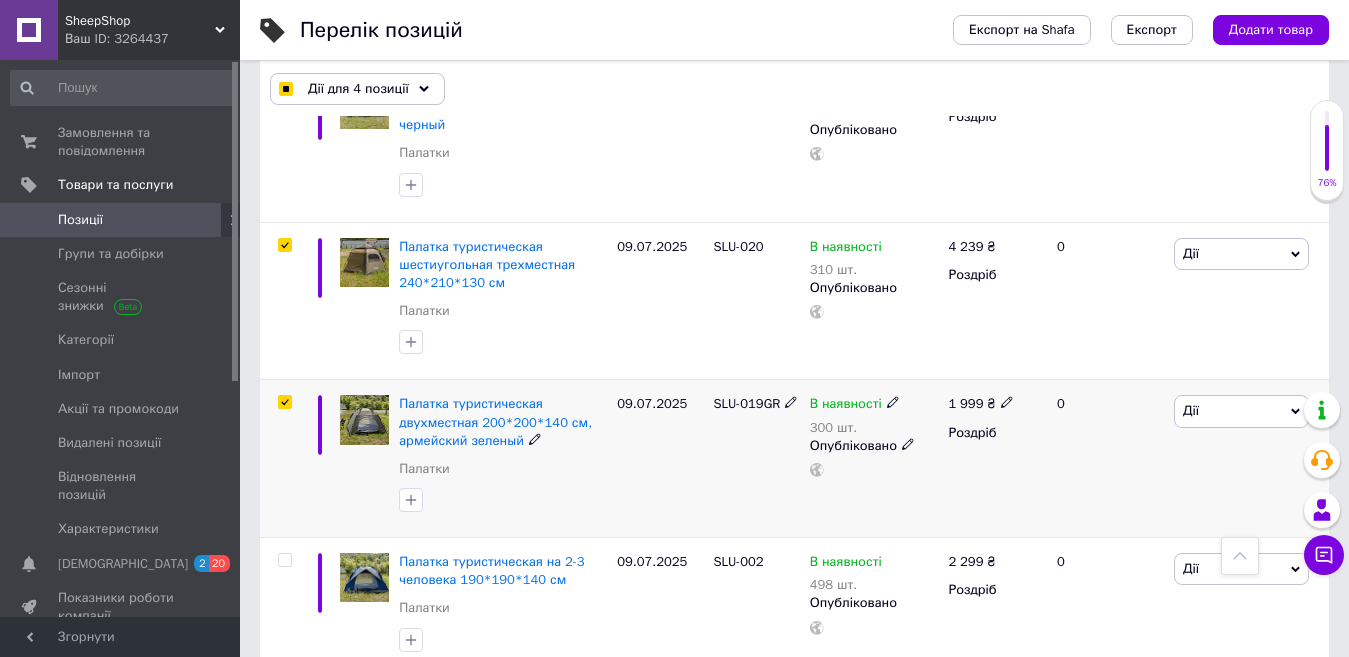 checkbox on "true" 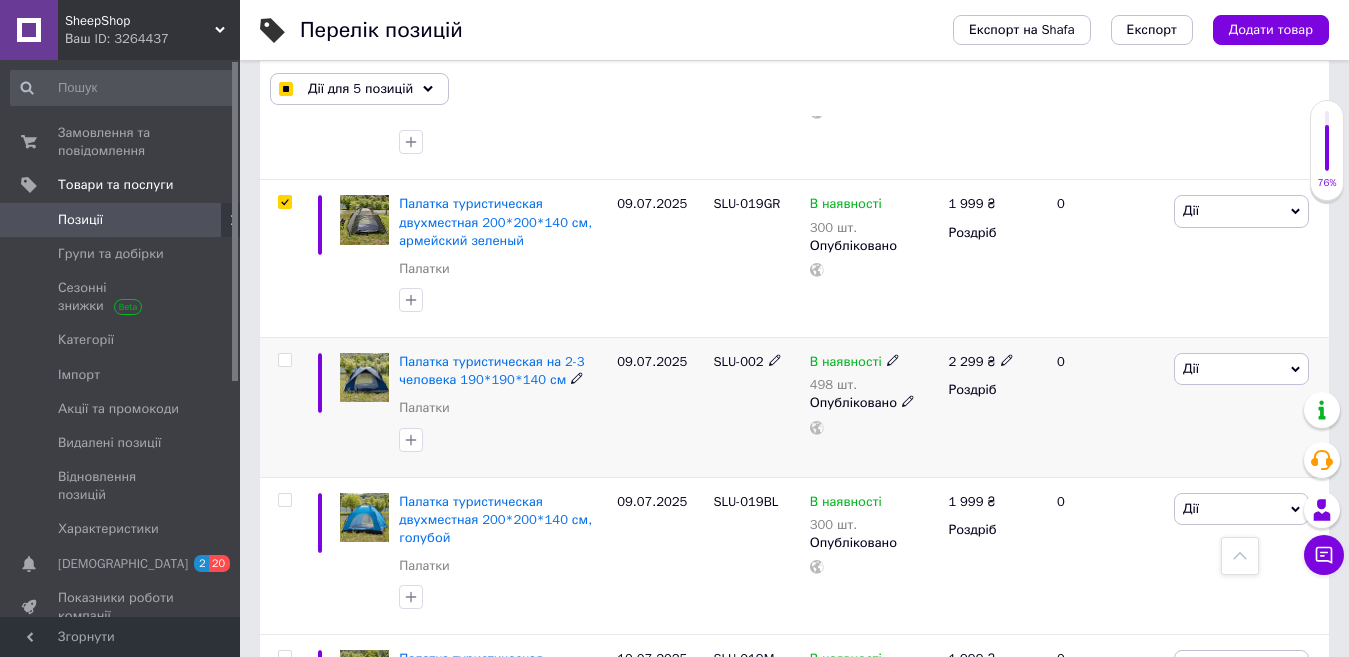 click at bounding box center [284, 360] 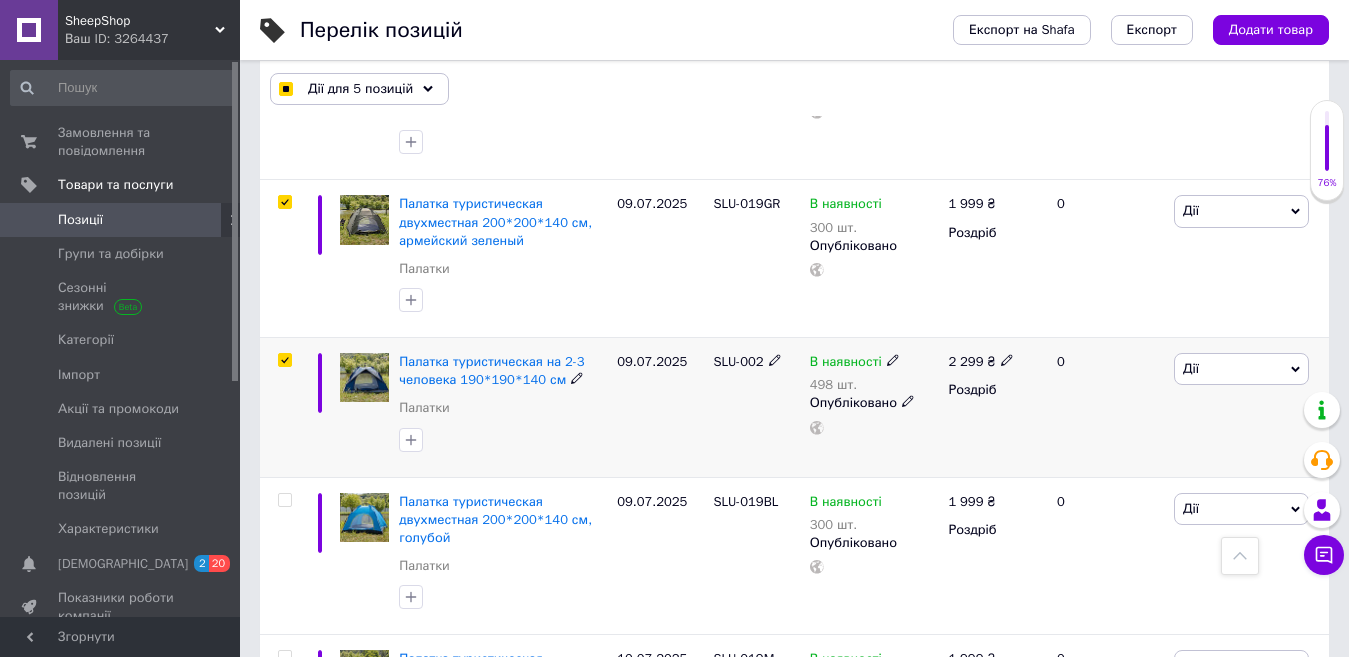 checkbox on "true" 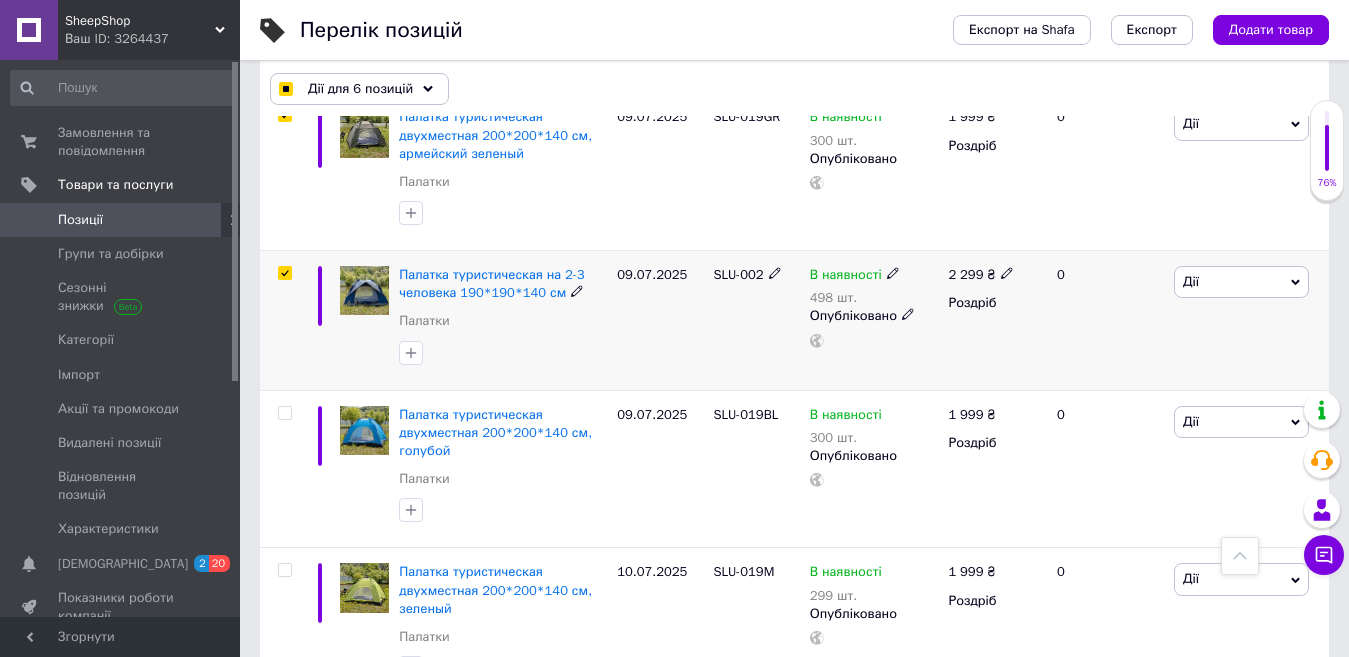scroll, scrollTop: 1000, scrollLeft: 0, axis: vertical 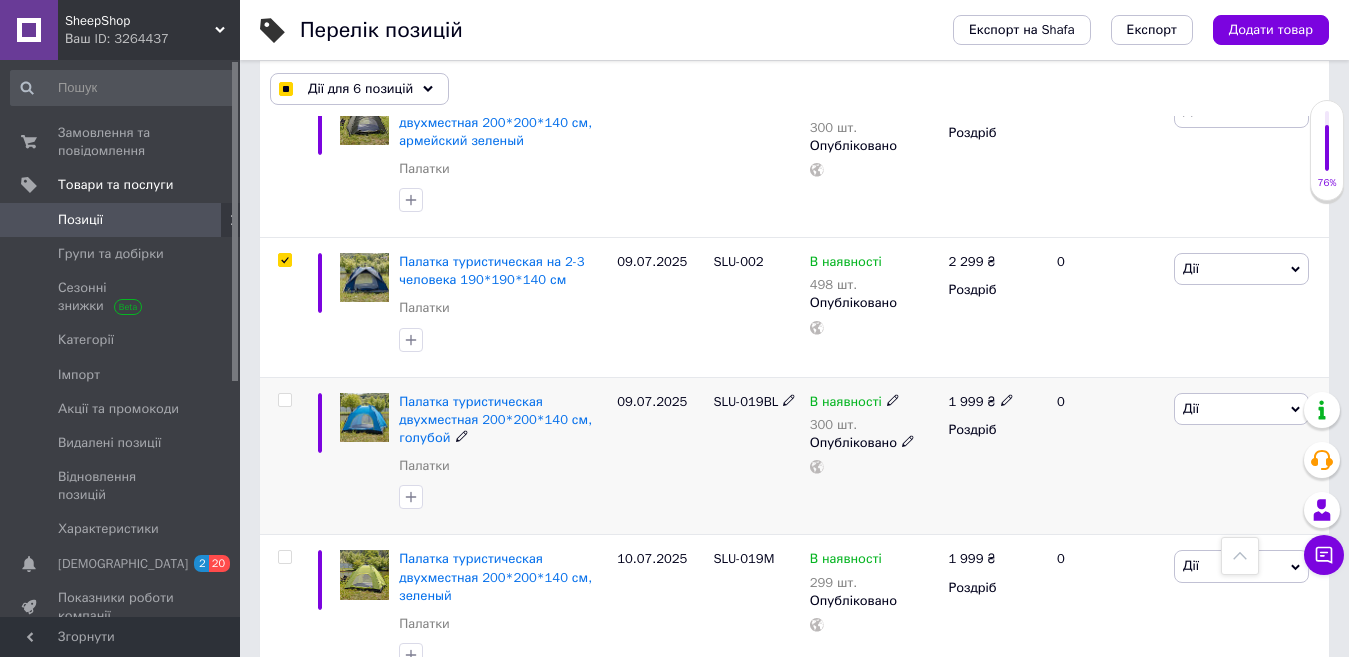 click at bounding box center [284, 400] 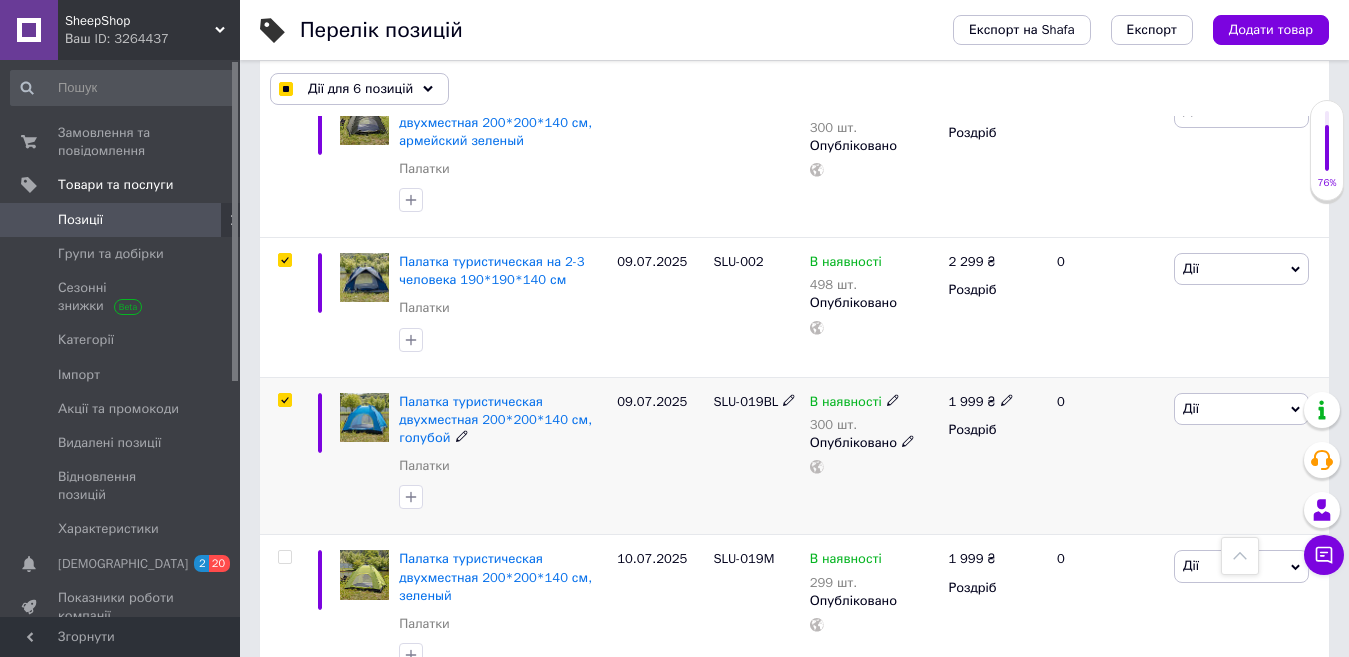 checkbox on "true" 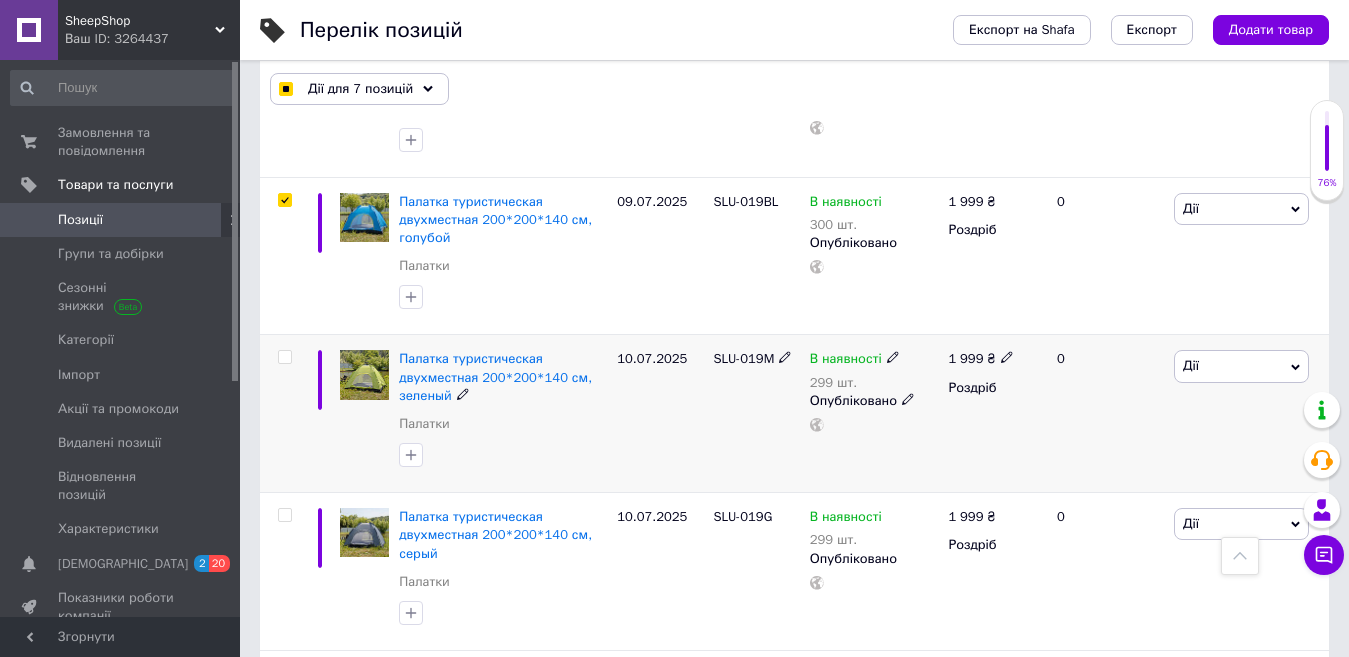 click at bounding box center [284, 357] 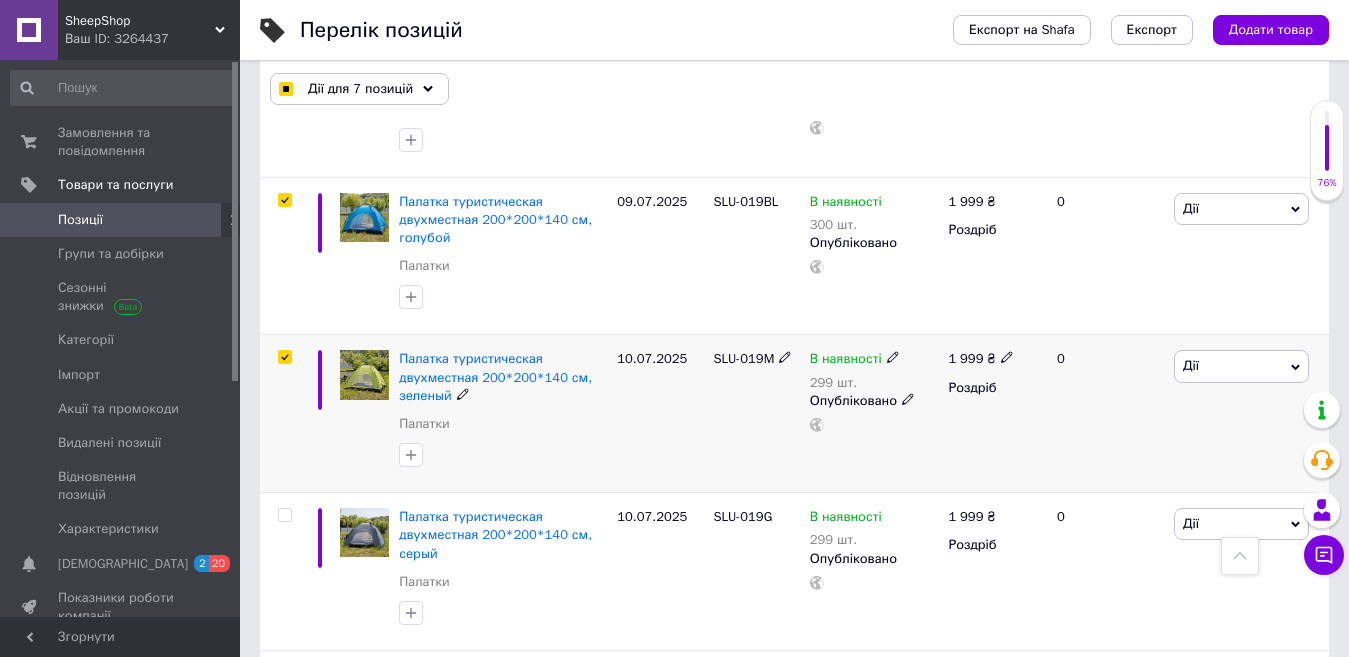 checkbox on "true" 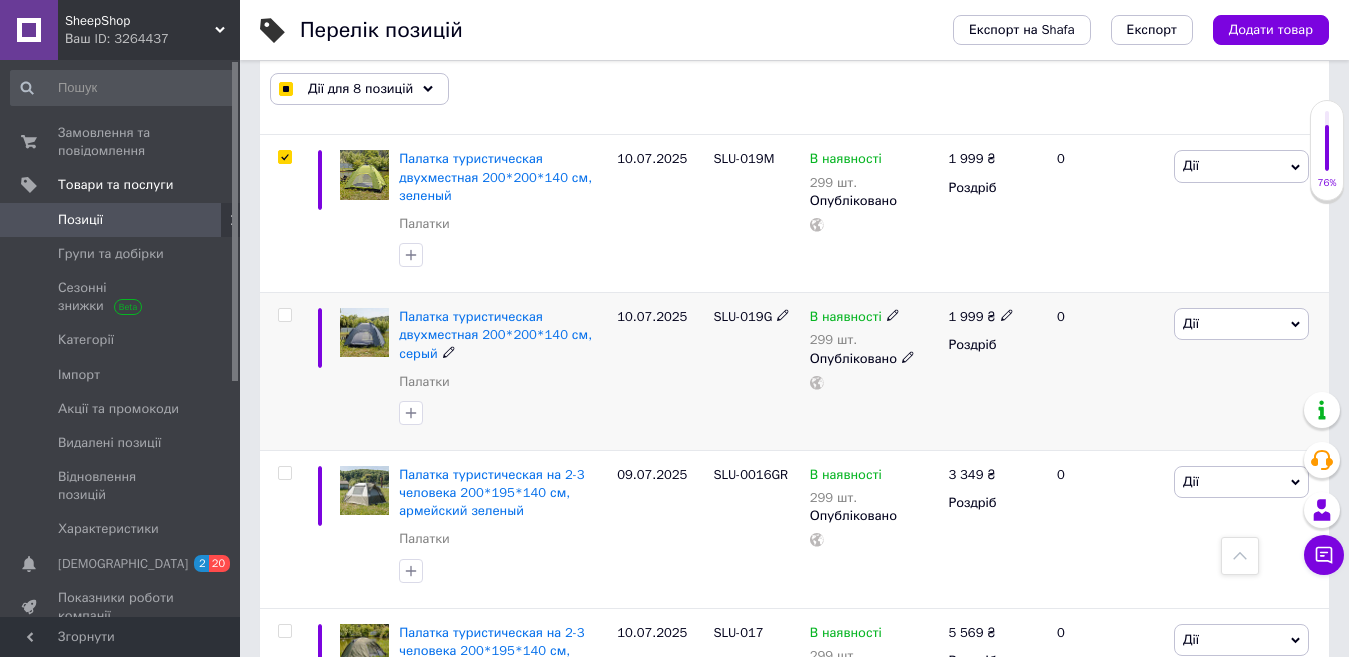 click at bounding box center (284, 315) 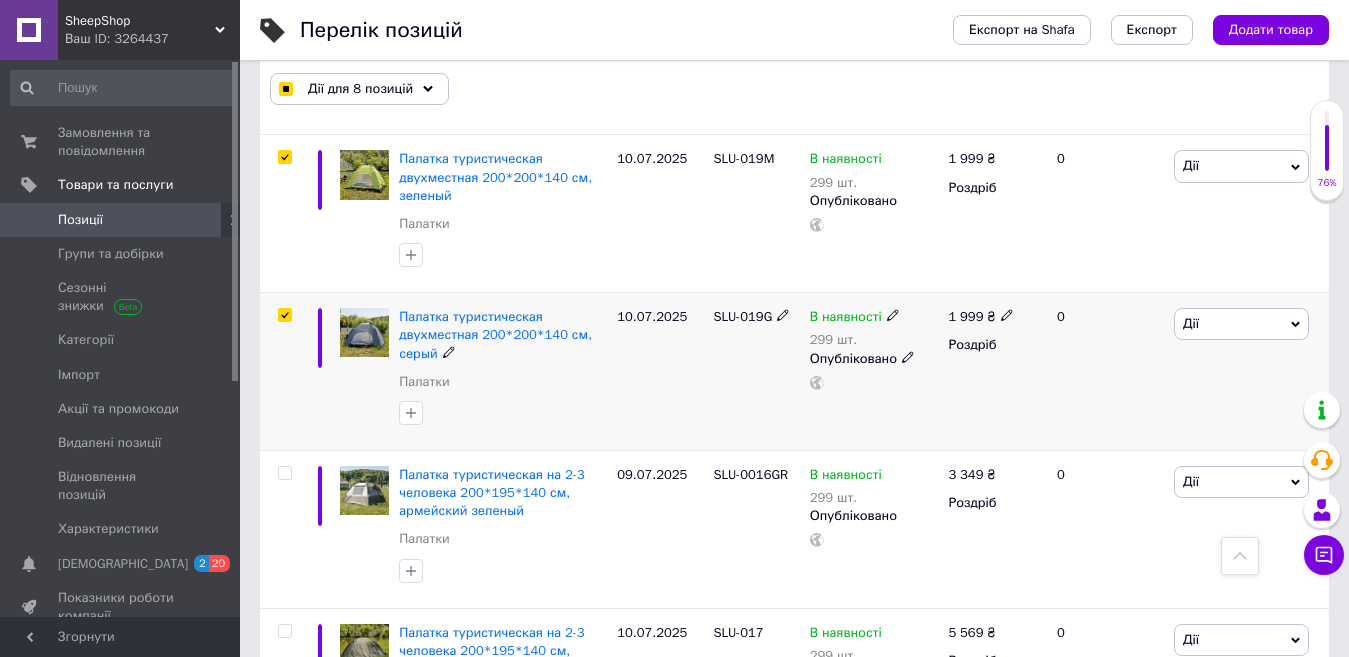 checkbox on "true" 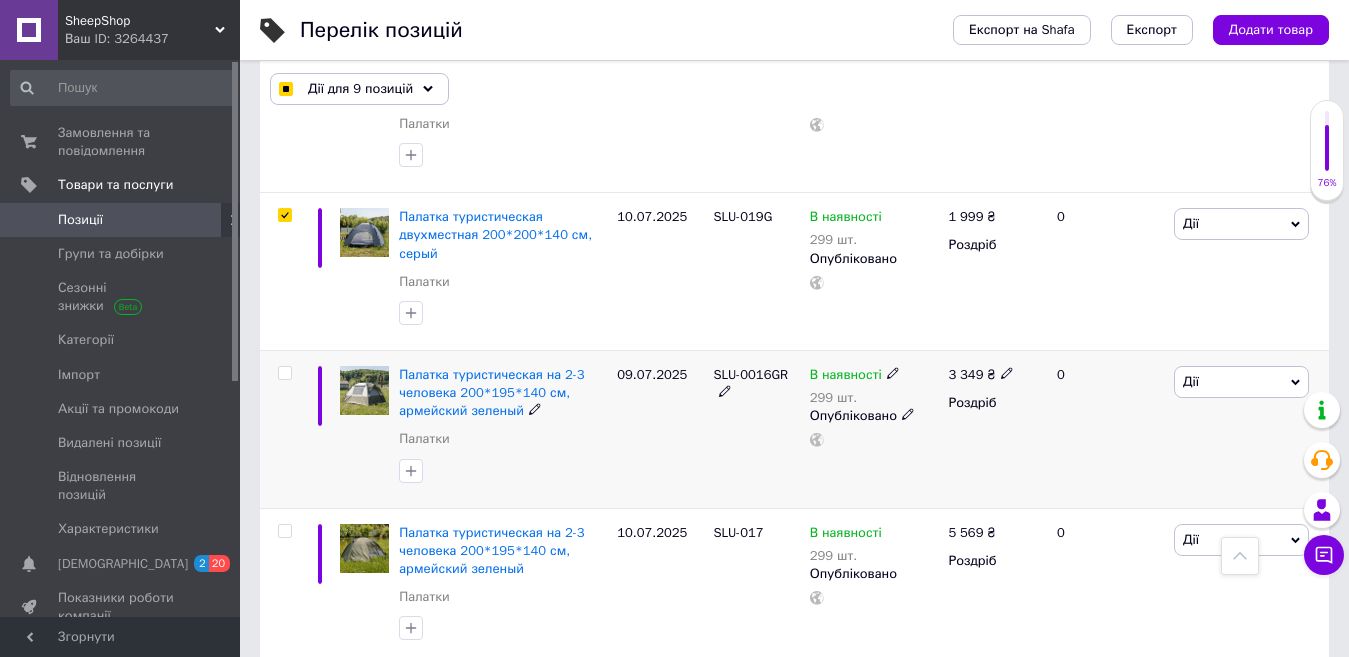 click at bounding box center (284, 373) 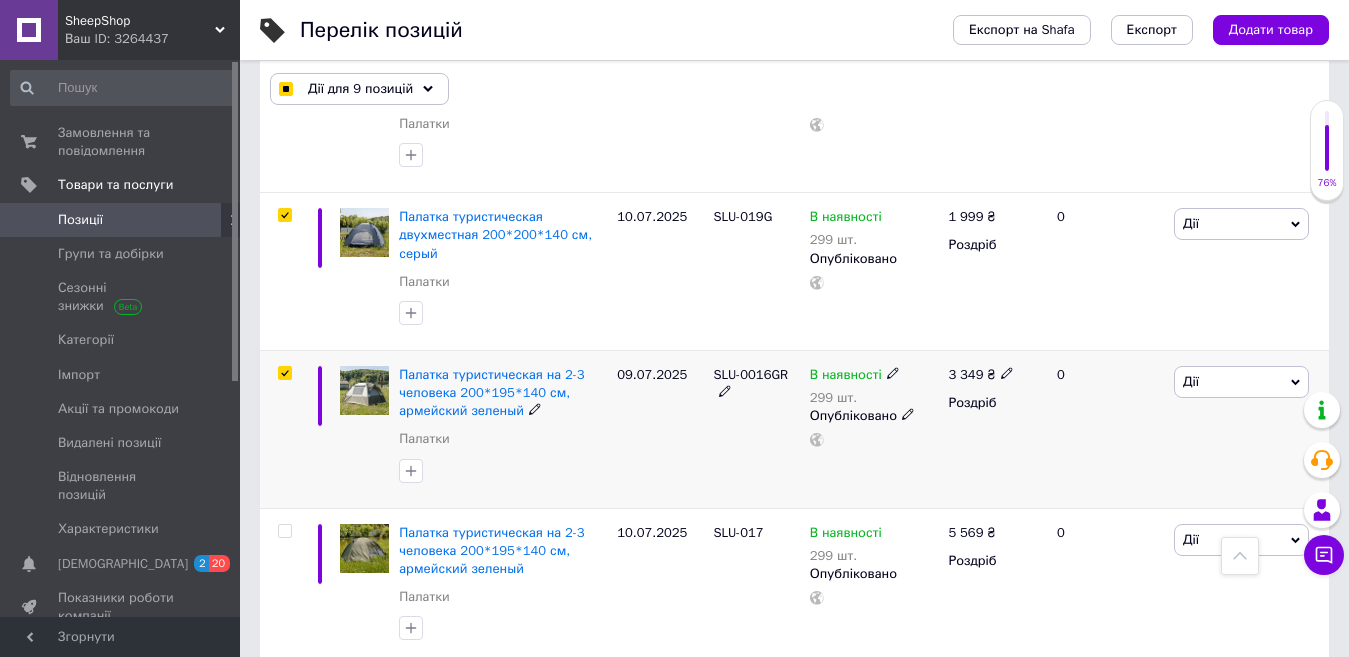 checkbox on "true" 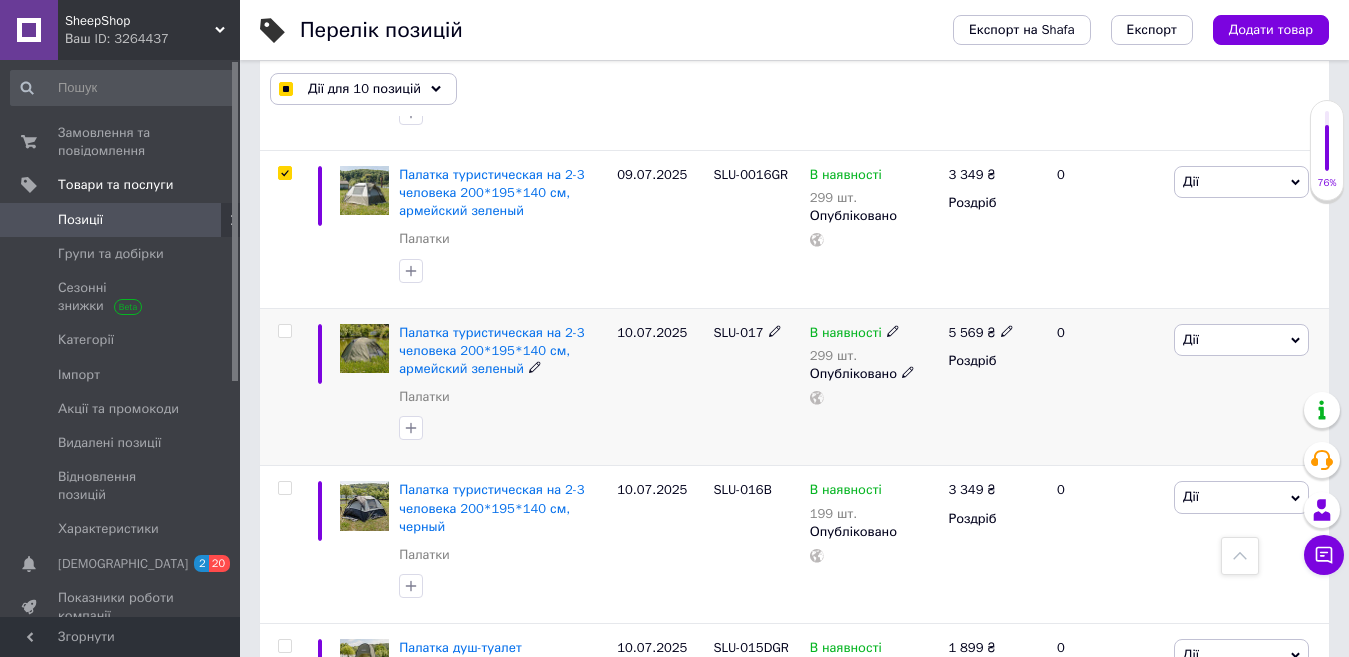 click at bounding box center (284, 331) 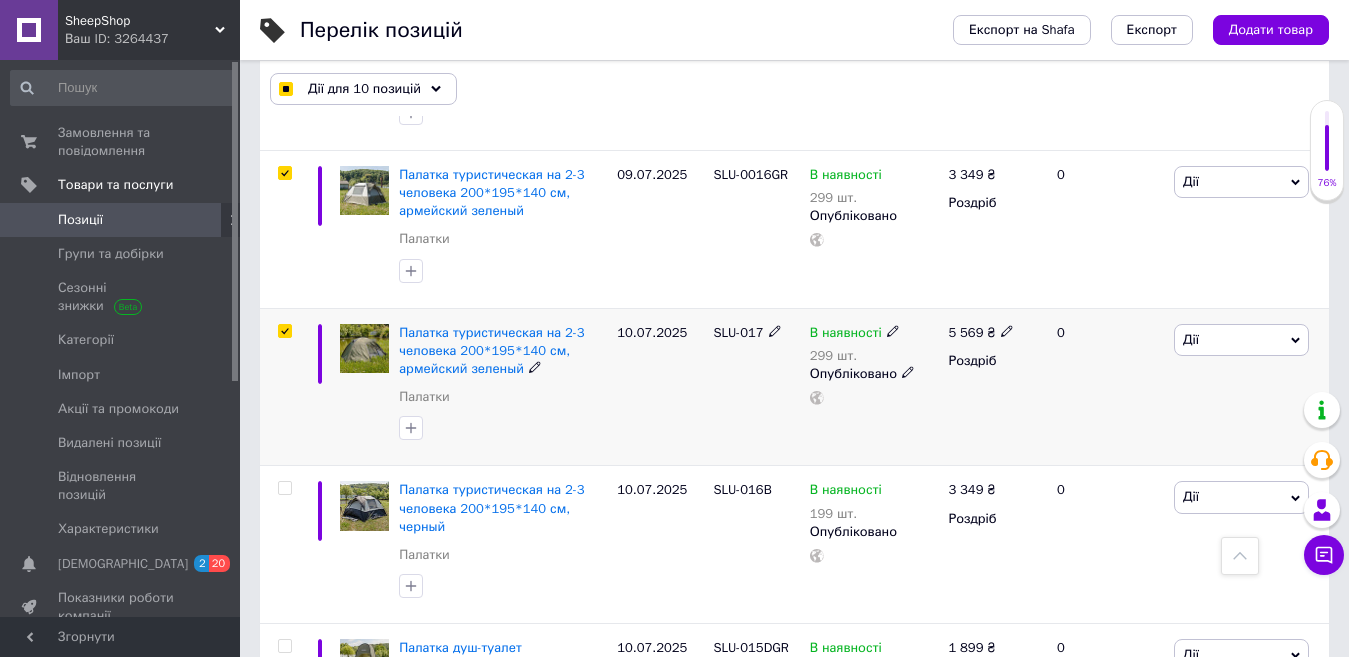 checkbox on "true" 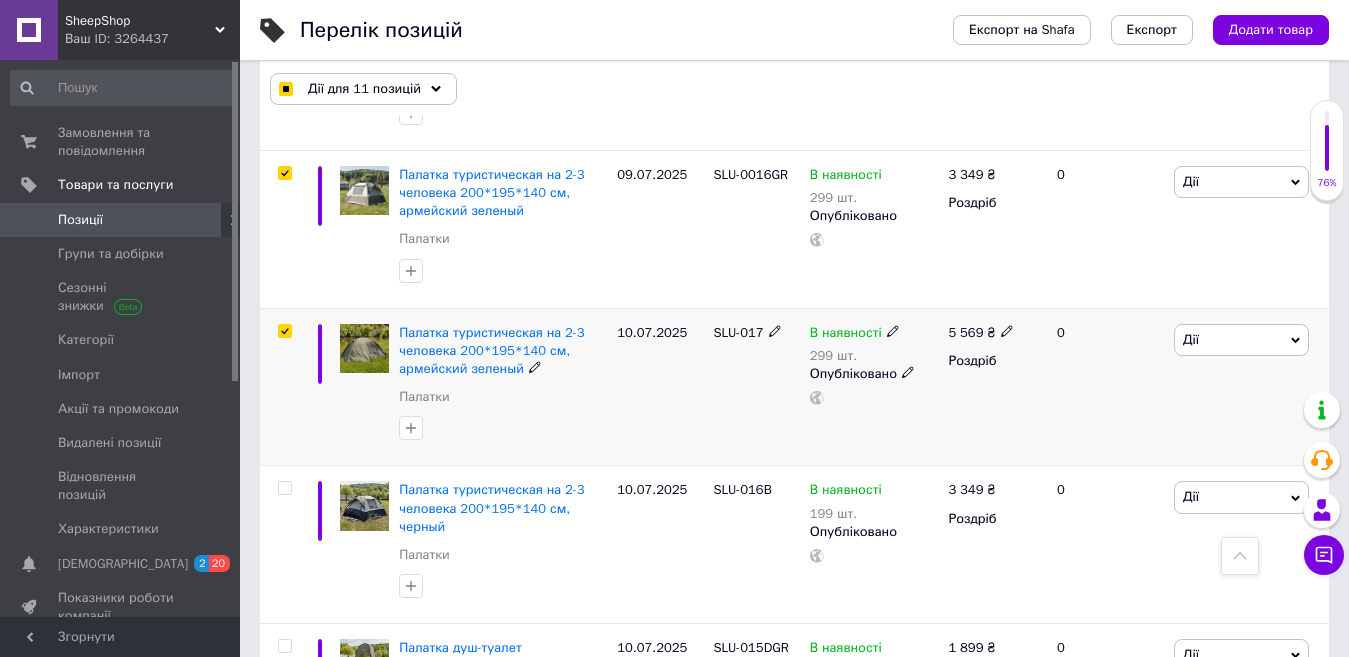 checkbox on "true" 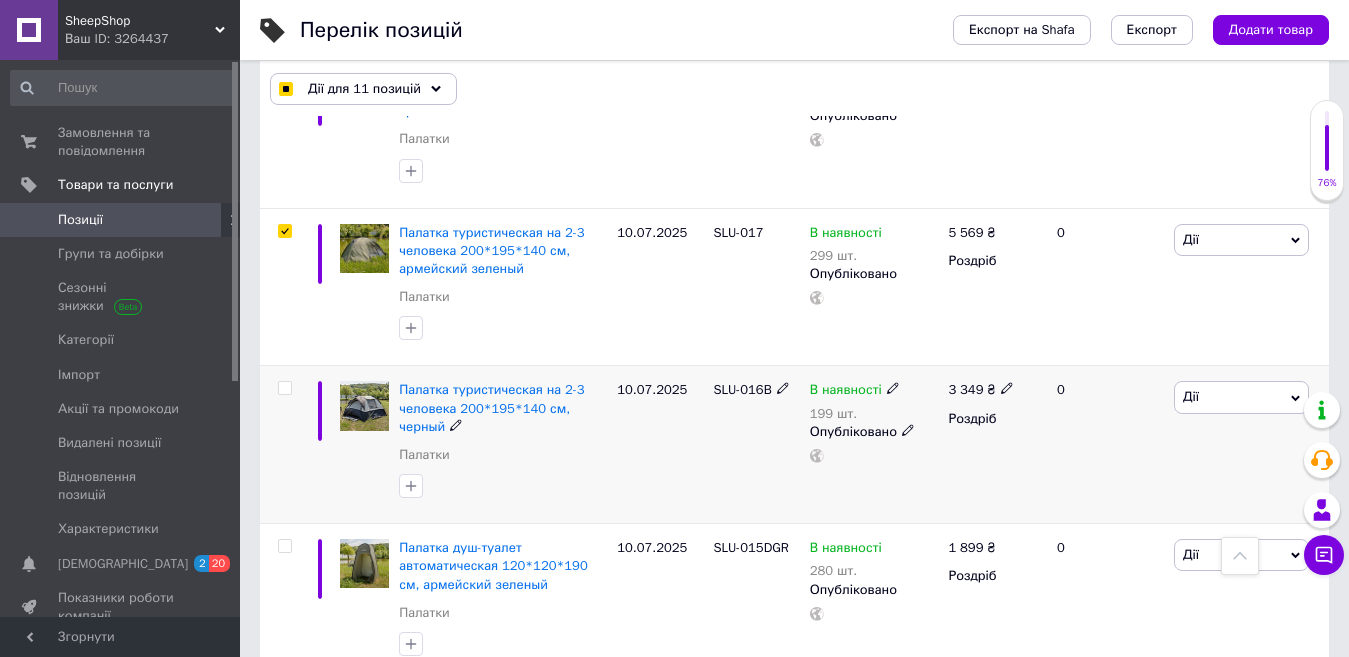 click at bounding box center [284, 388] 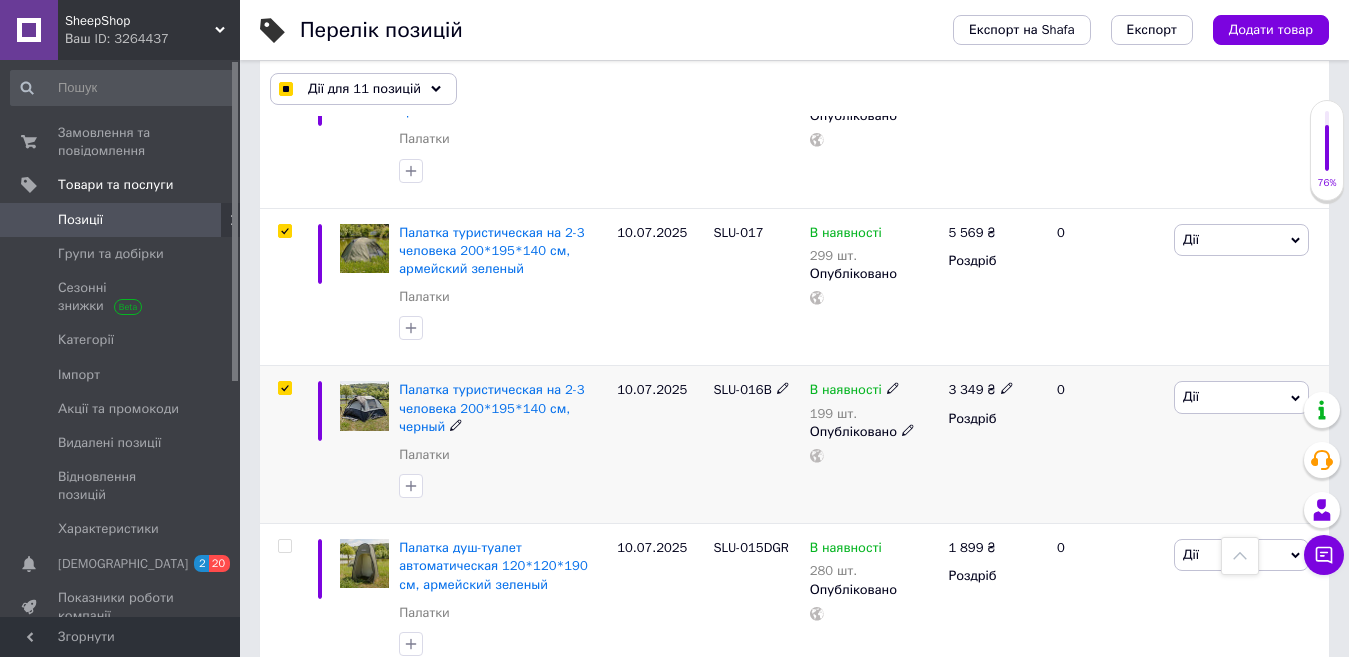 checkbox on "true" 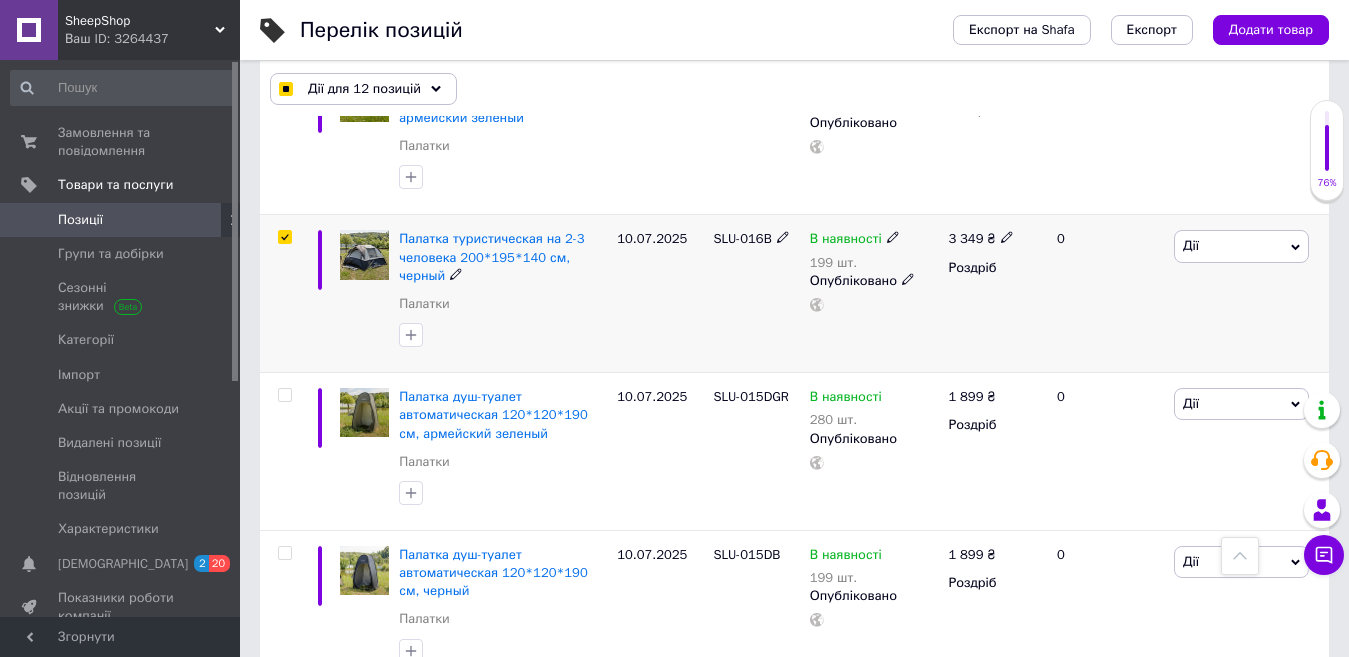 scroll, scrollTop: 2000, scrollLeft: 0, axis: vertical 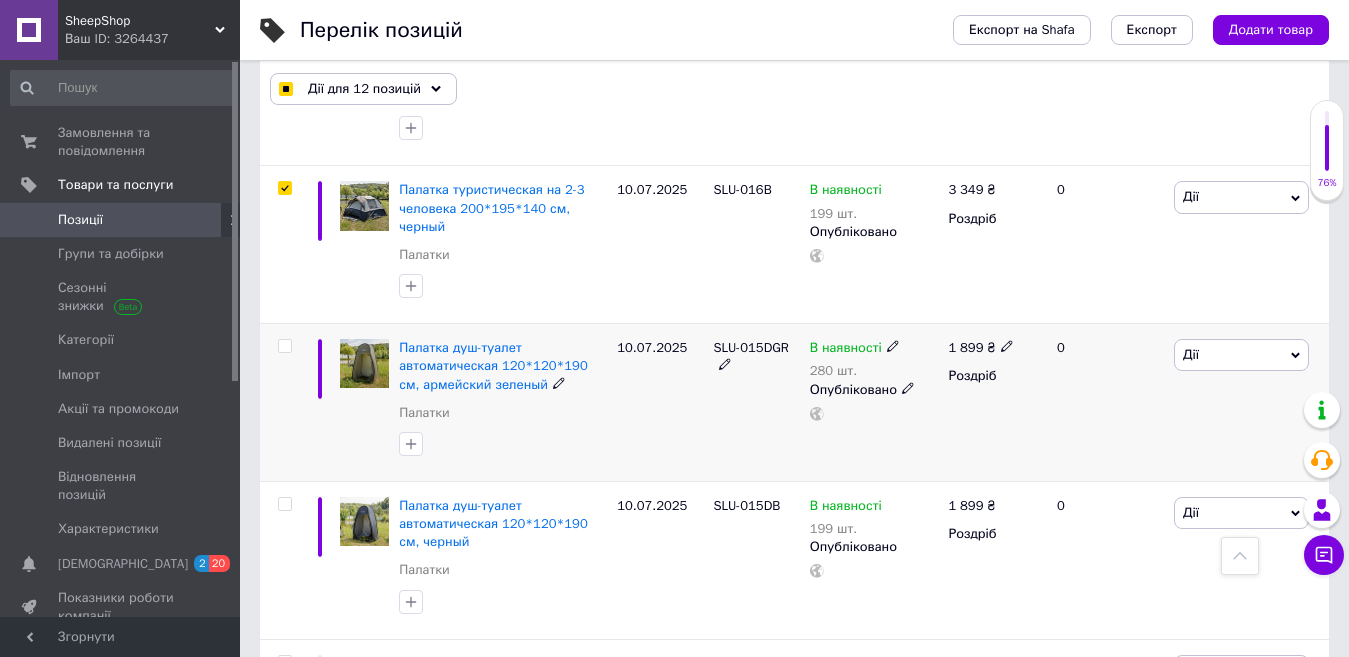 click at bounding box center (282, 403) 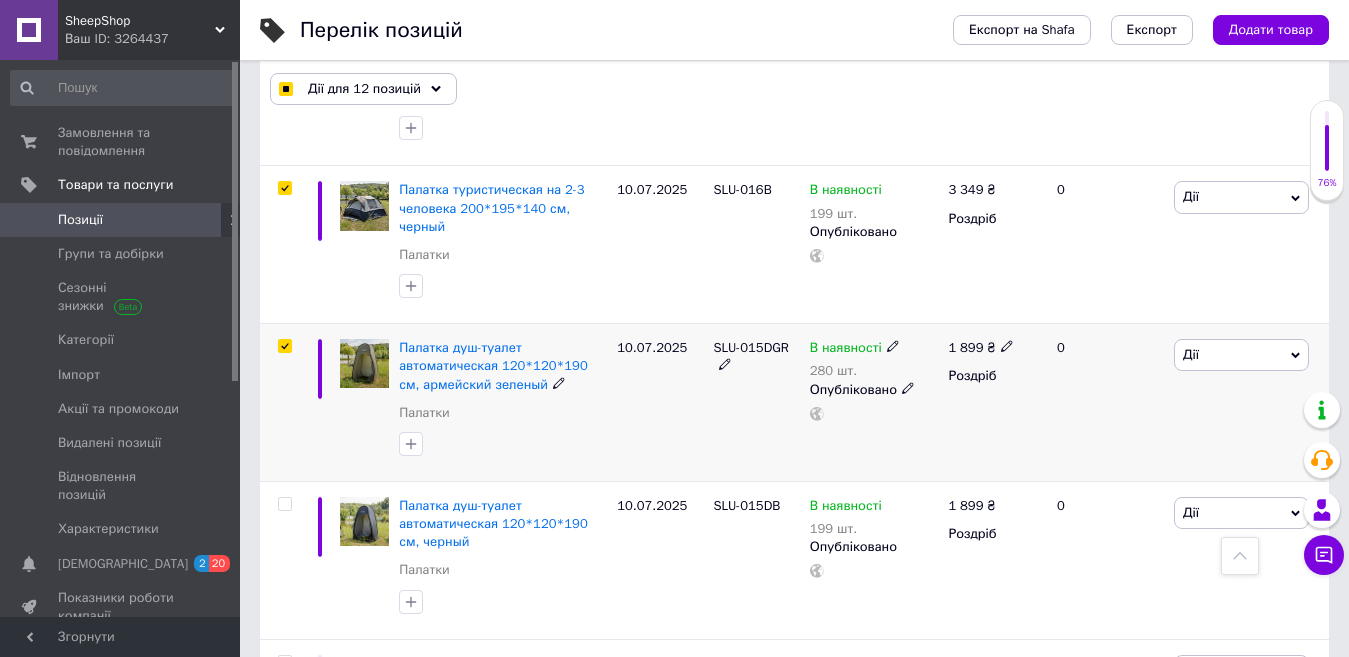 checkbox on "true" 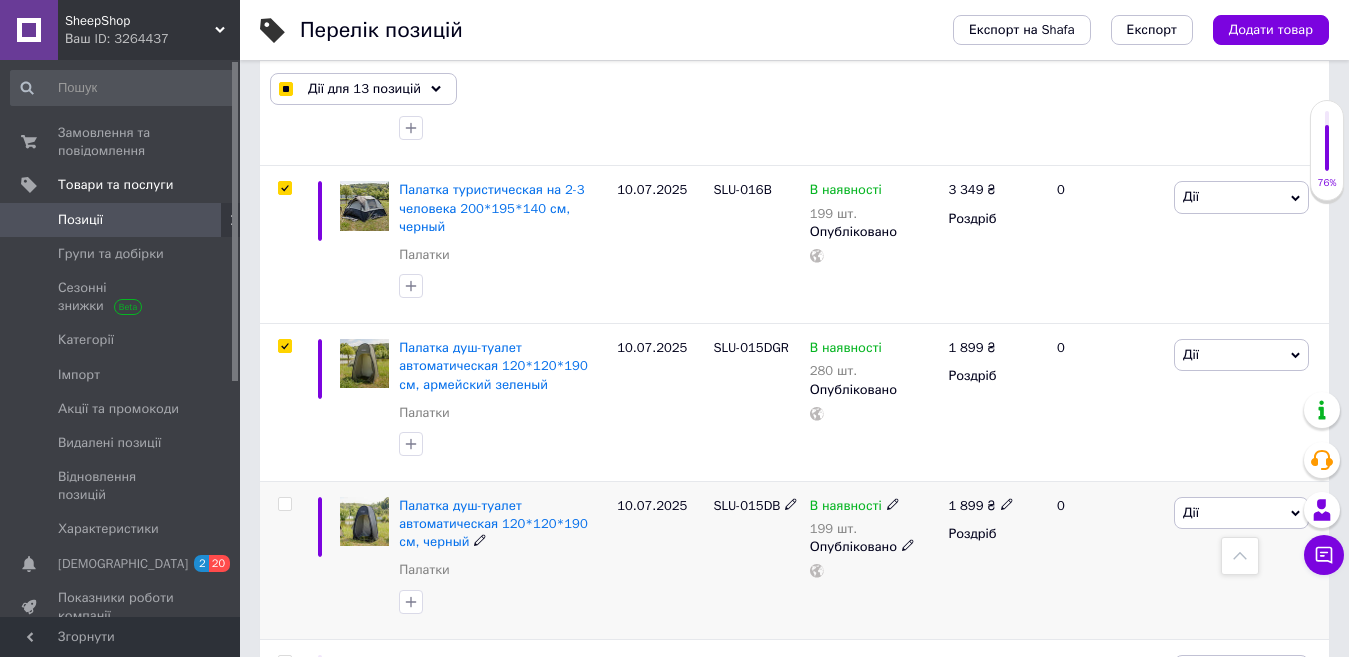 drag, startPoint x: 288, startPoint y: 484, endPoint x: 320, endPoint y: 468, distance: 35.77709 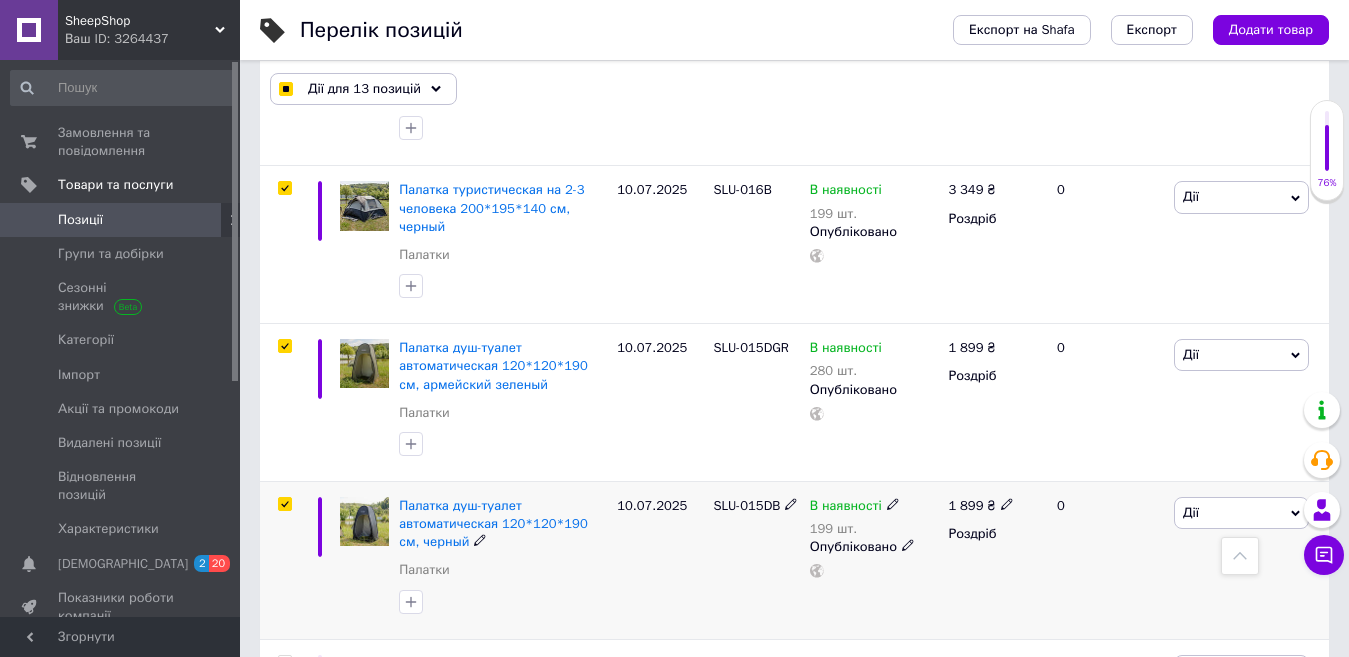 checkbox on "true" 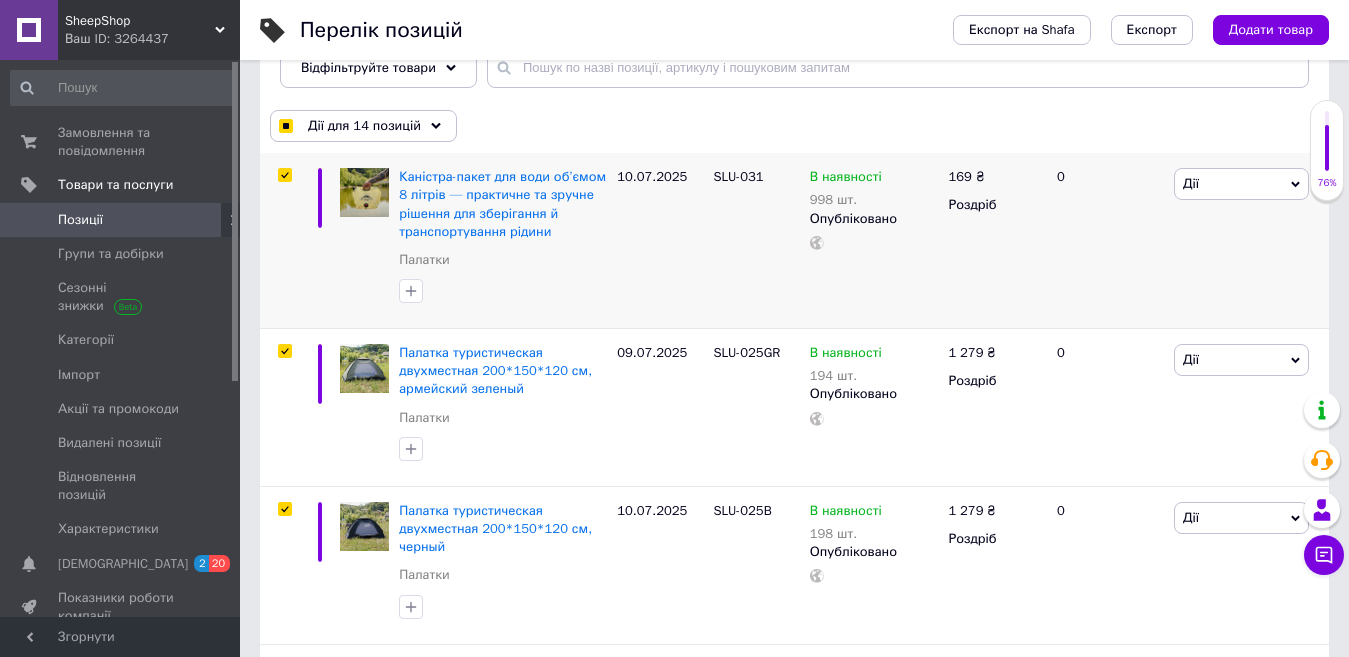 scroll, scrollTop: 300, scrollLeft: 0, axis: vertical 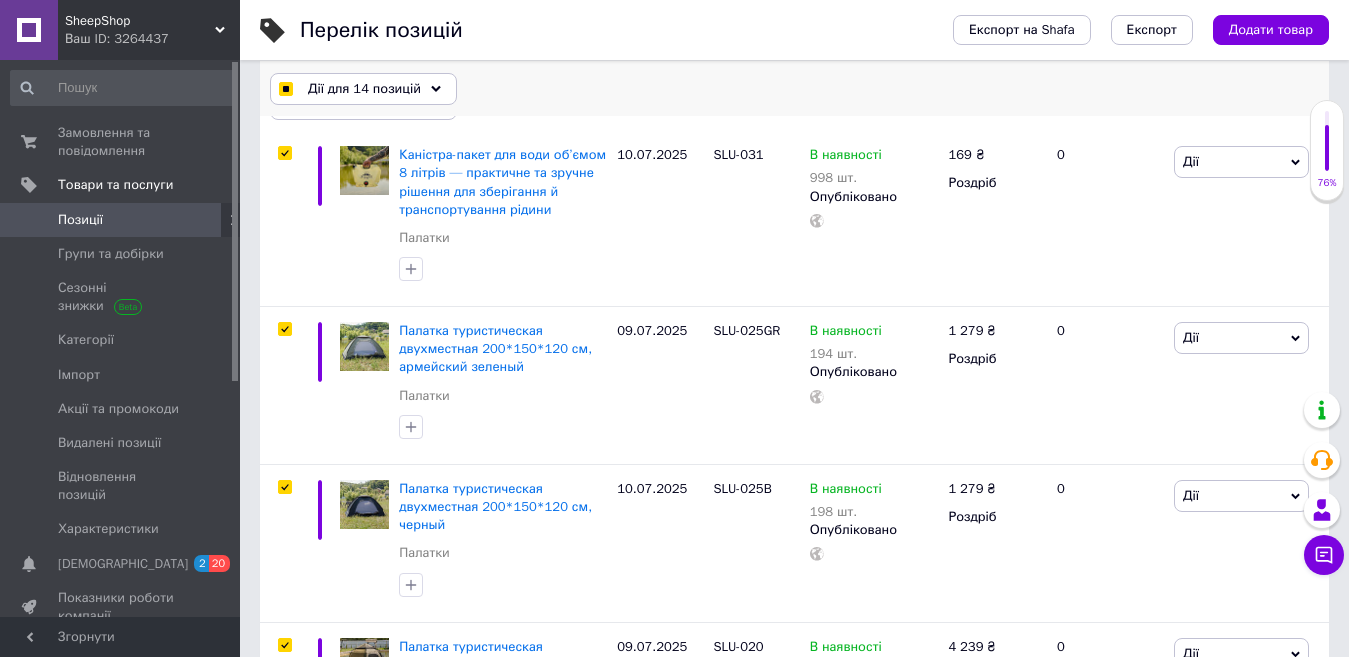 click on "Дії для 14 позицій" at bounding box center [364, 89] 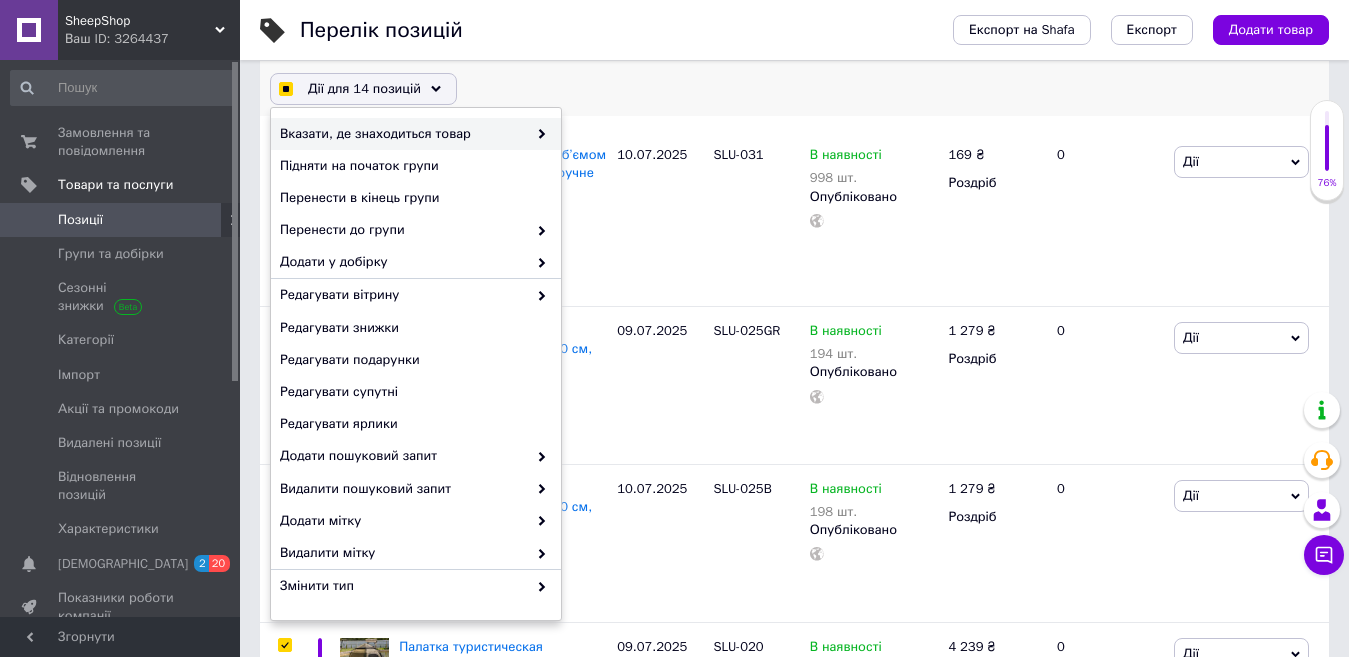 checkbox on "true" 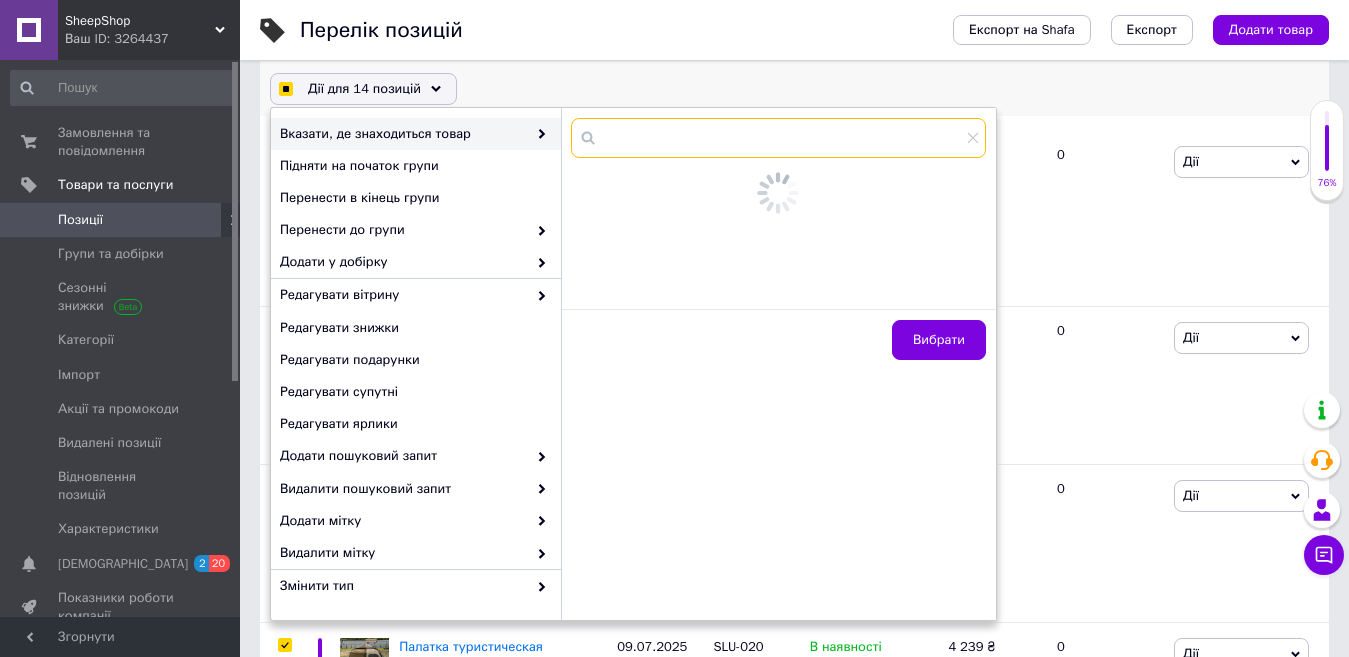 click at bounding box center (778, 138) 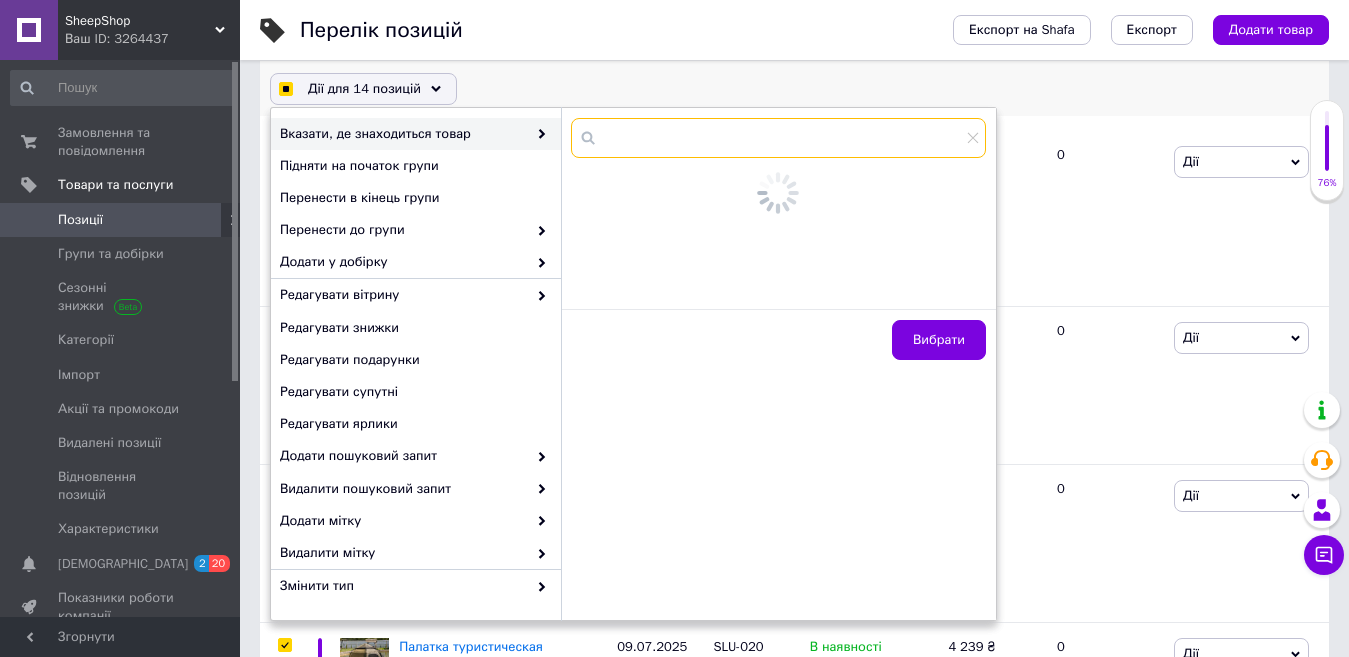 checkbox on "true" 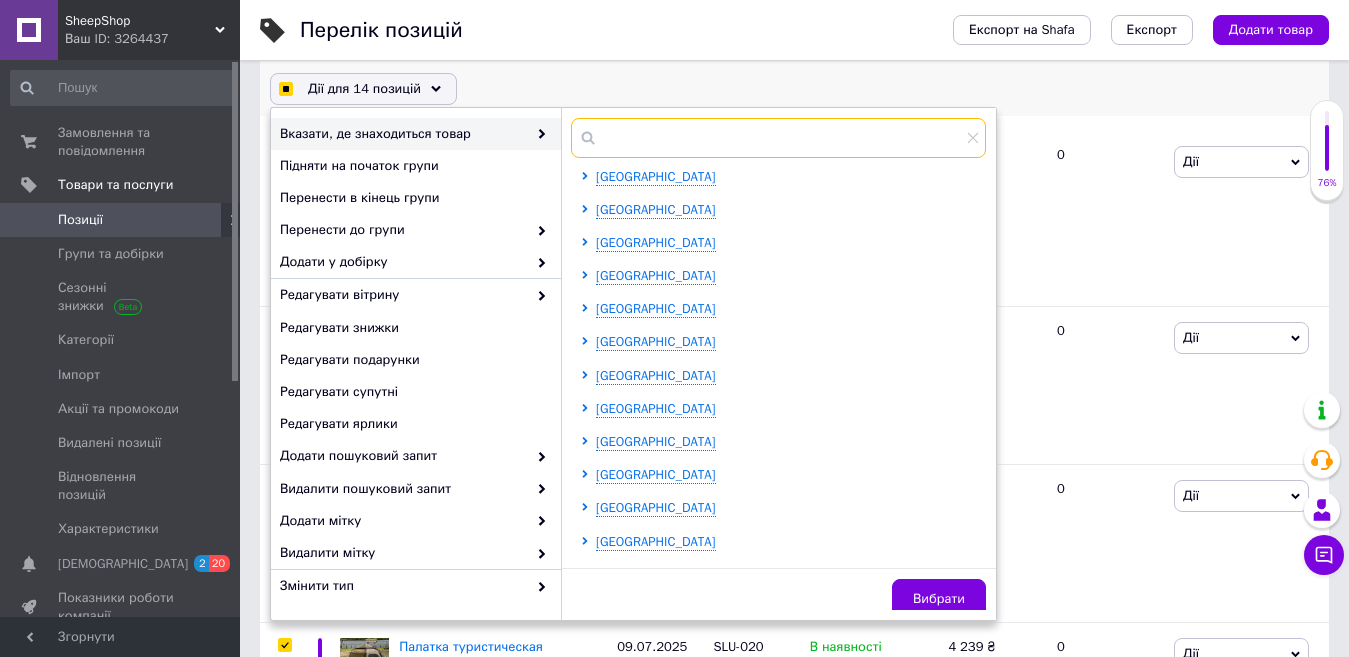 checkbox on "true" 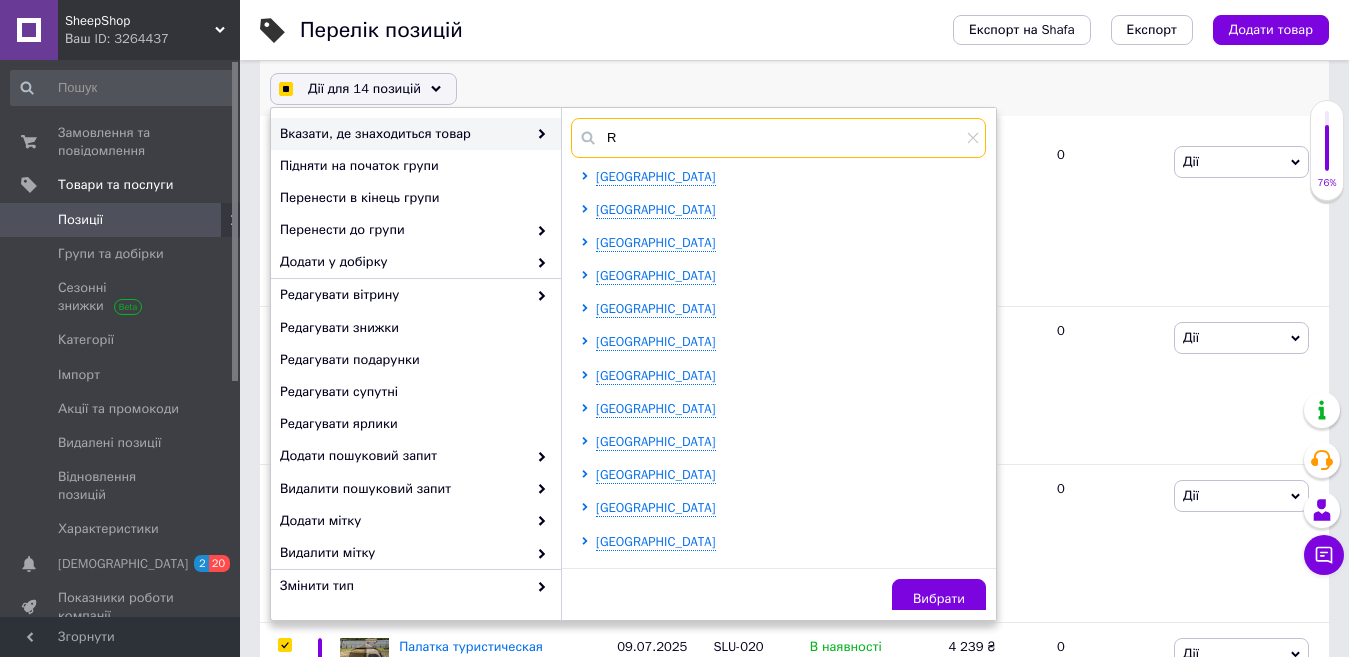 checkbox on "true" 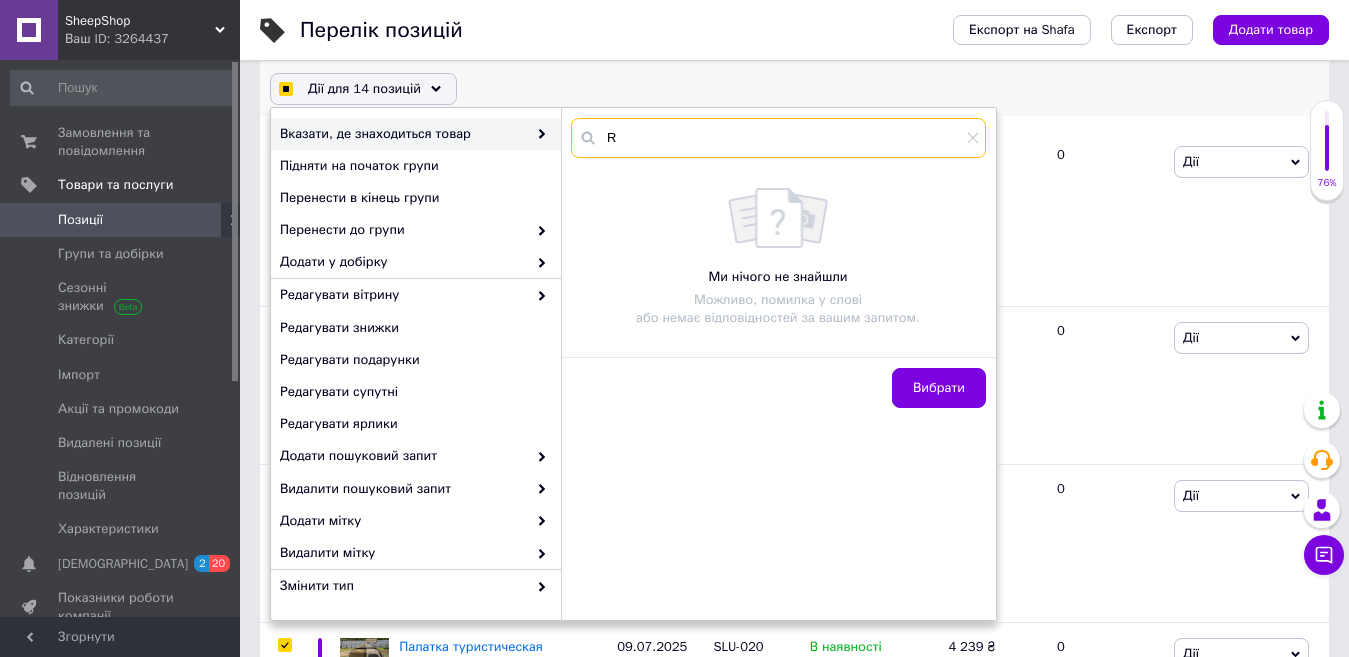 type 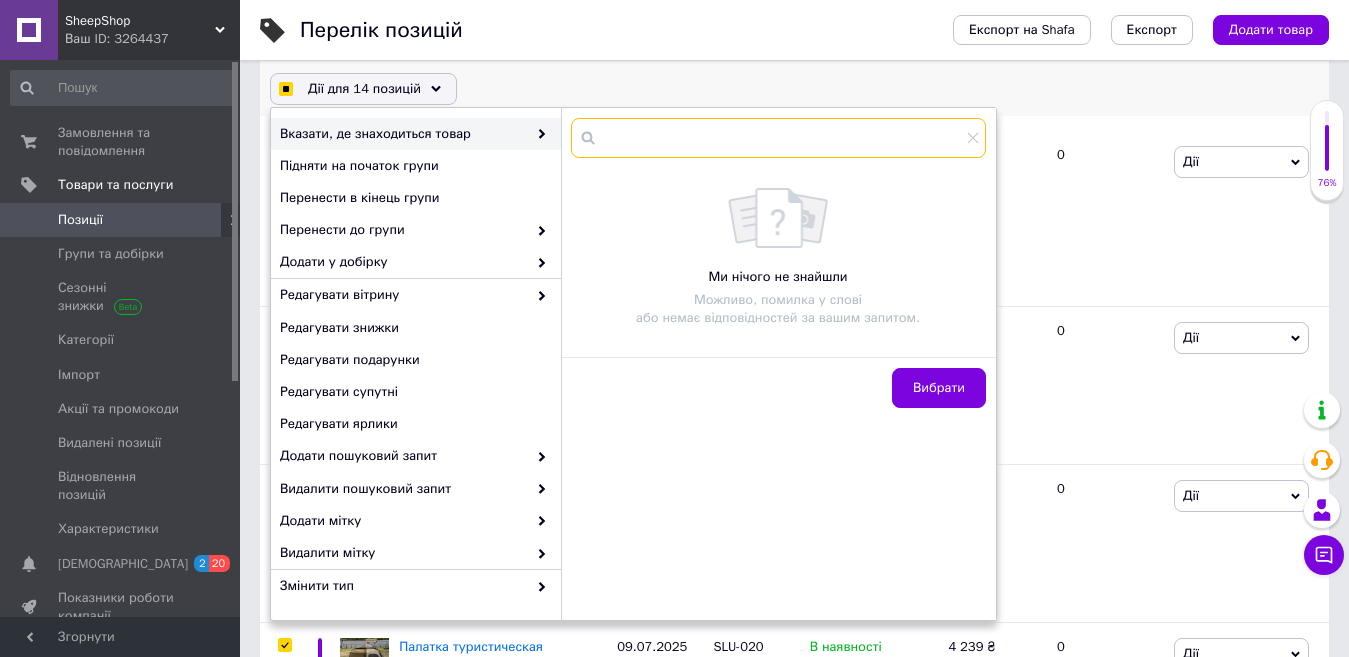 checkbox on "true" 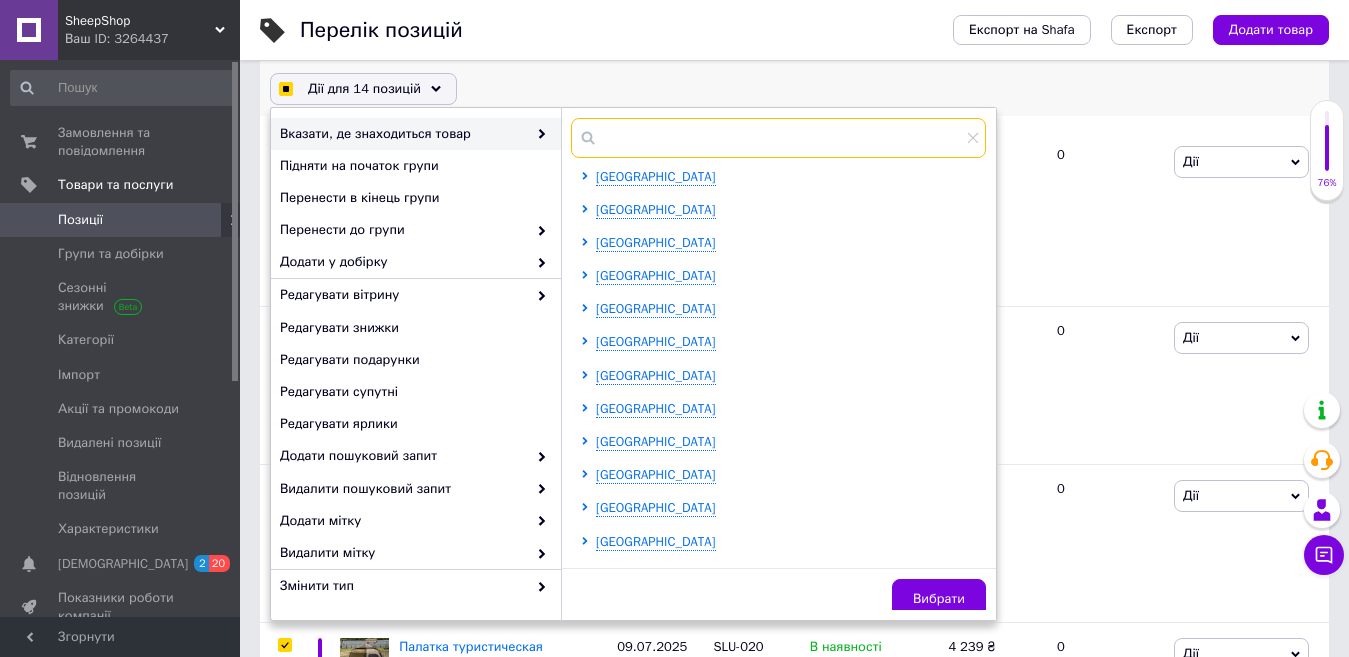 type on "К" 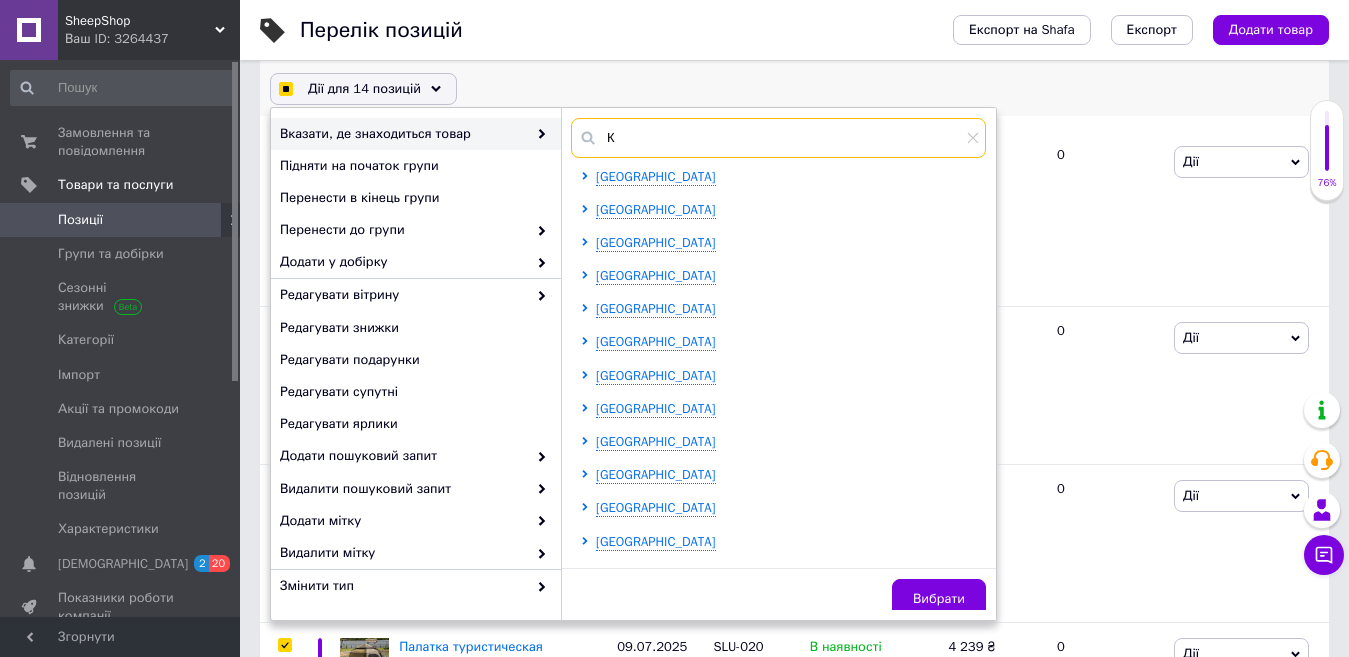 checkbox on "true" 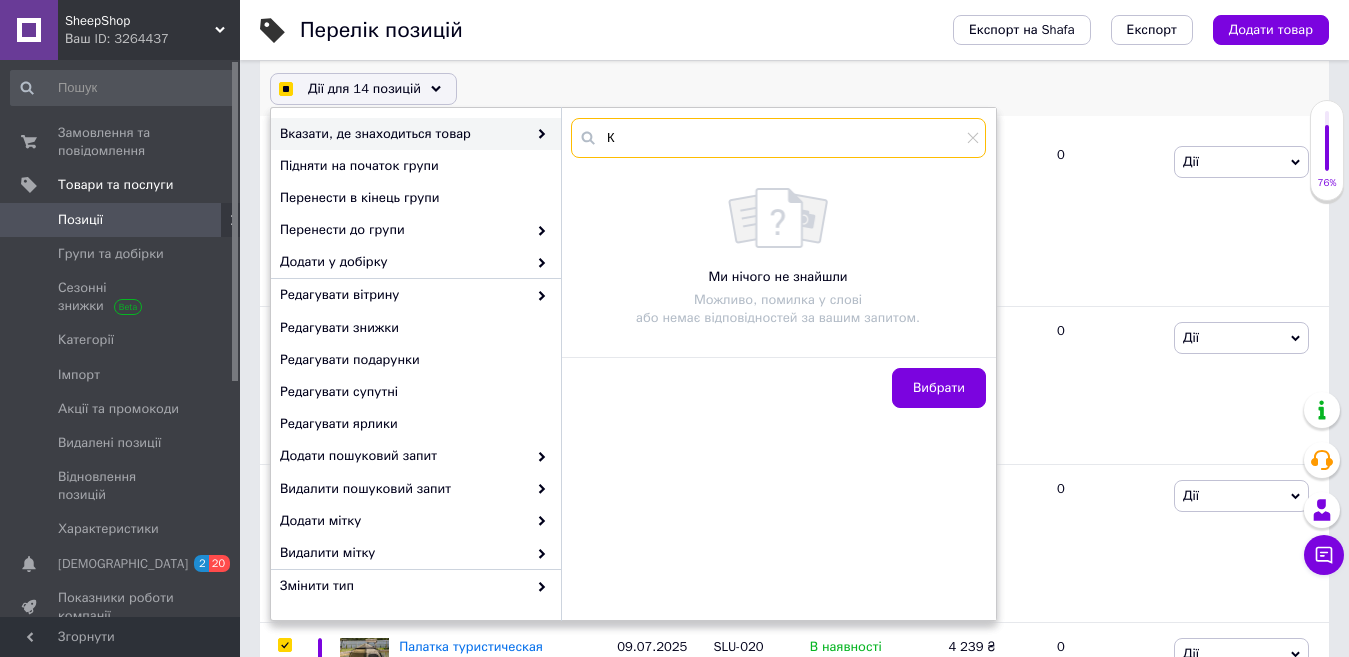 type 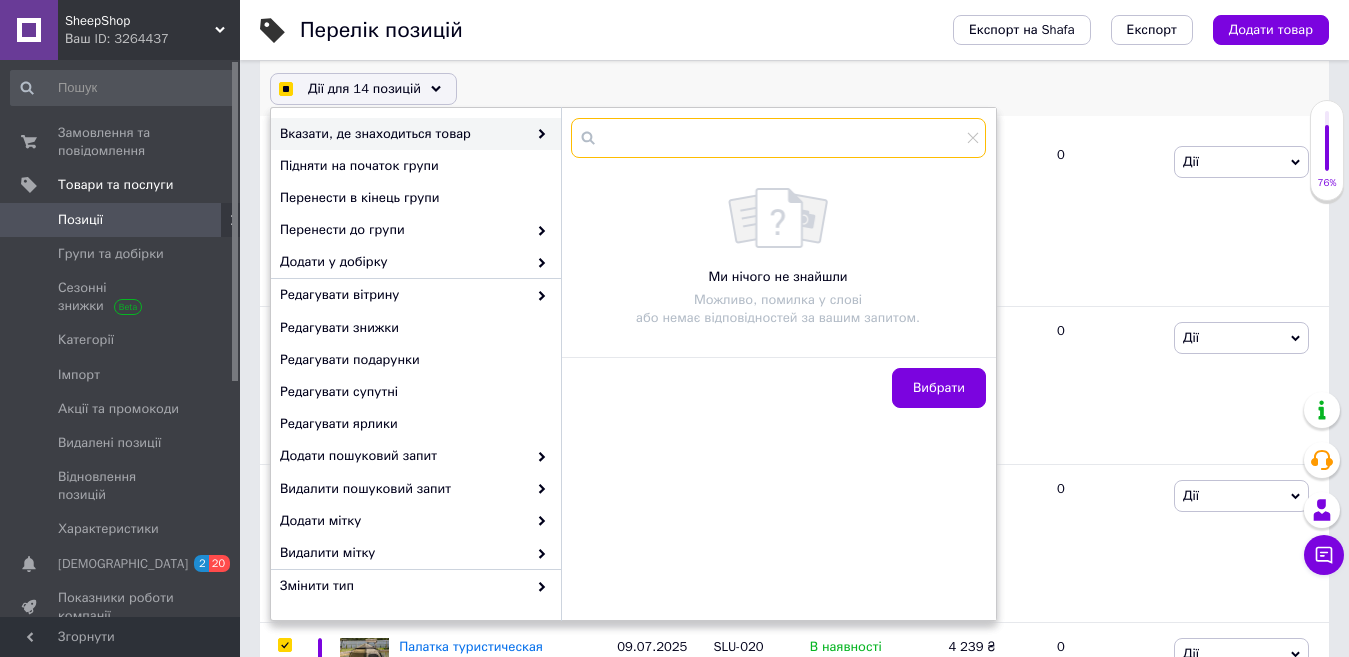 checkbox on "true" 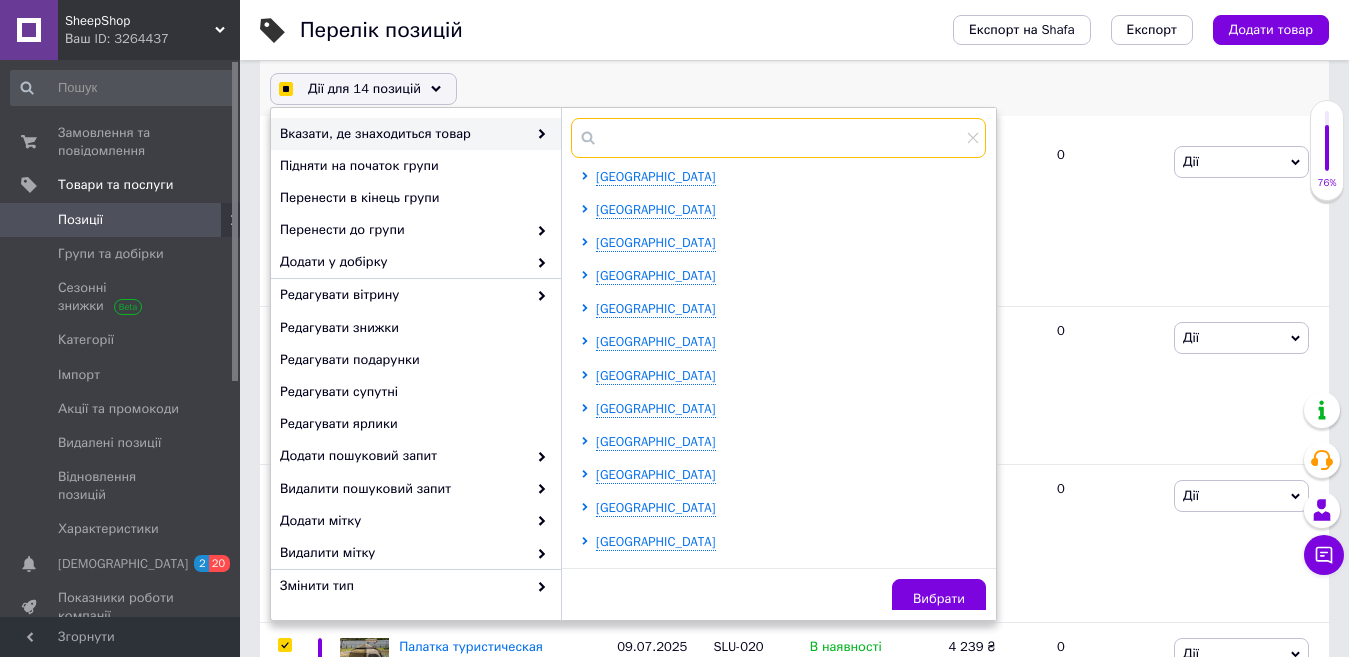 type on "Ч" 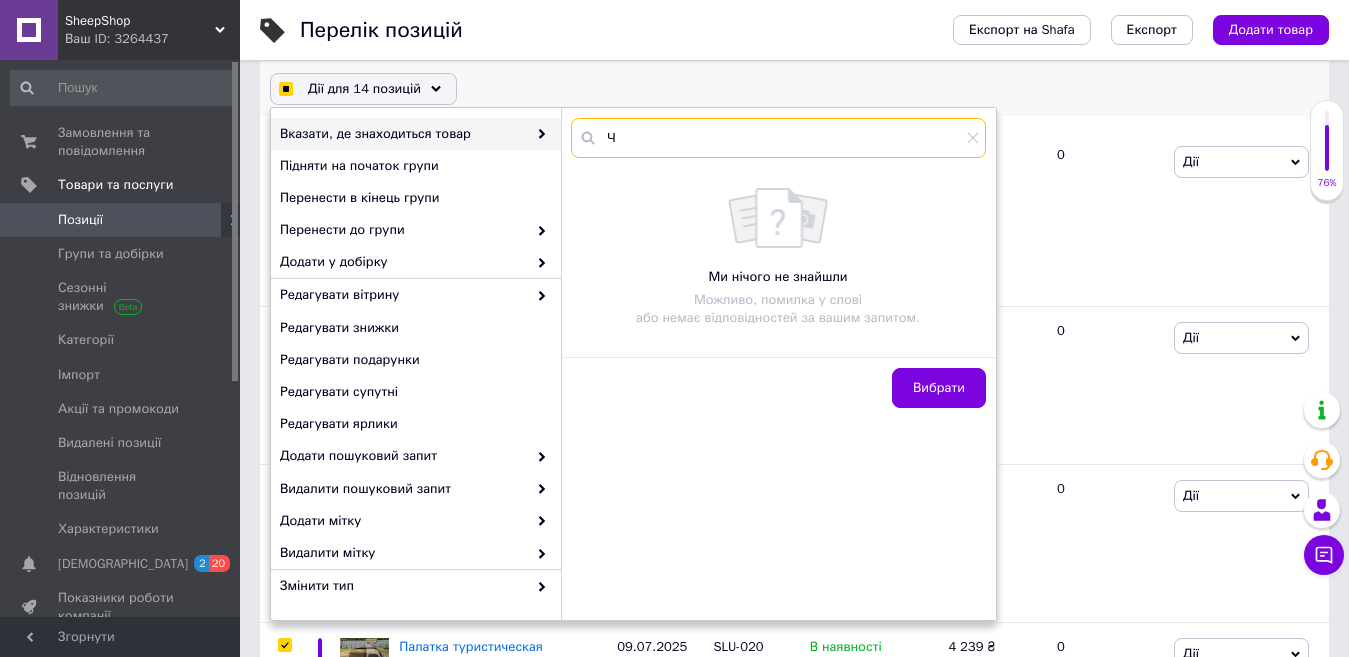 checkbox on "true" 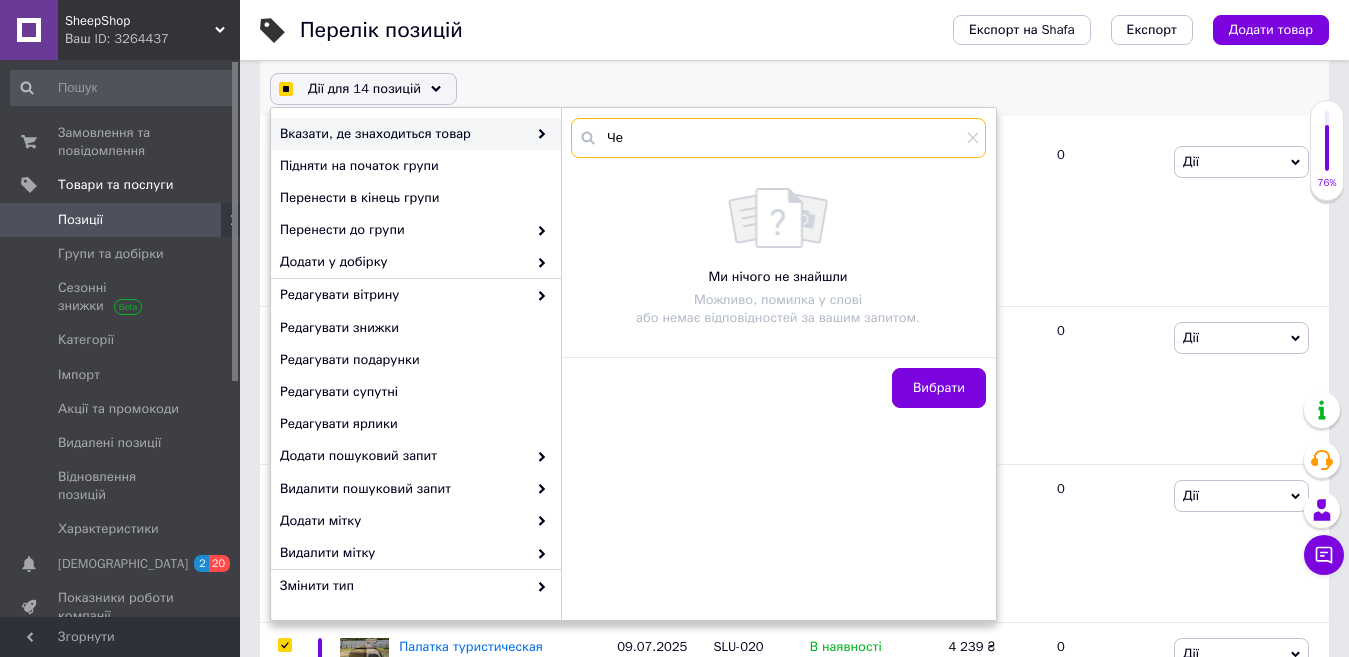 type on "Чер" 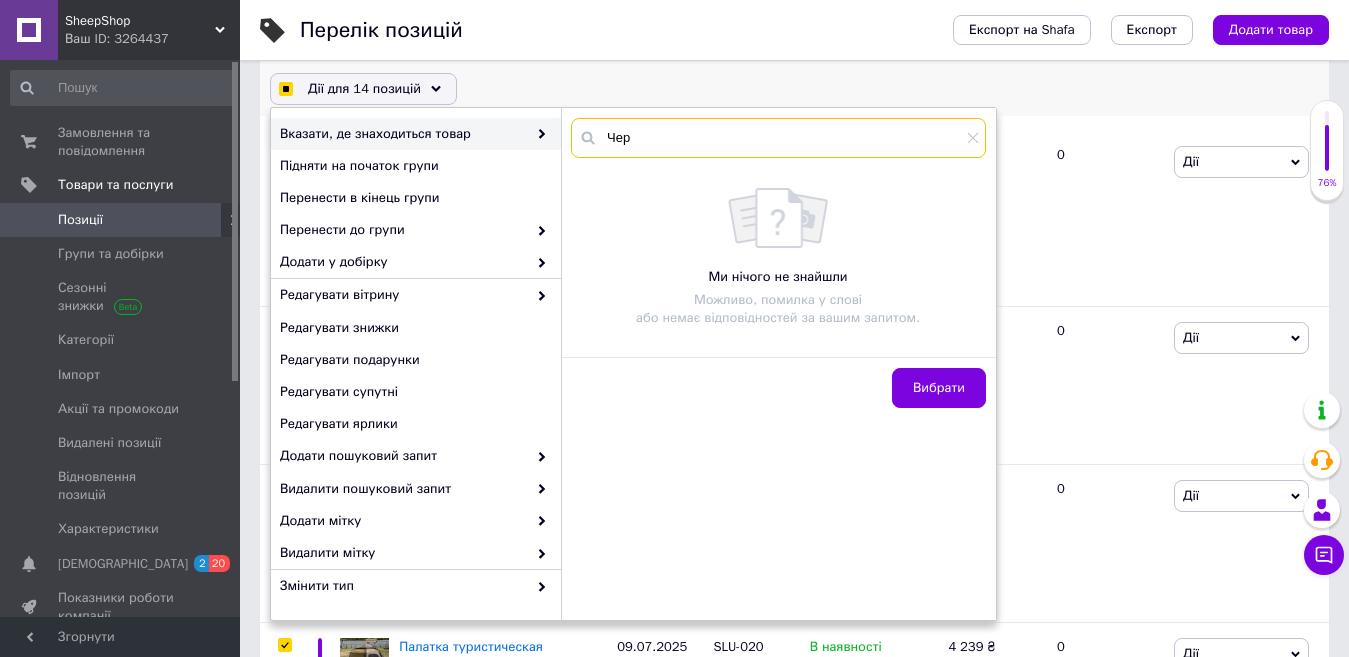 checkbox on "true" 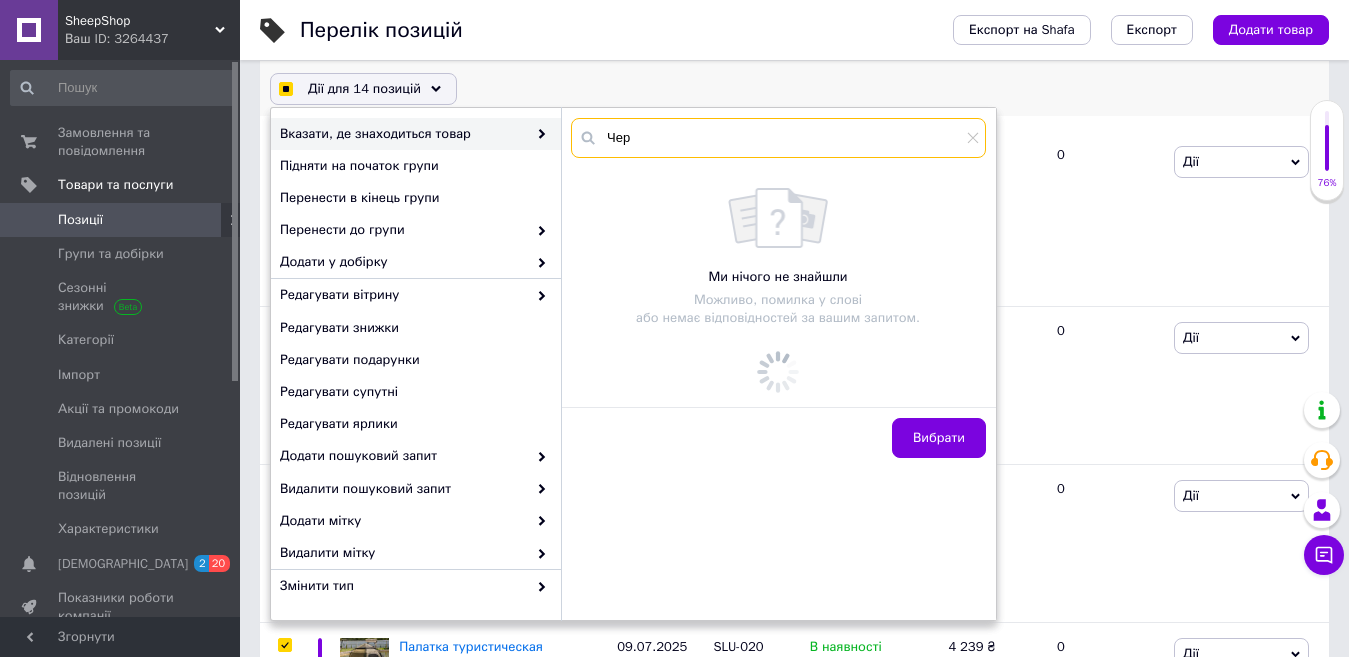 checkbox on "true" 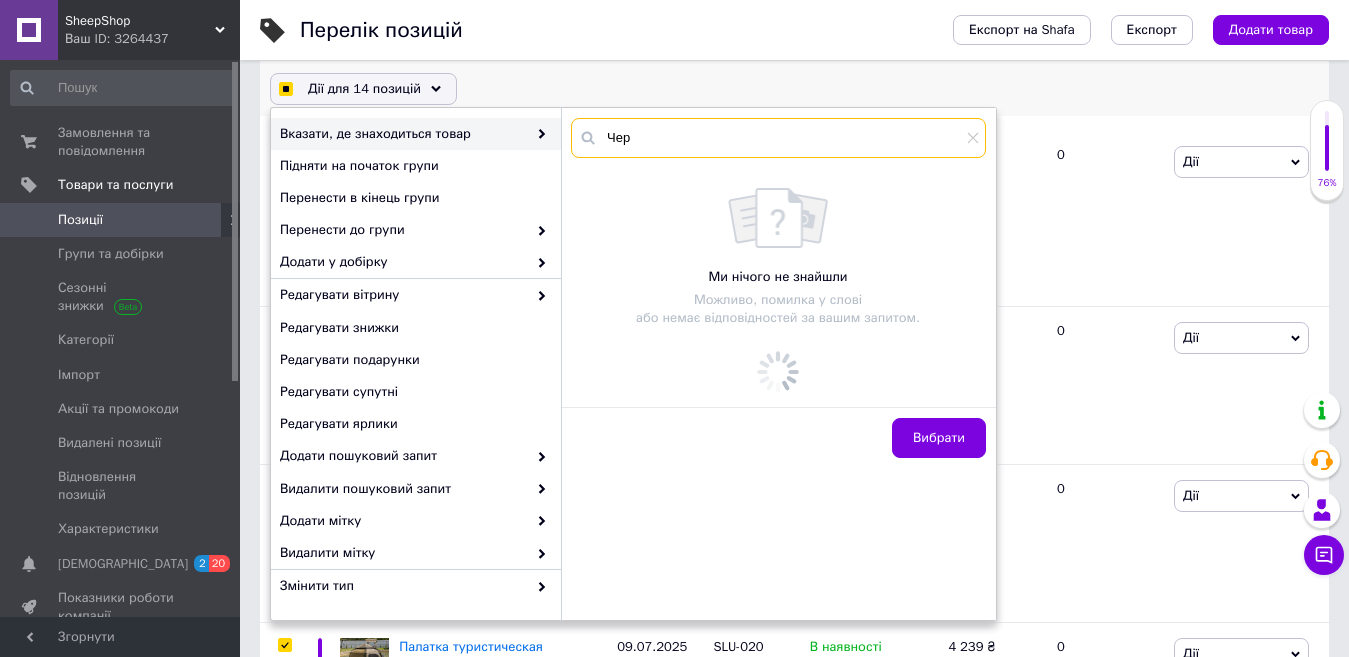 type on "Черн" 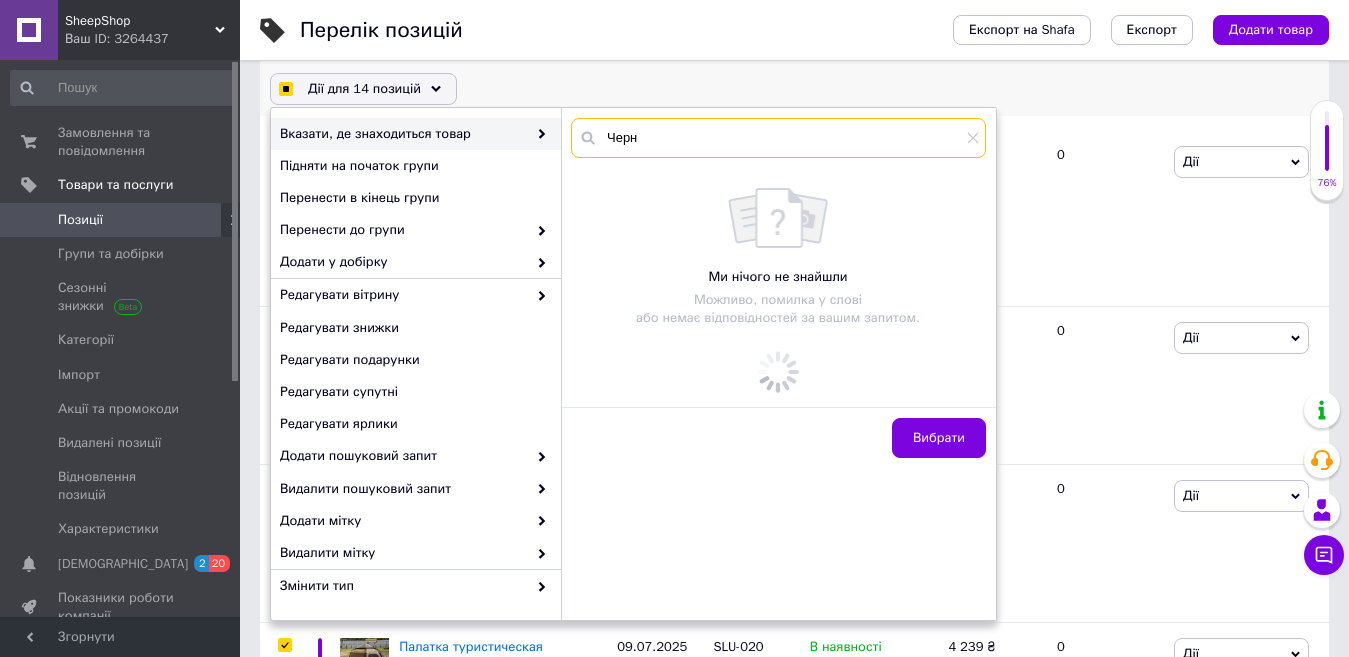 checkbox on "true" 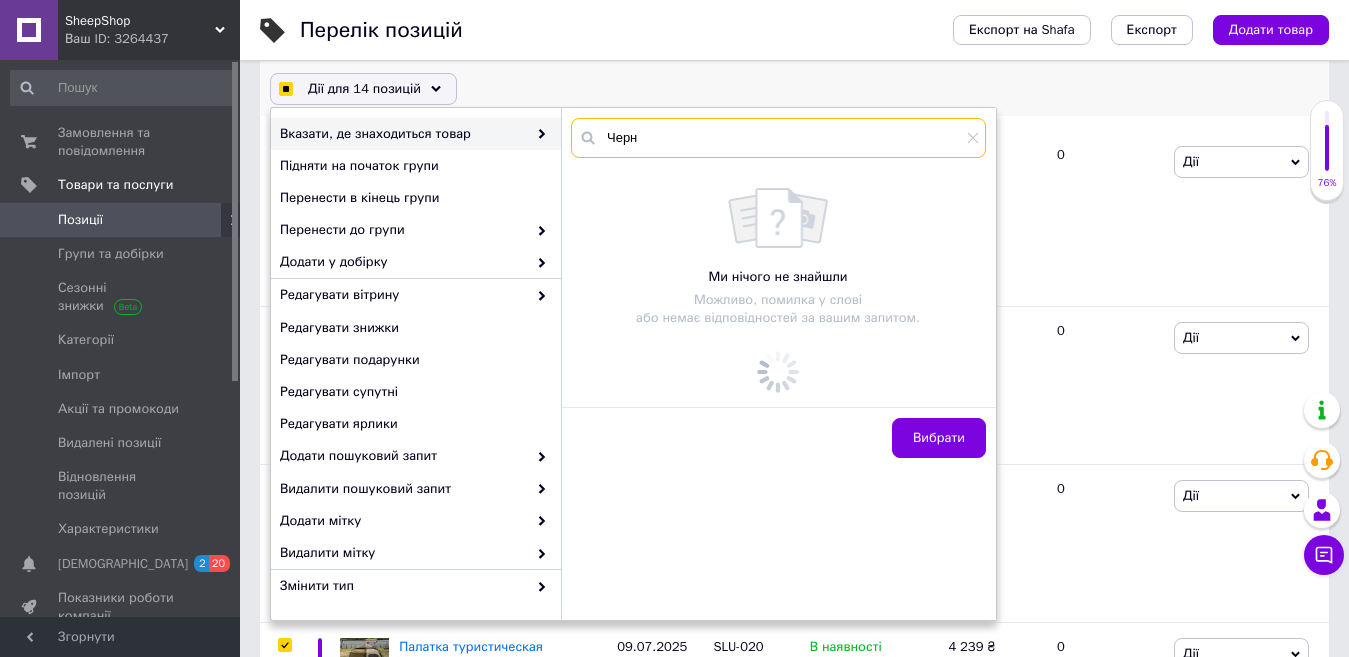 checkbox on "true" 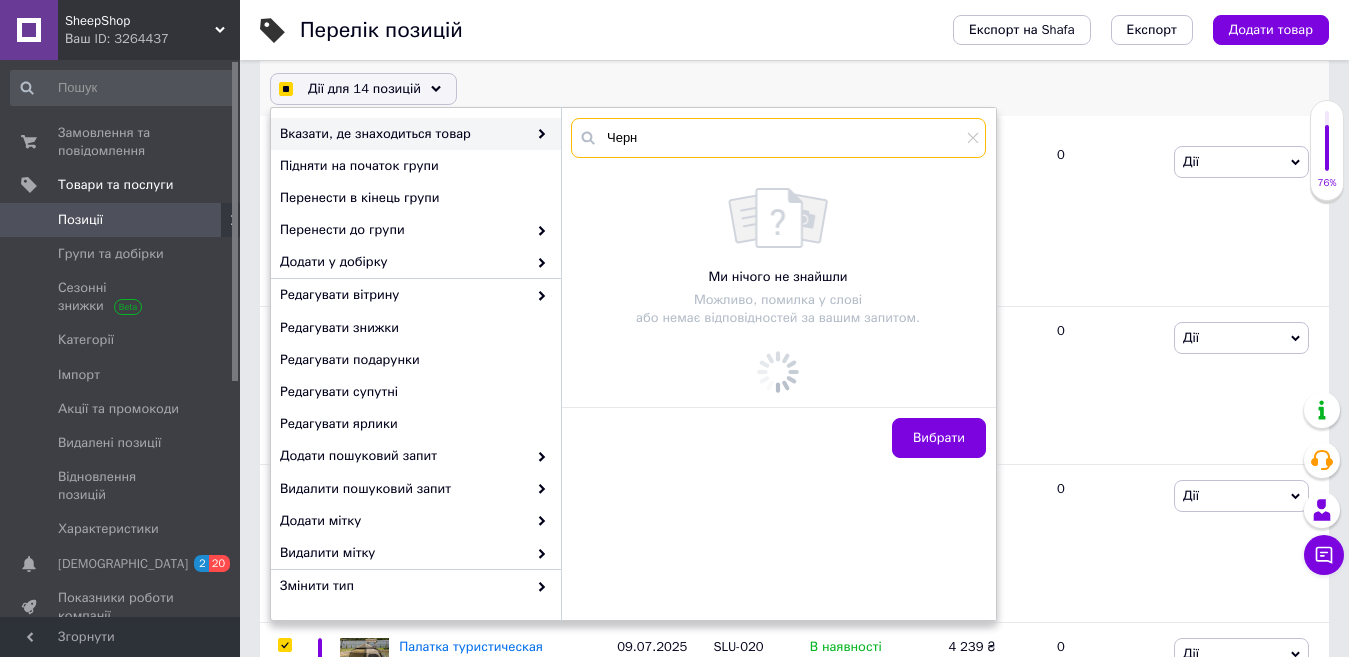 type on "Черні" 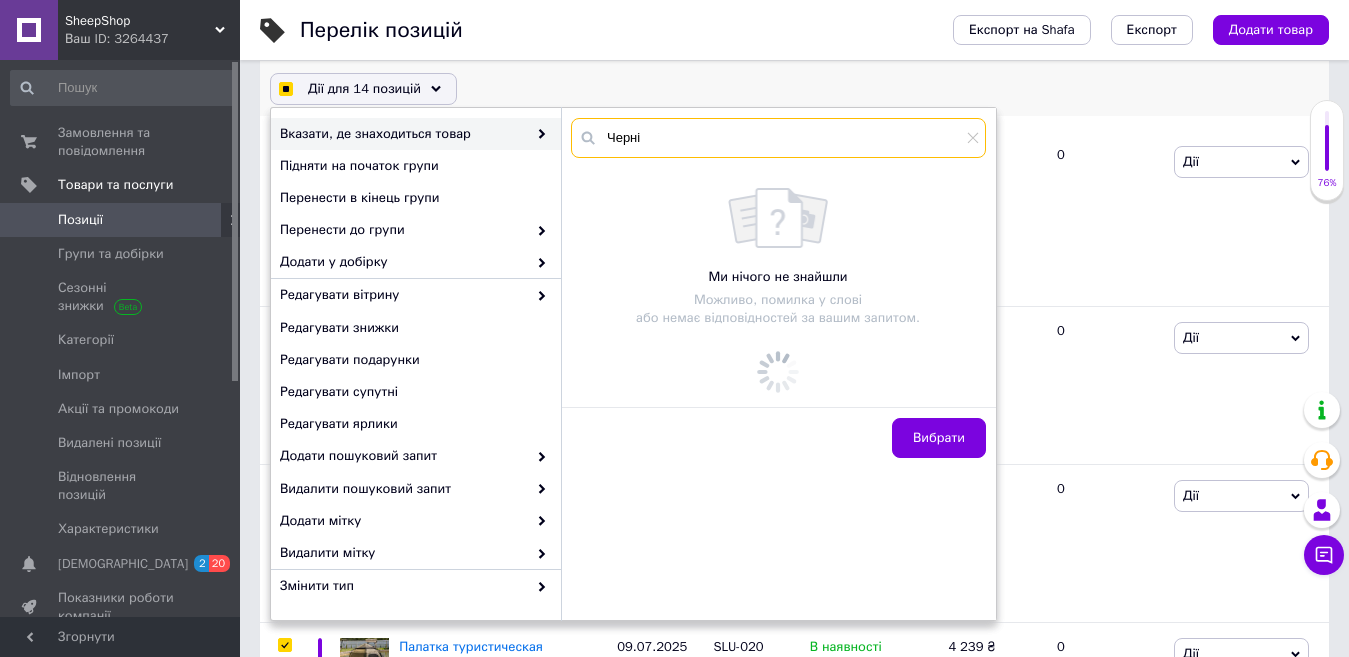 checkbox on "true" 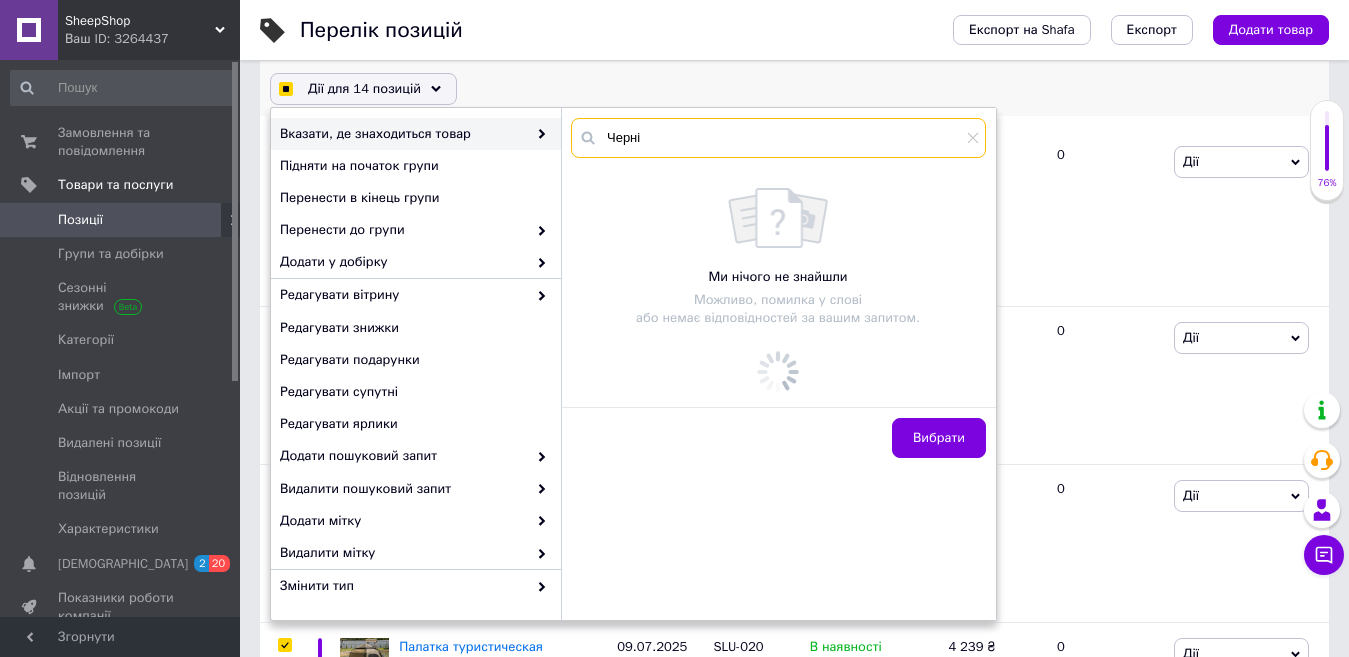 checkbox on "true" 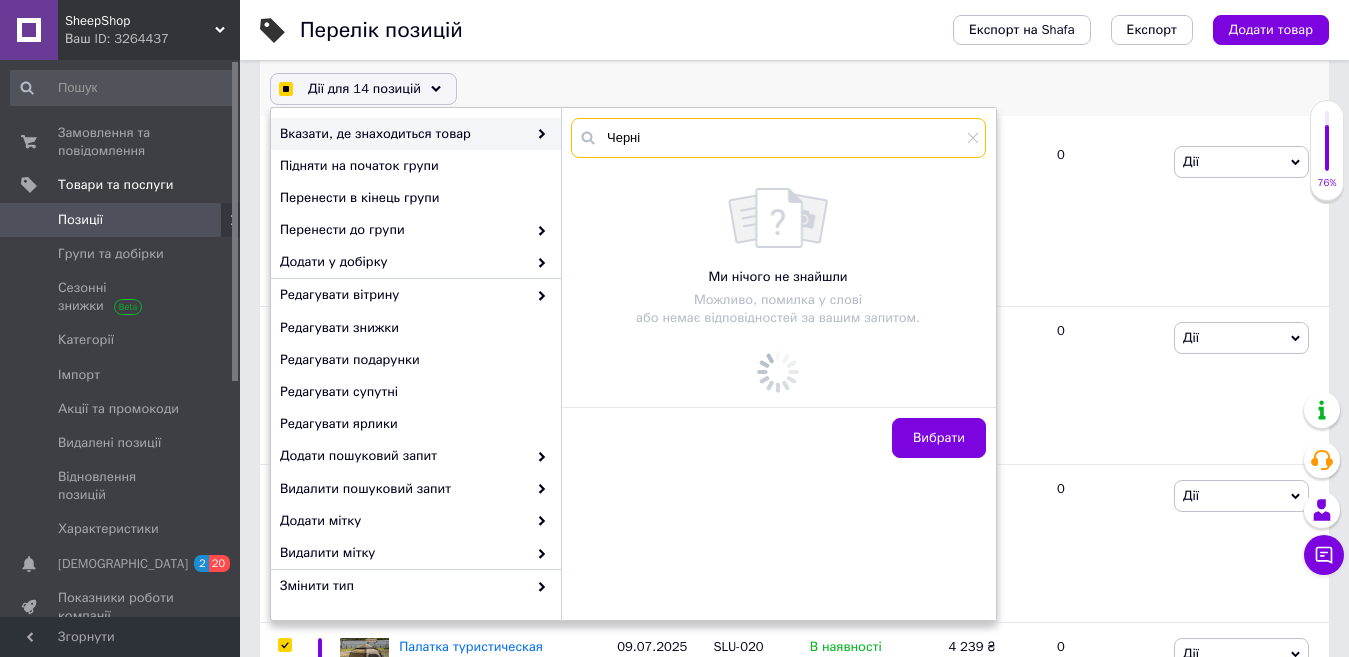 type on "Чернів" 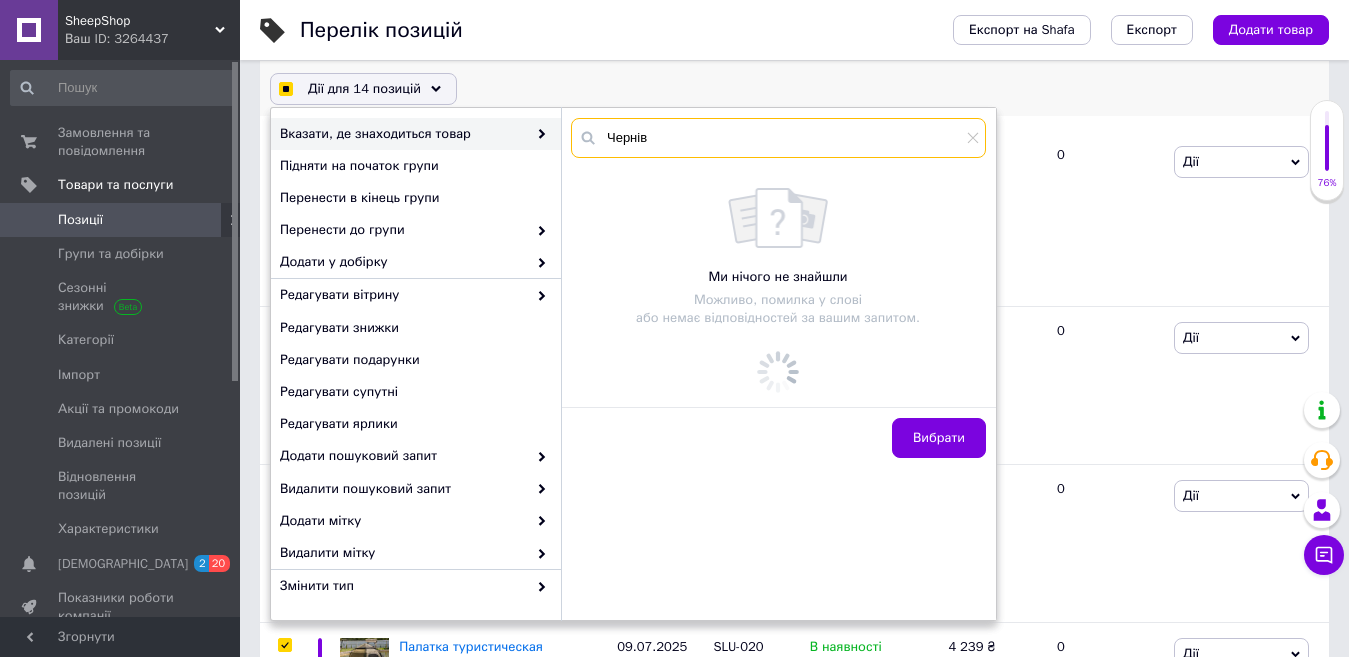 checkbox on "true" 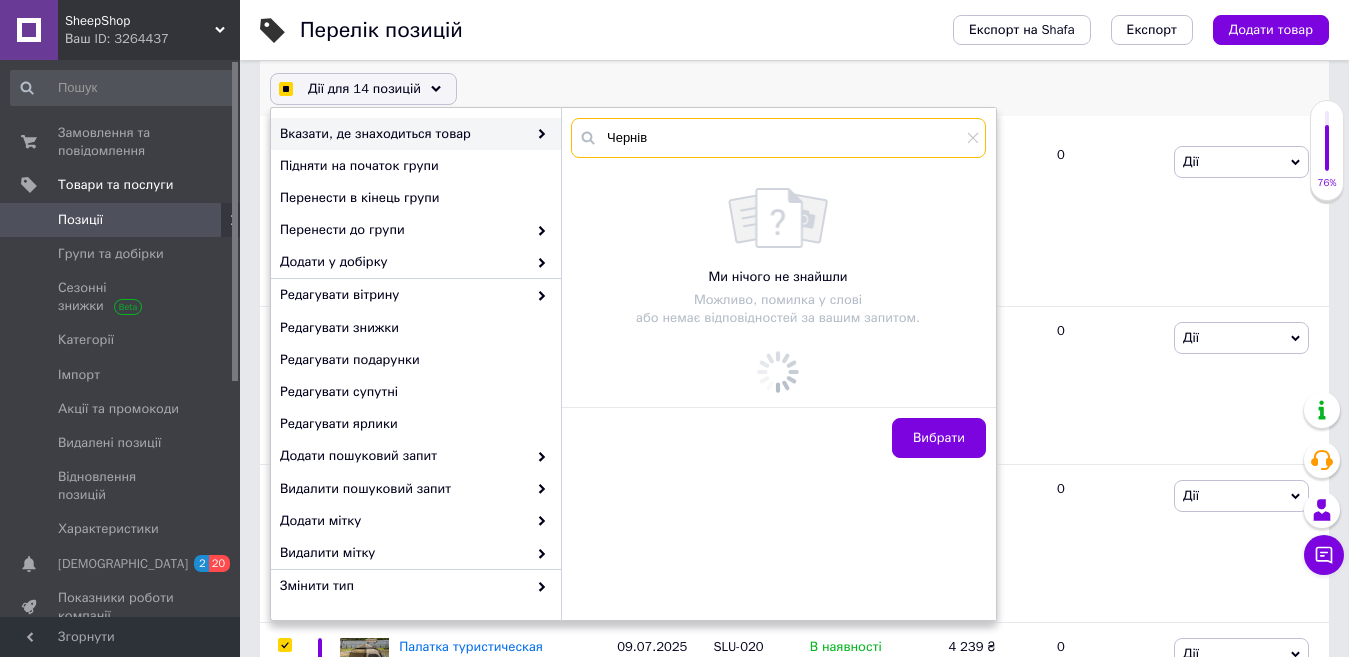 checkbox on "true" 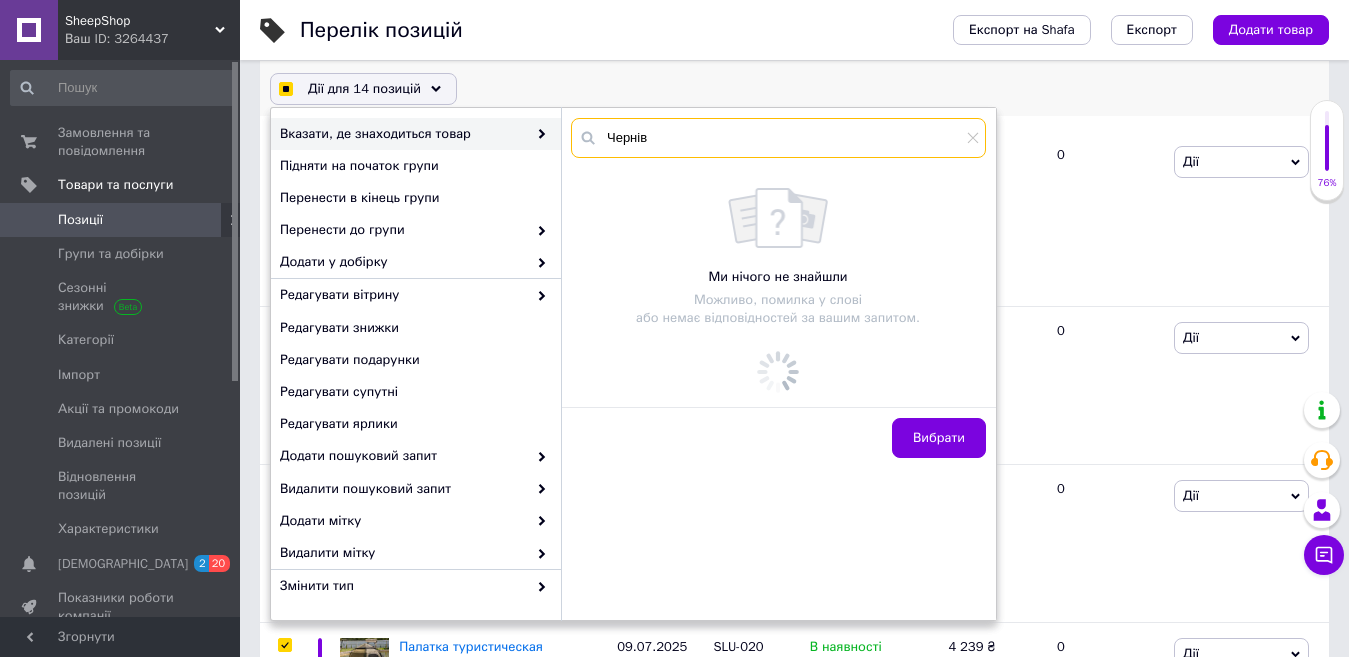 checkbox on "true" 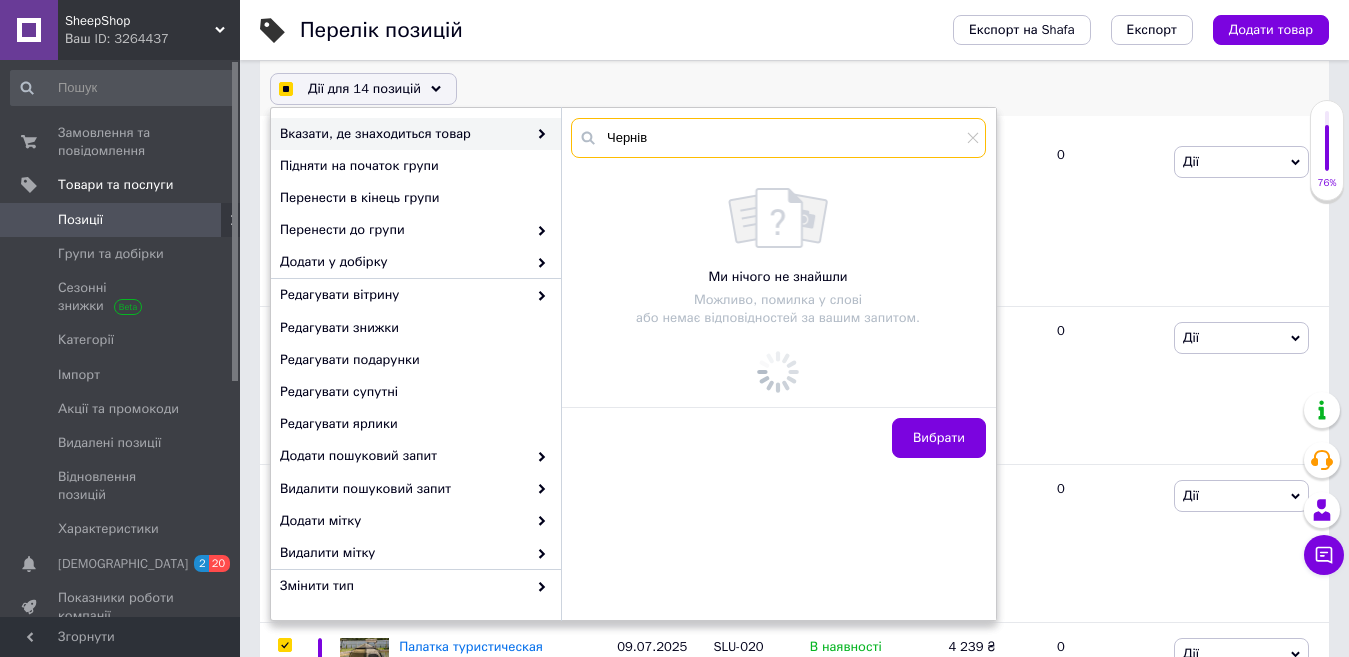 checkbox on "true" 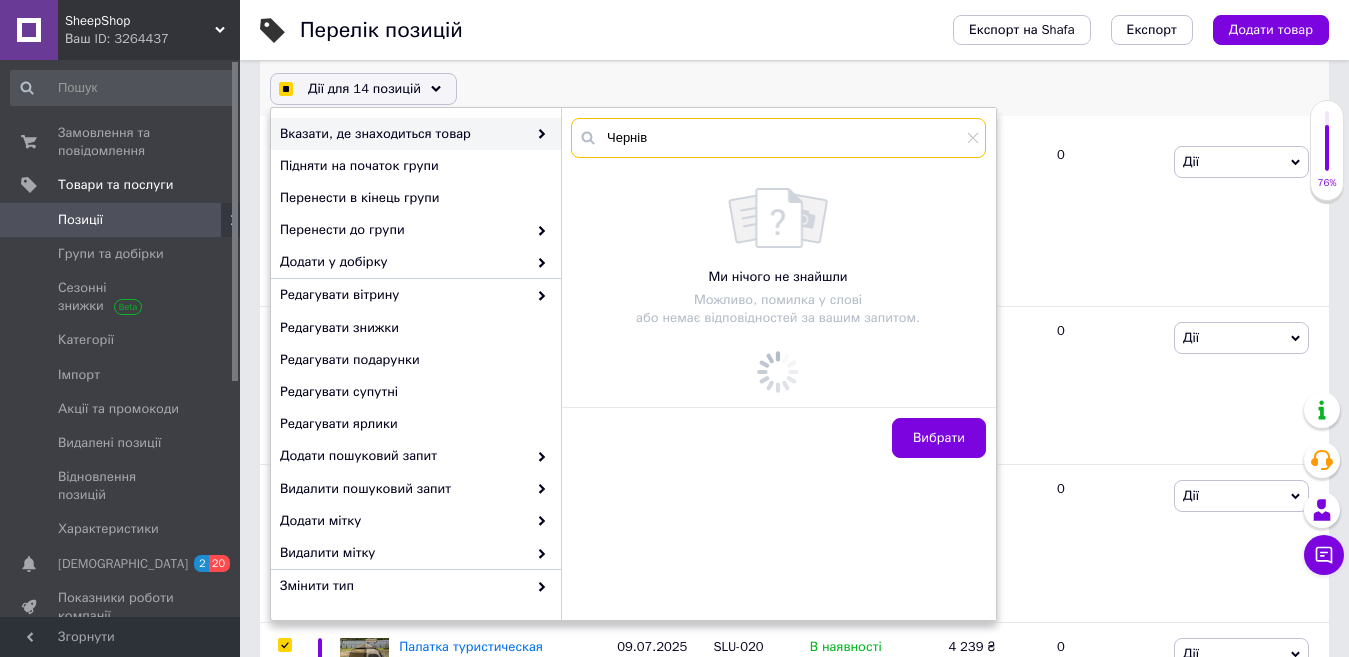 checkbox on "true" 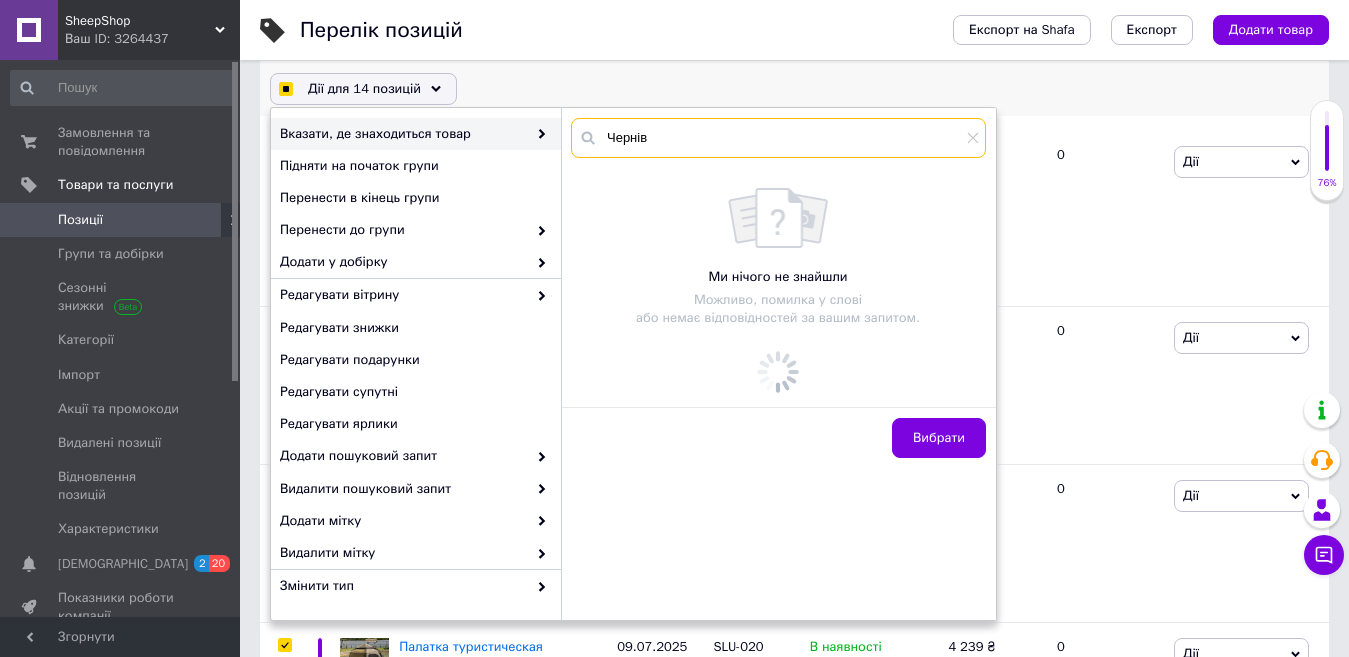 checkbox on "true" 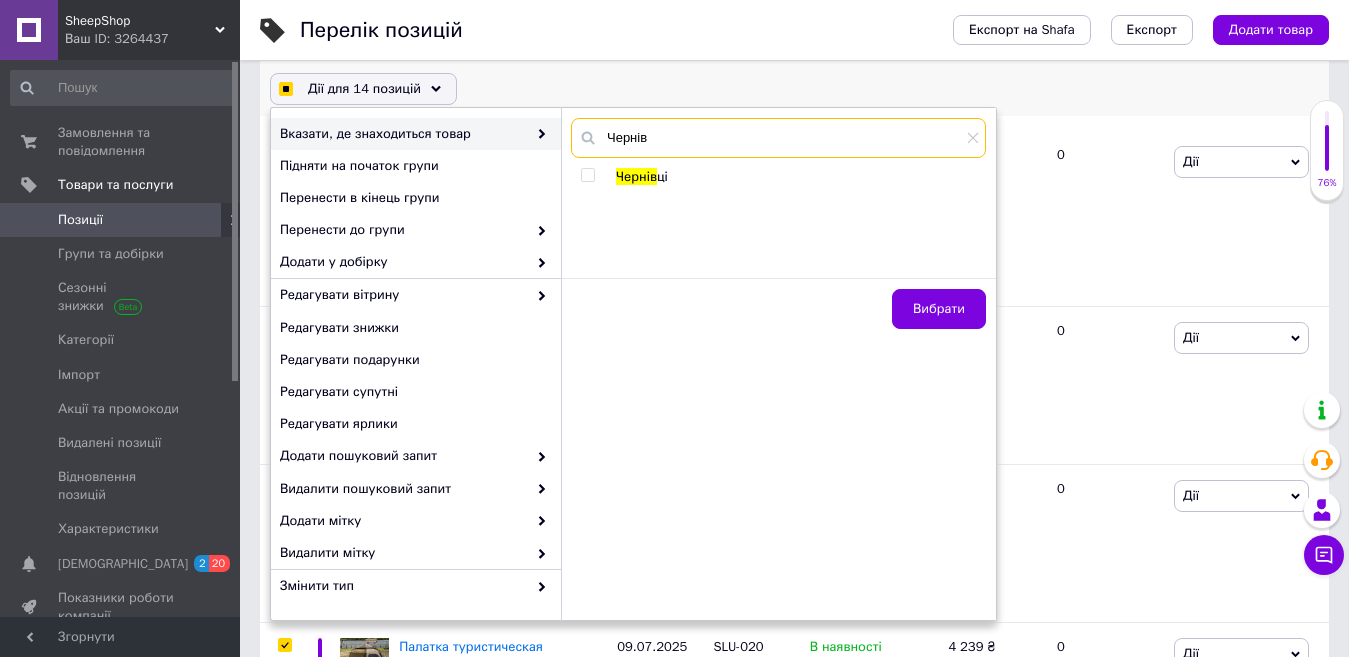 checkbox on "true" 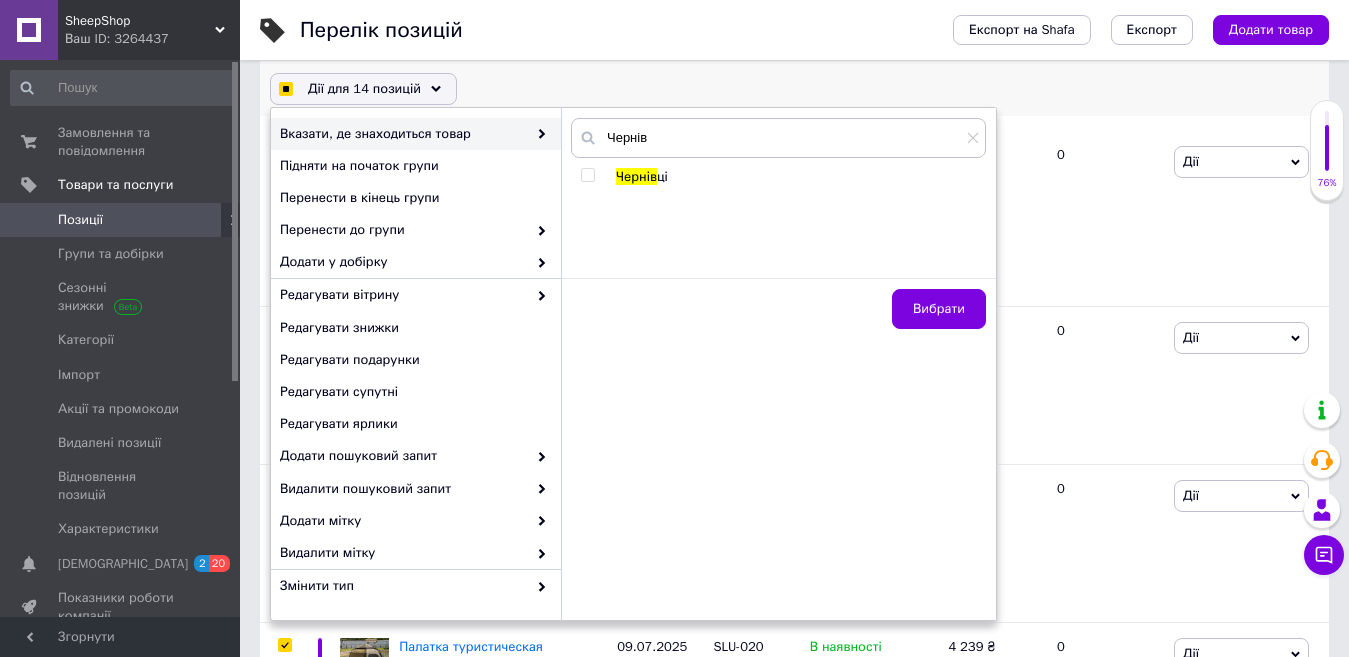 click at bounding box center (587, 175) 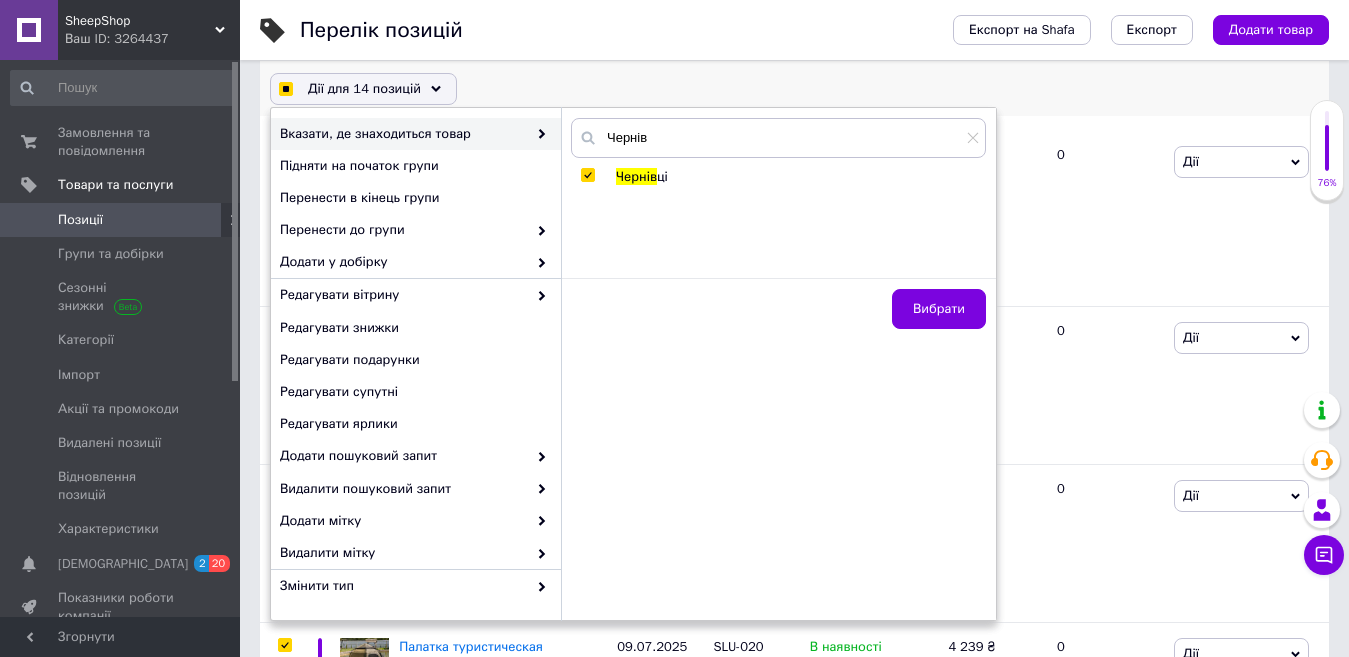 checkbox on "true" 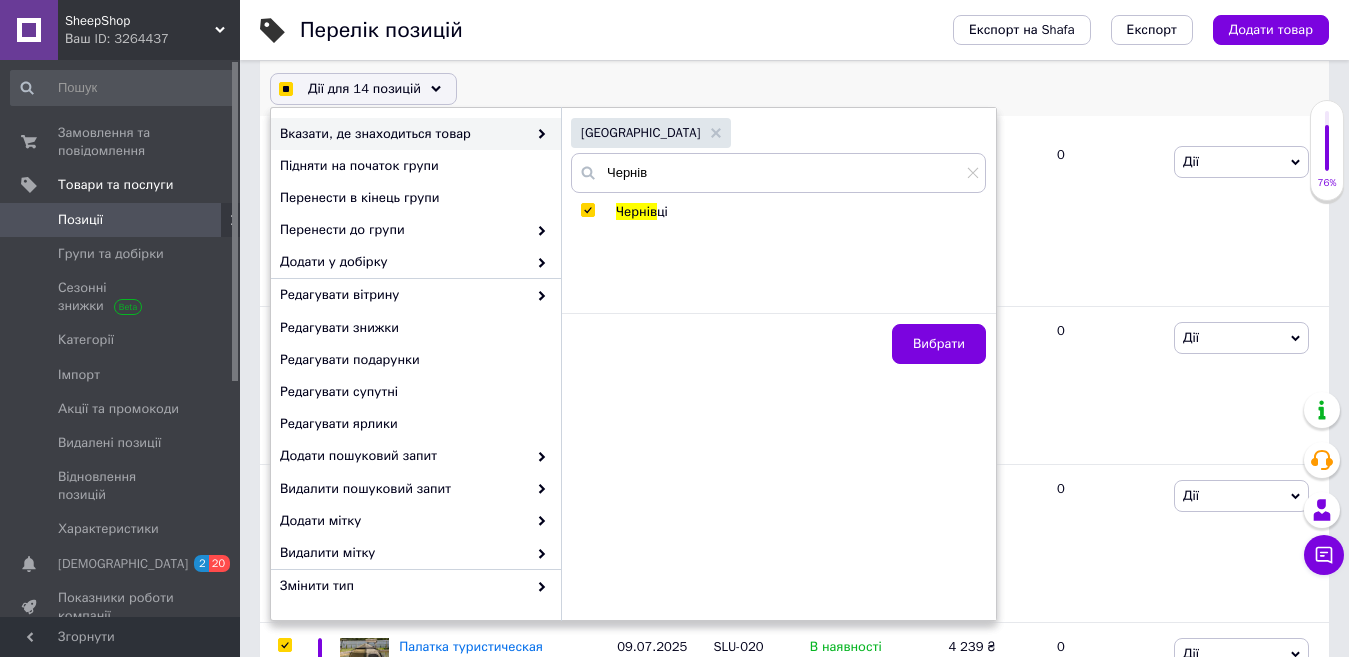 checkbox on "true" 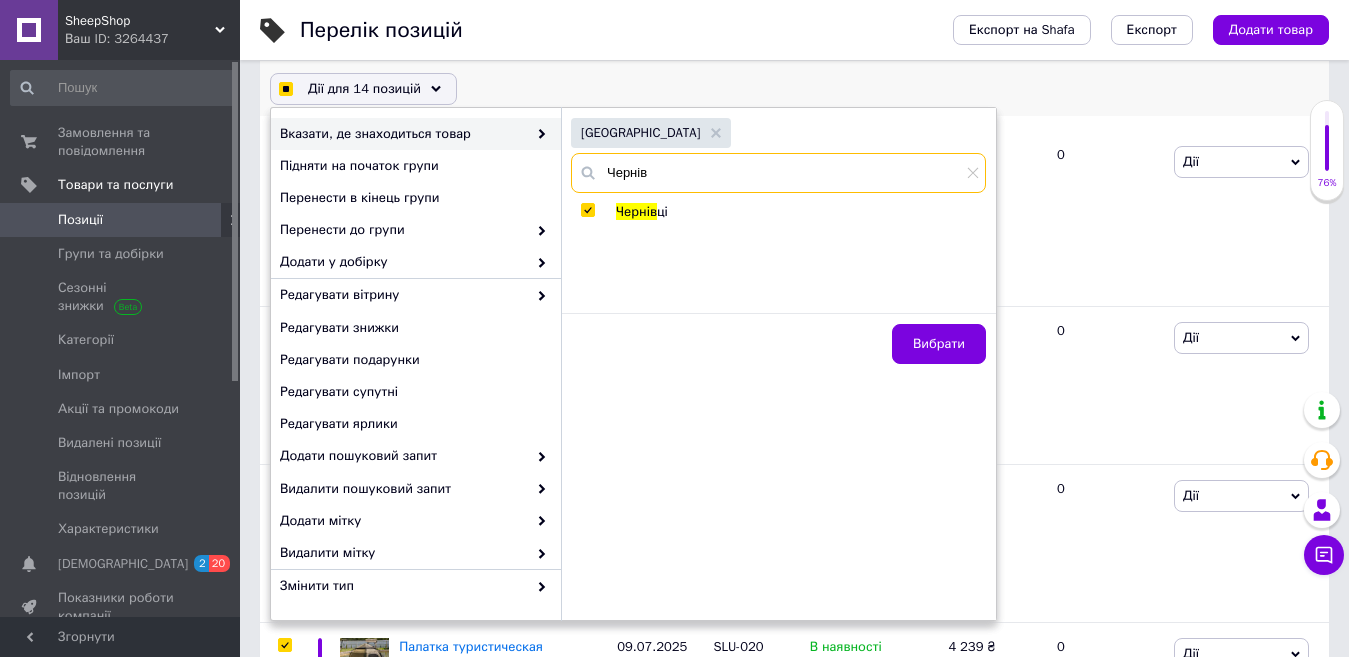 click on "Чернів" at bounding box center [778, 173] 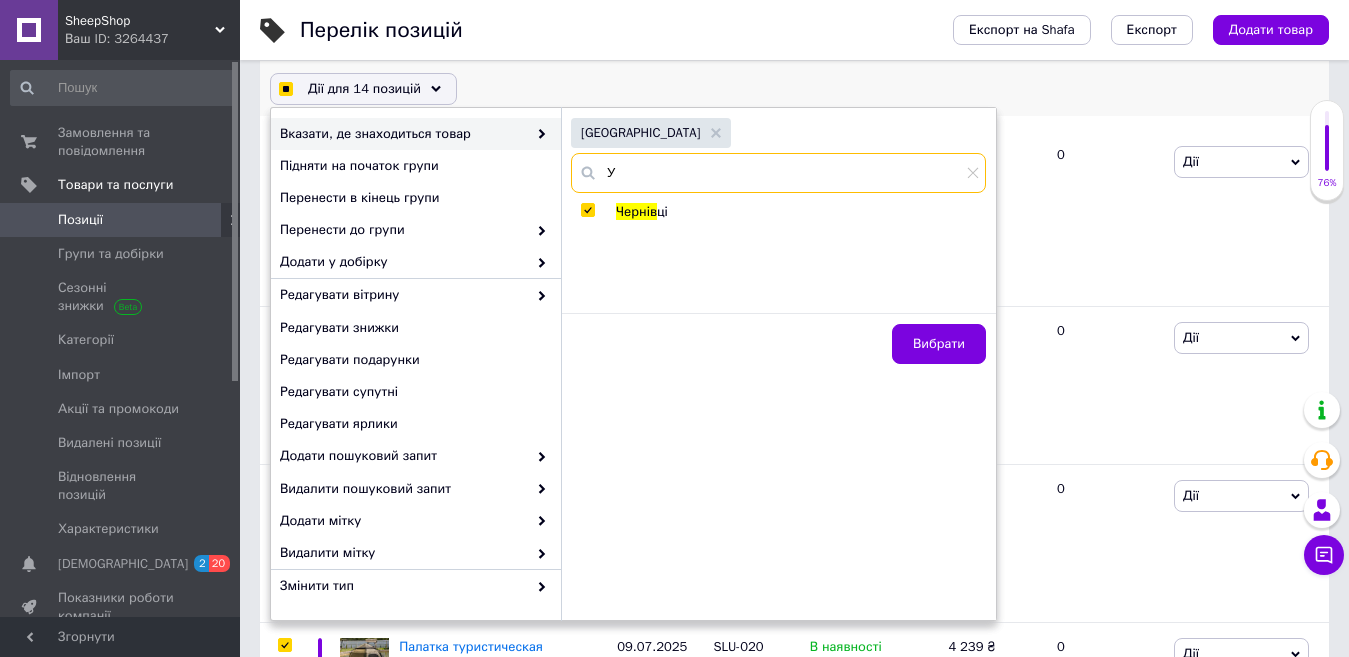 checkbox on "true" 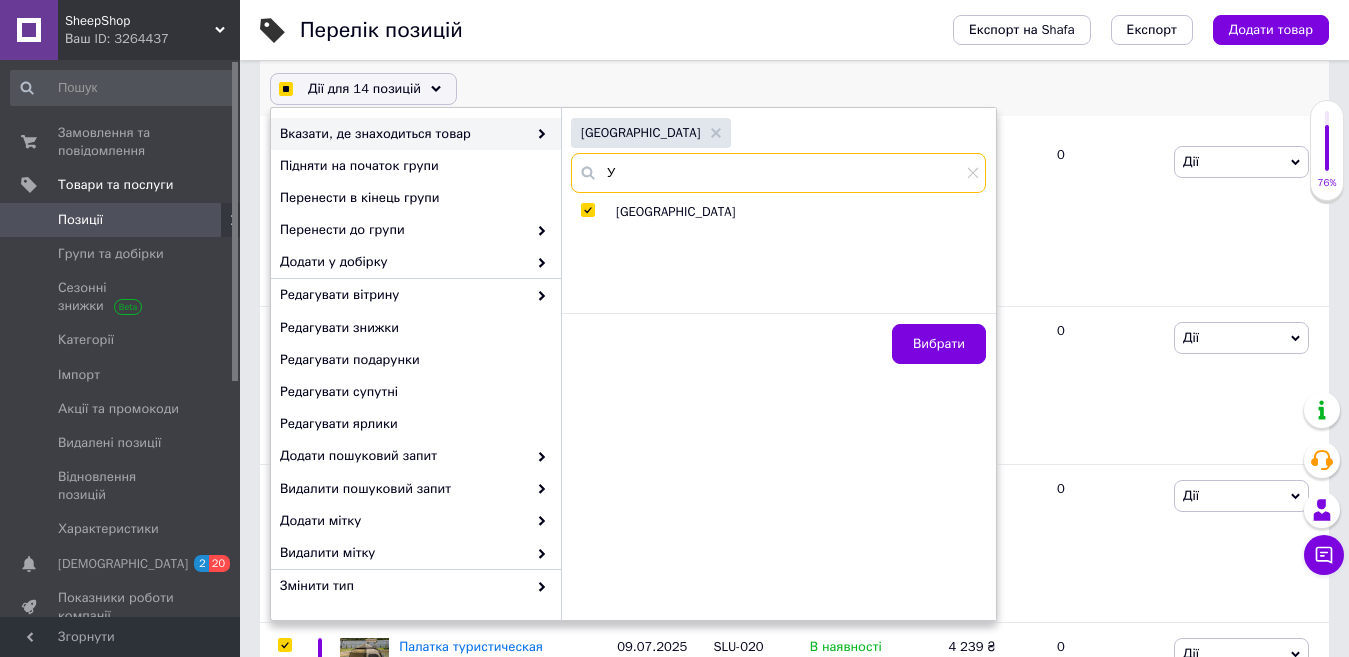 type on "Уж" 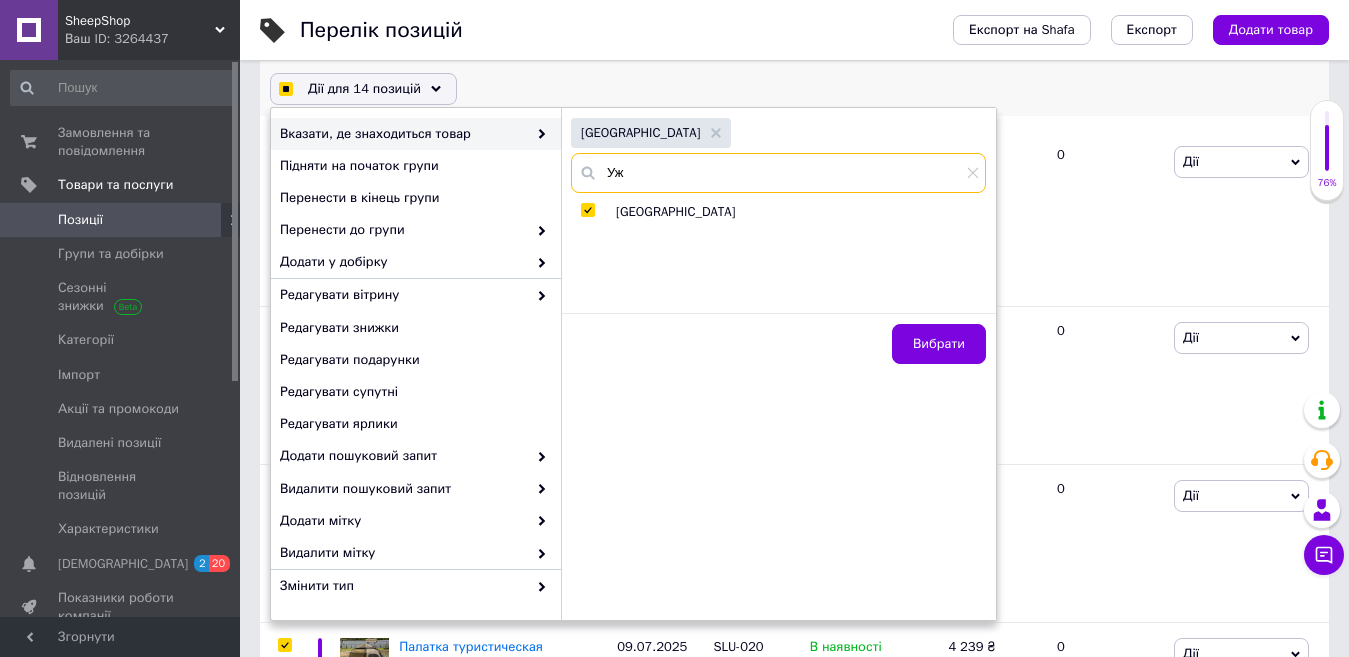 checkbox on "true" 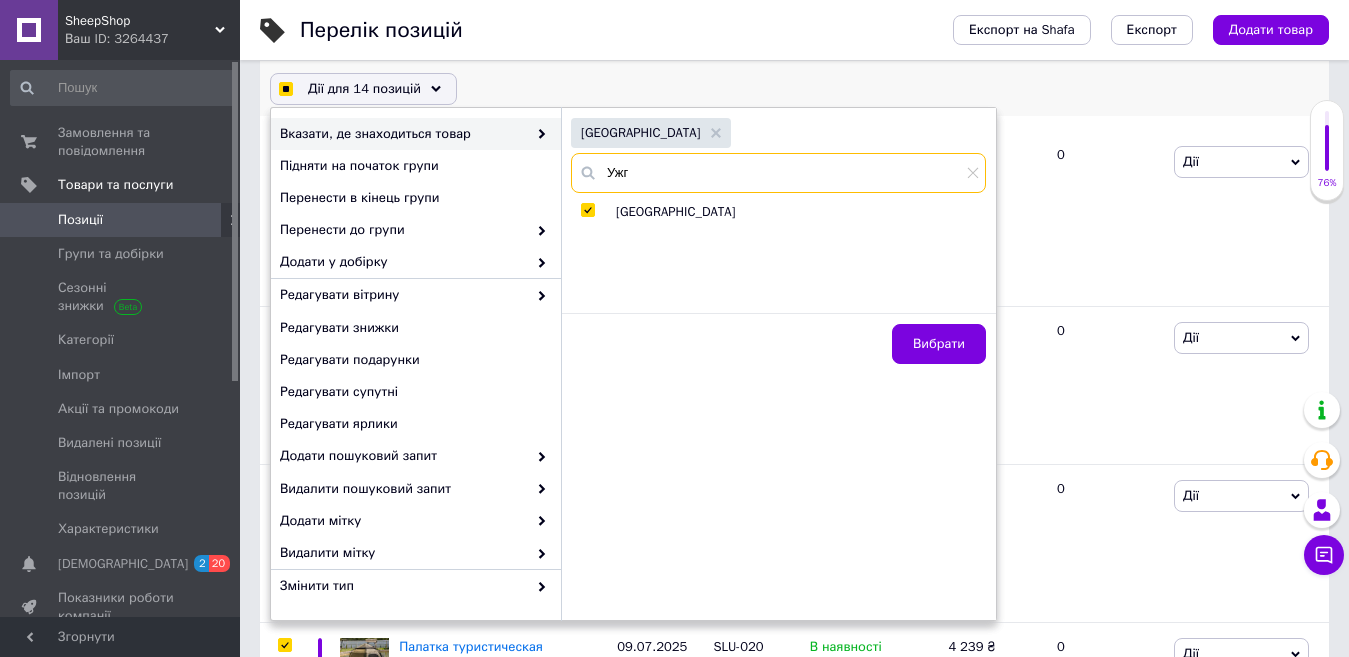 checkbox on "true" 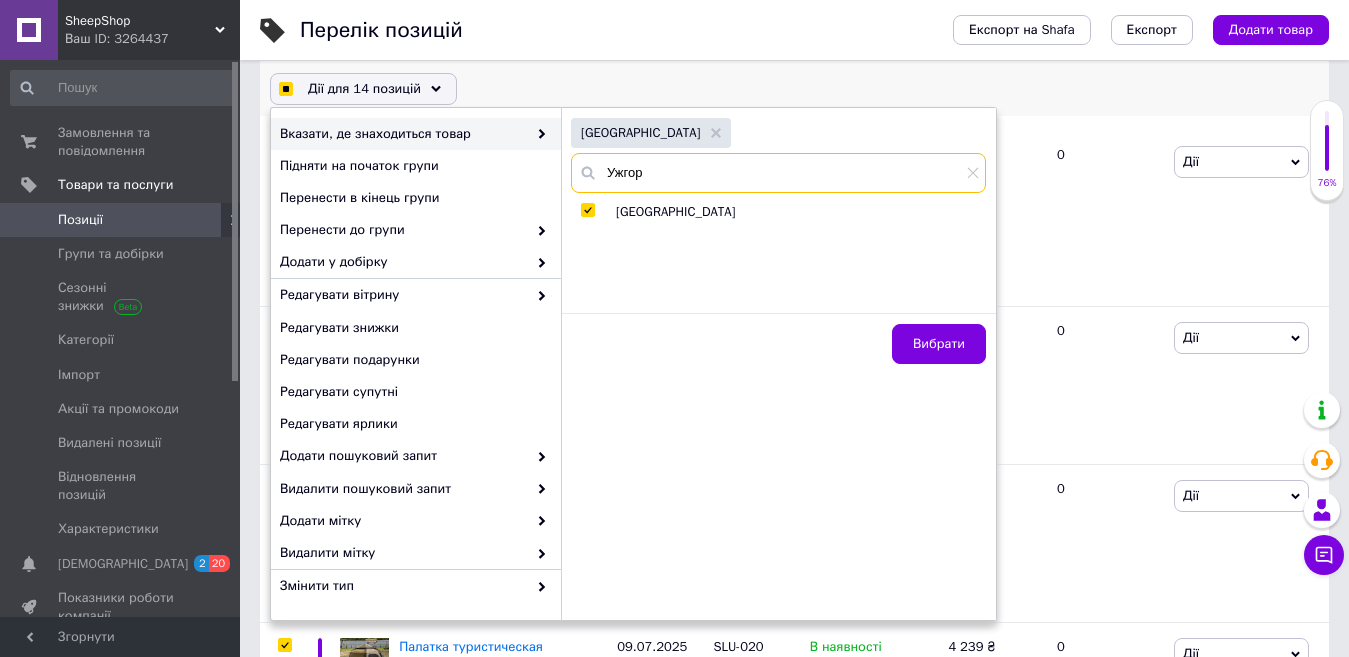 type on "Ужгоро" 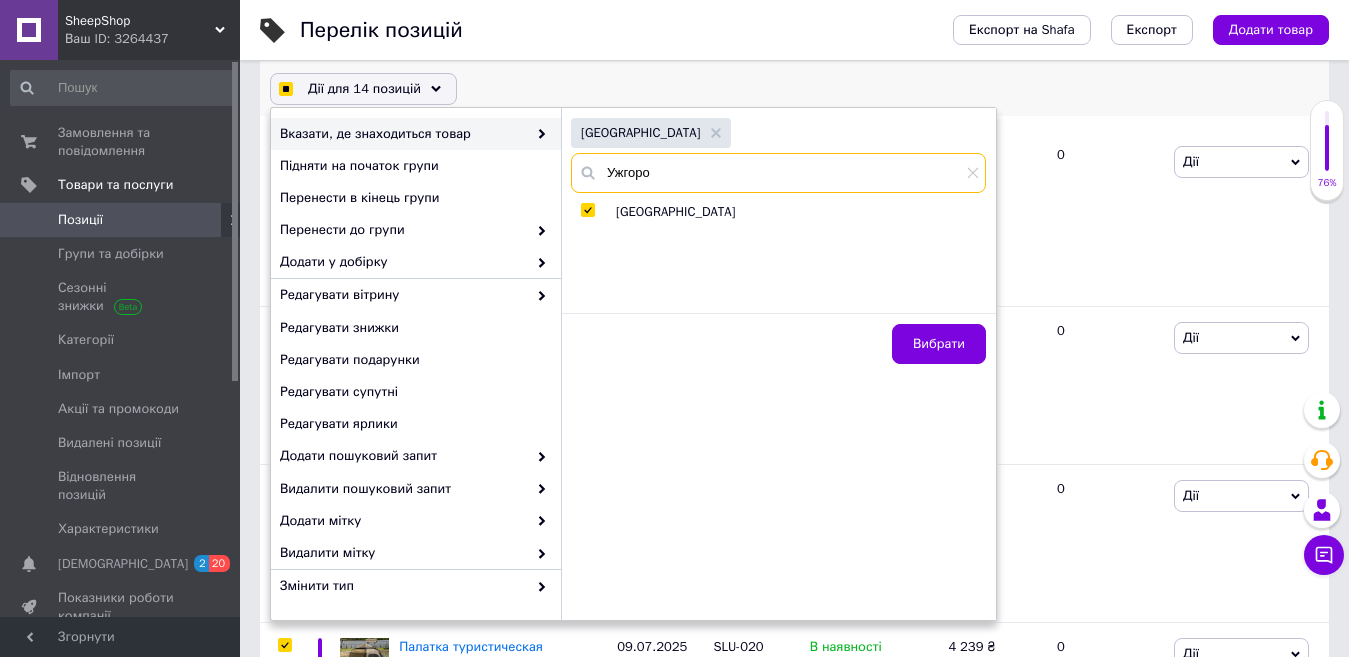 checkbox on "true" 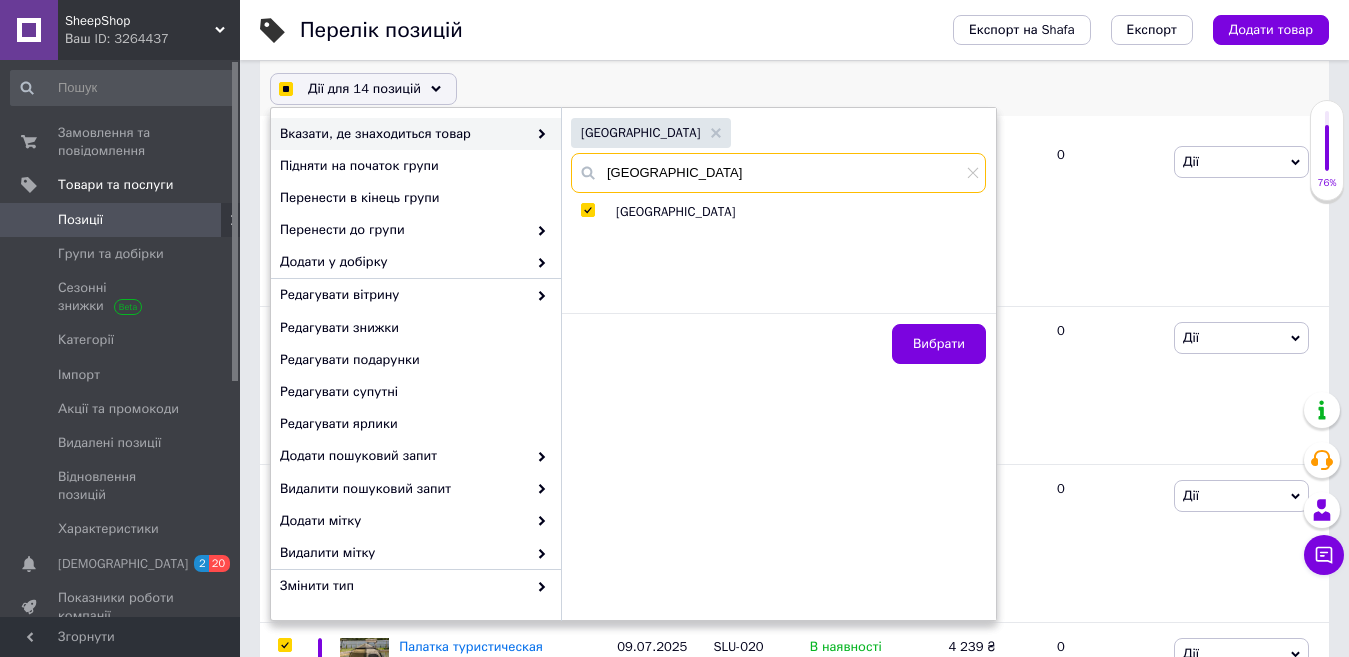 checkbox on "true" 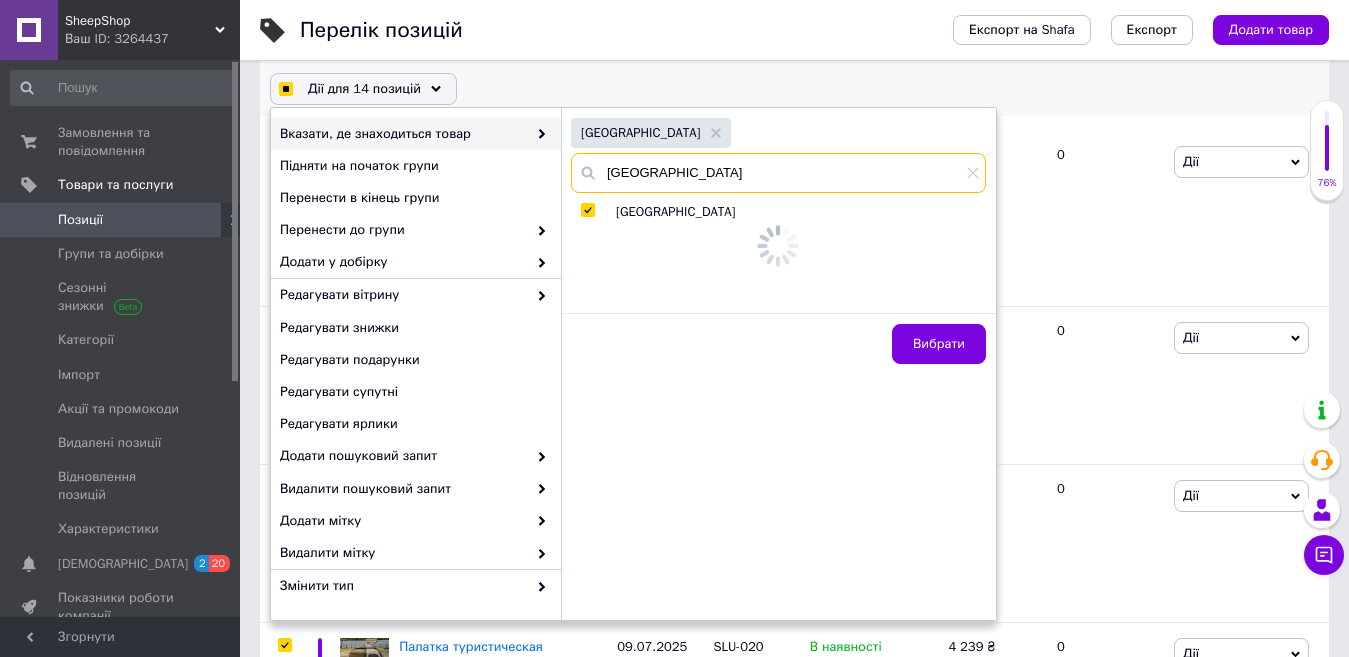 checkbox on "true" 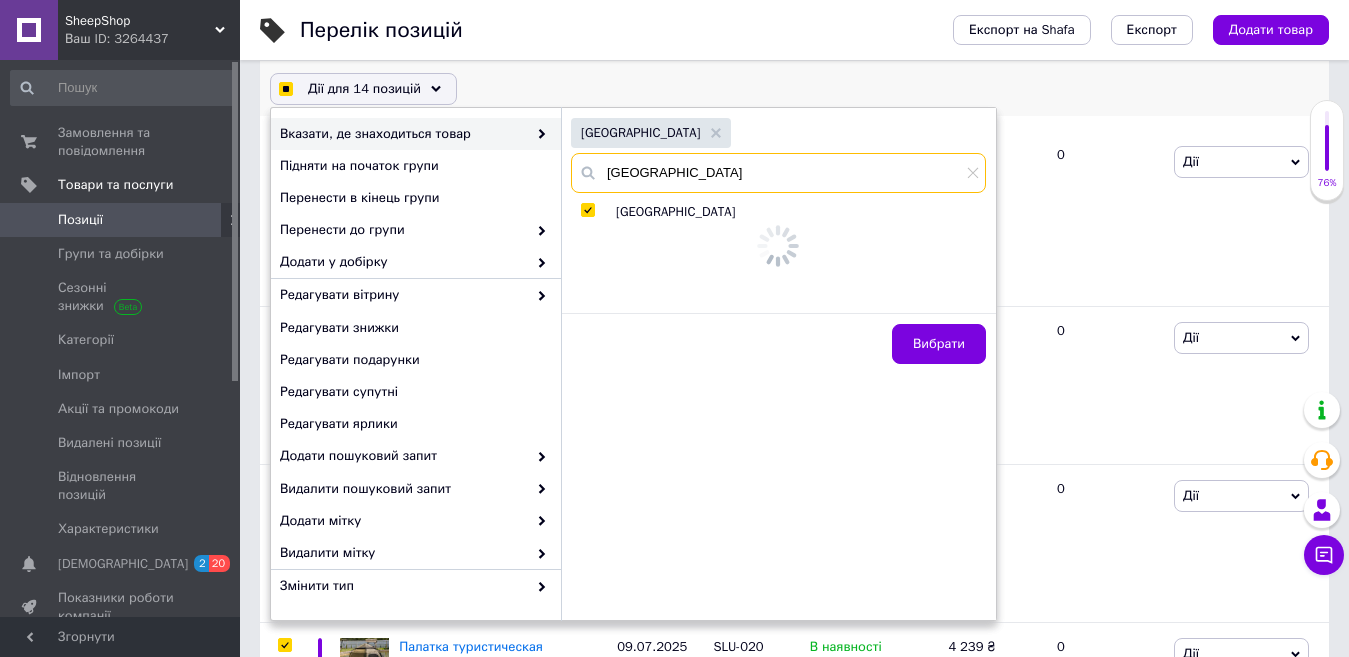checkbox on "true" 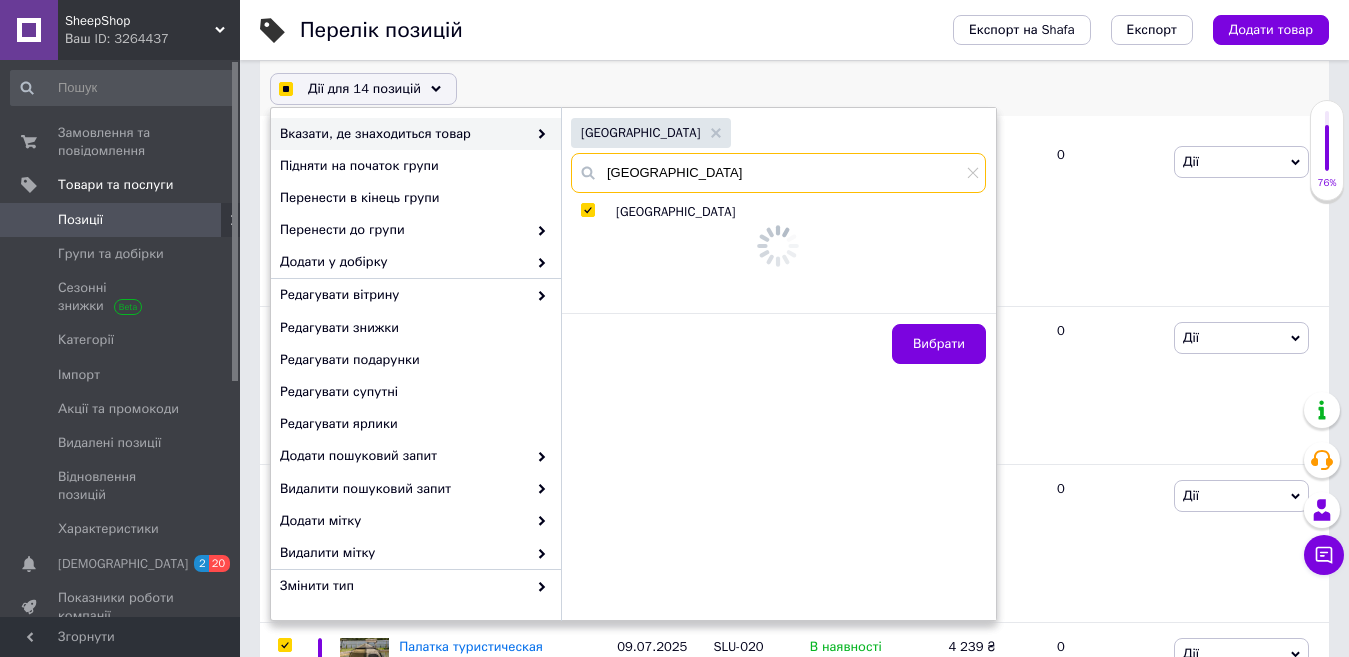 checkbox on "true" 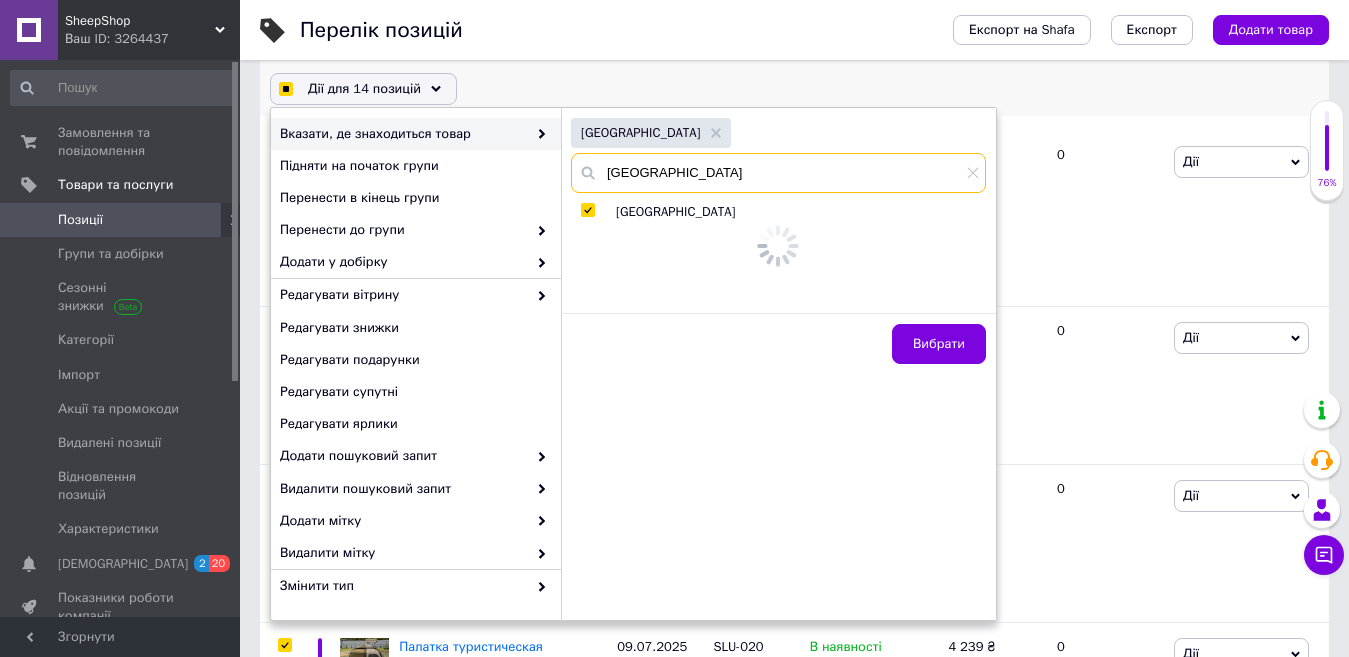 checkbox on "true" 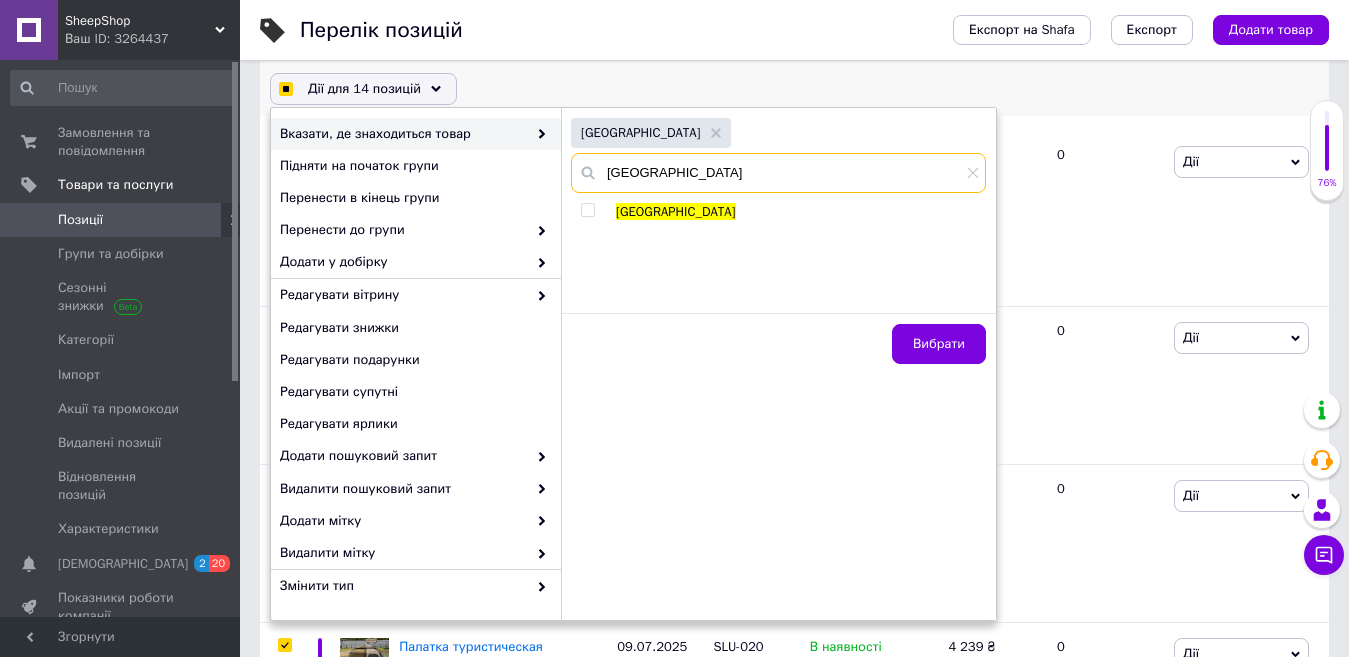 type on "[GEOGRAPHIC_DATA]" 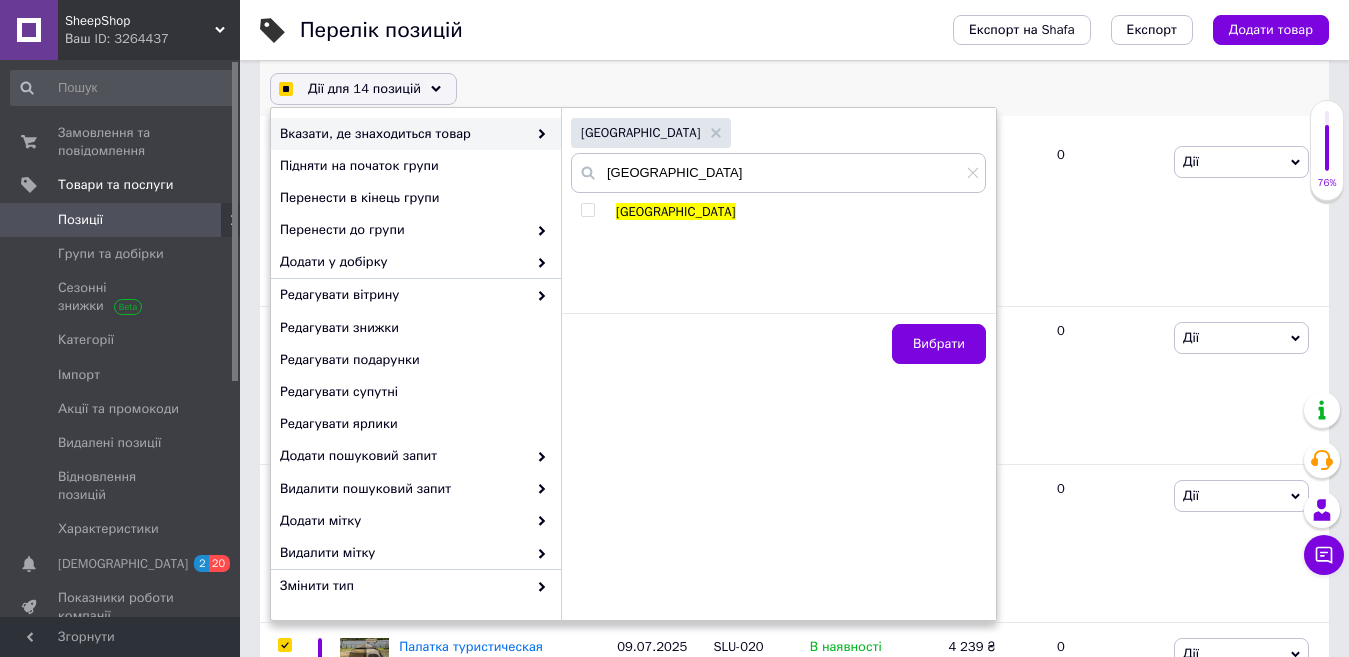 click at bounding box center (587, 210) 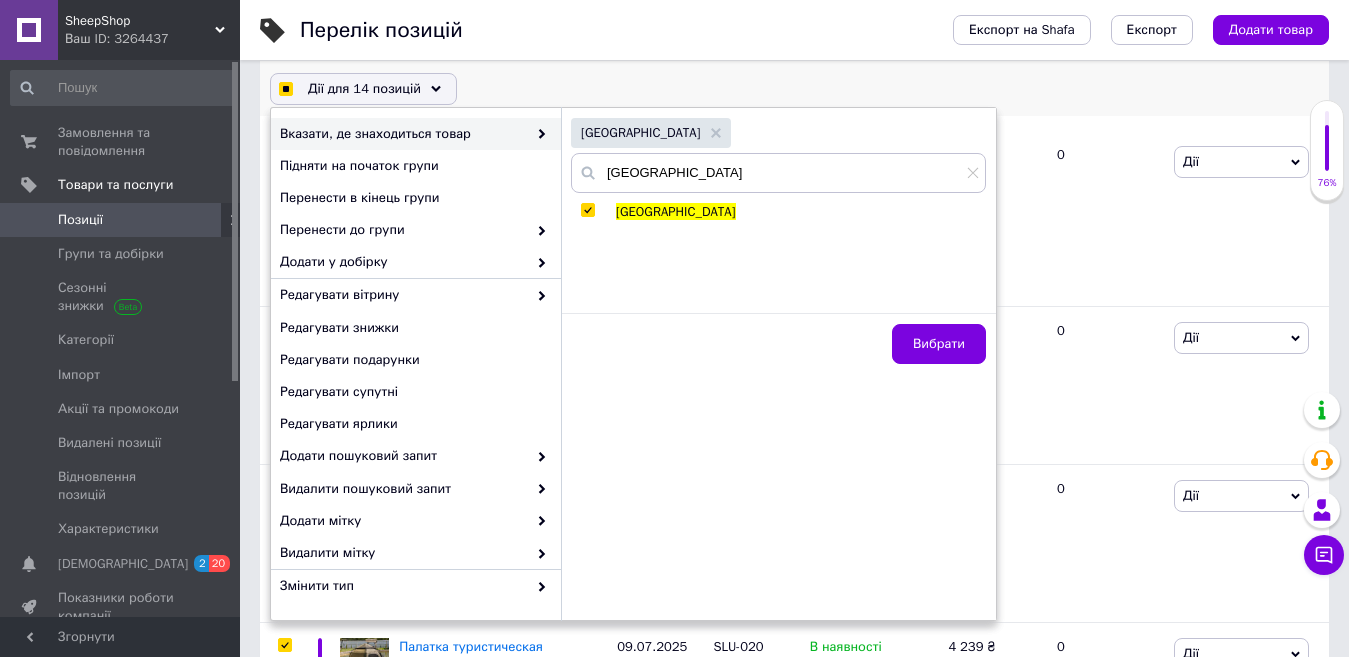 checkbox on "true" 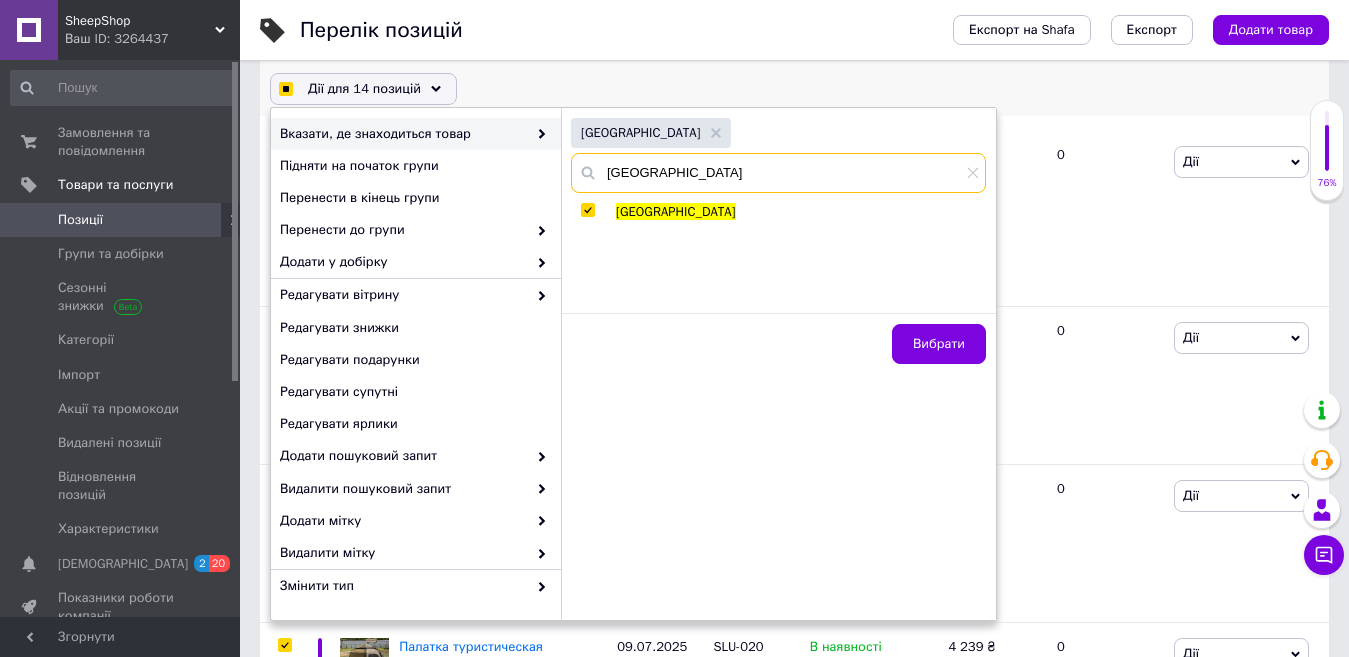 click on "[GEOGRAPHIC_DATA]" at bounding box center [778, 173] 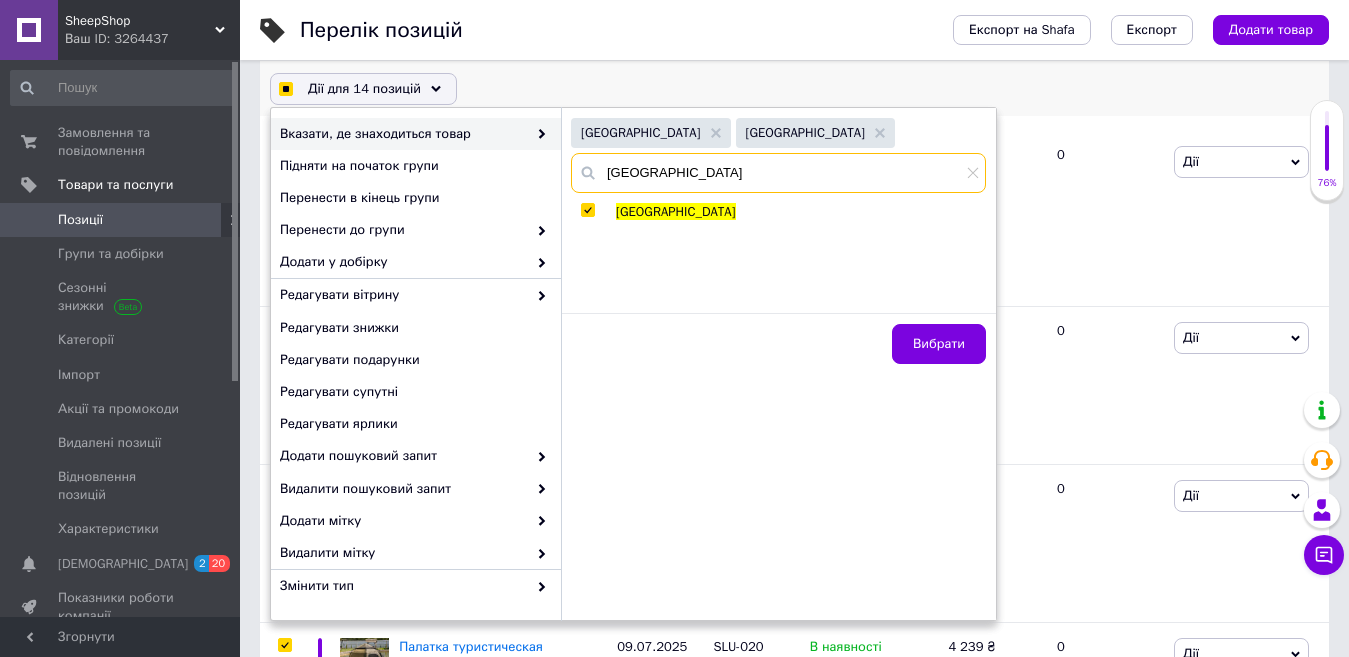 checkbox on "true" 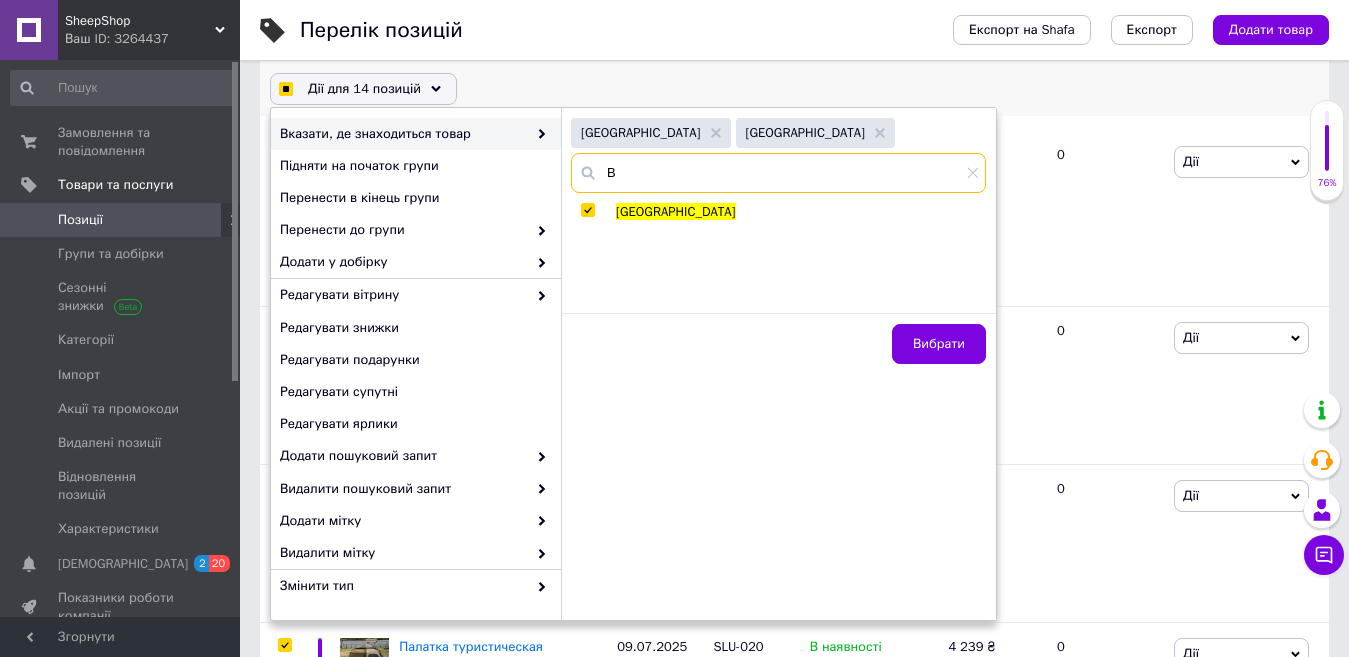 checkbox on "true" 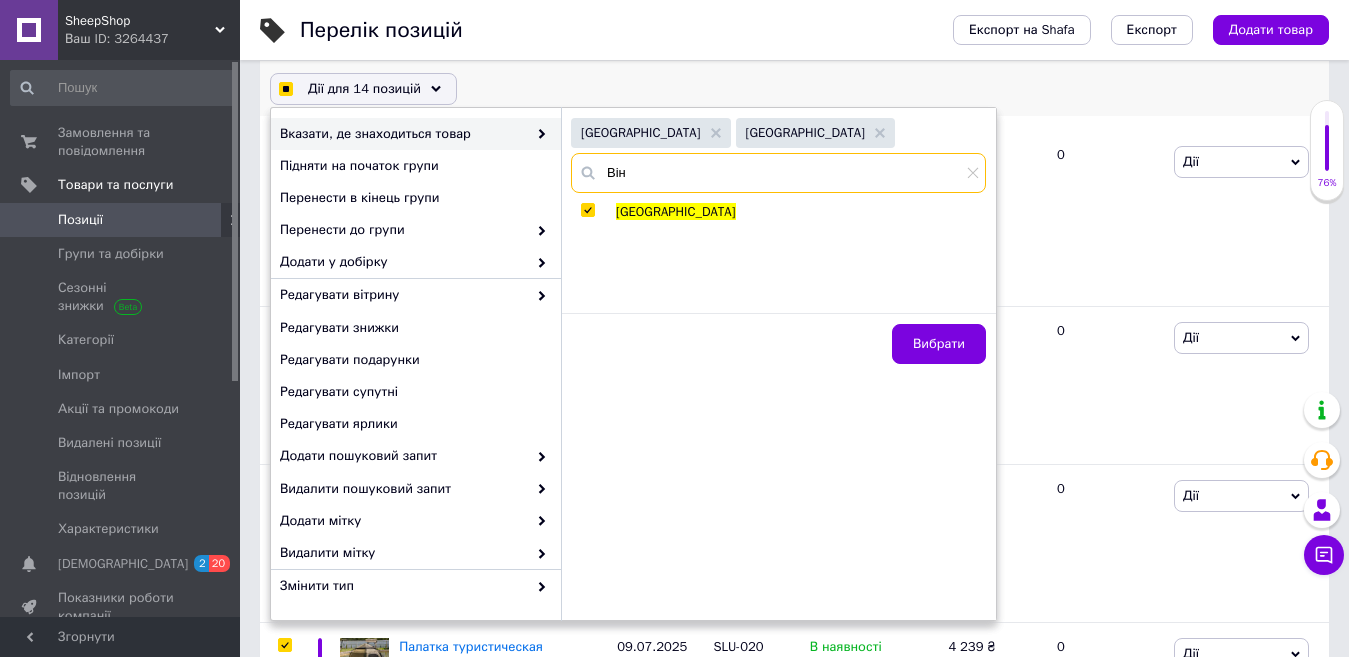 type on "Вінн" 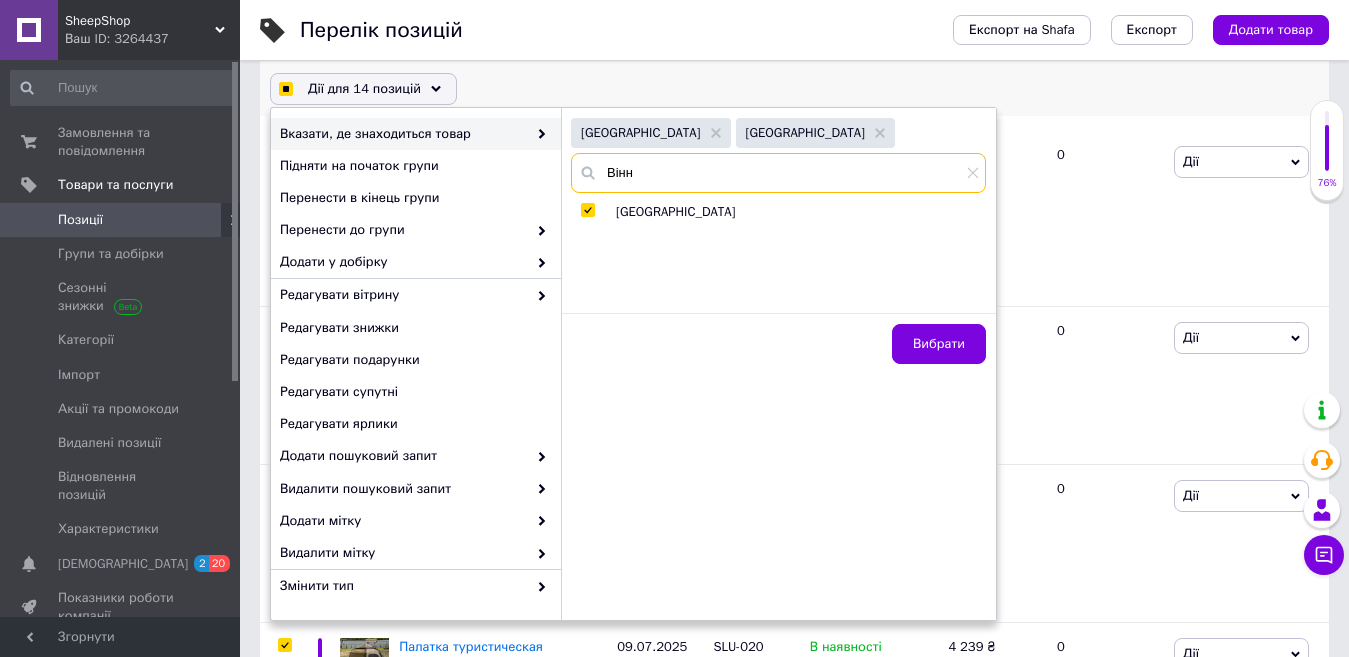 checkbox on "true" 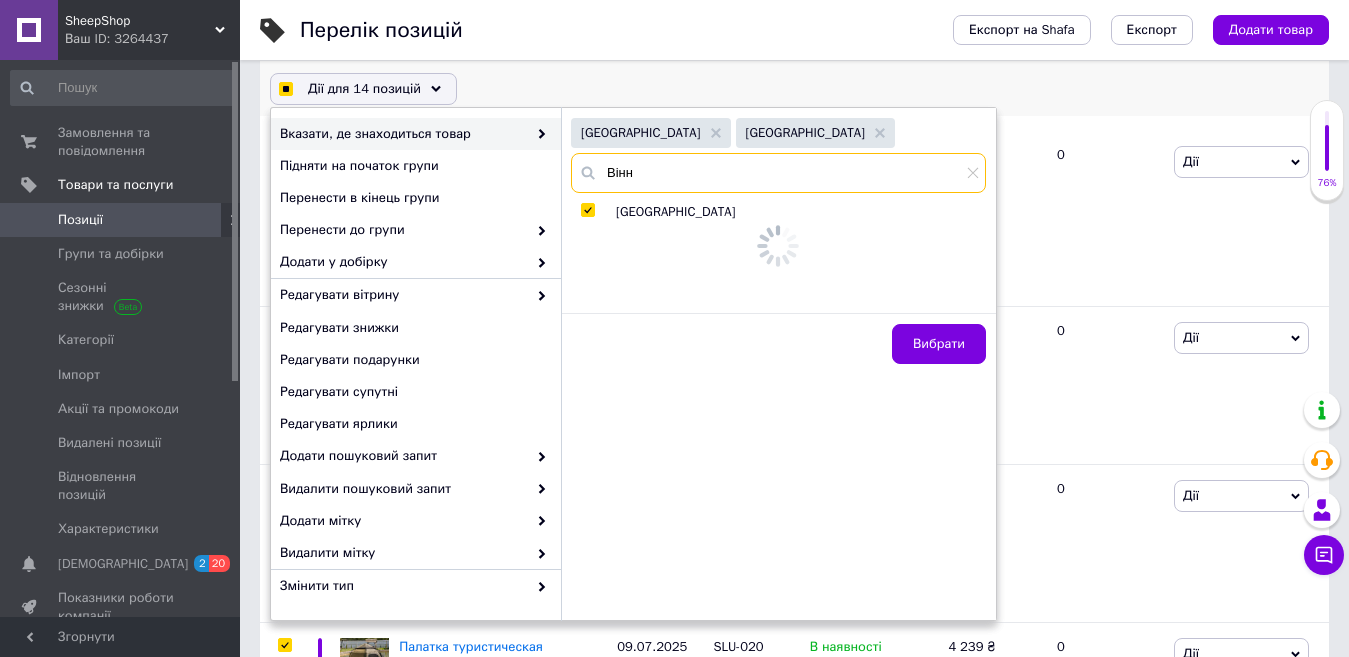 checkbox on "true" 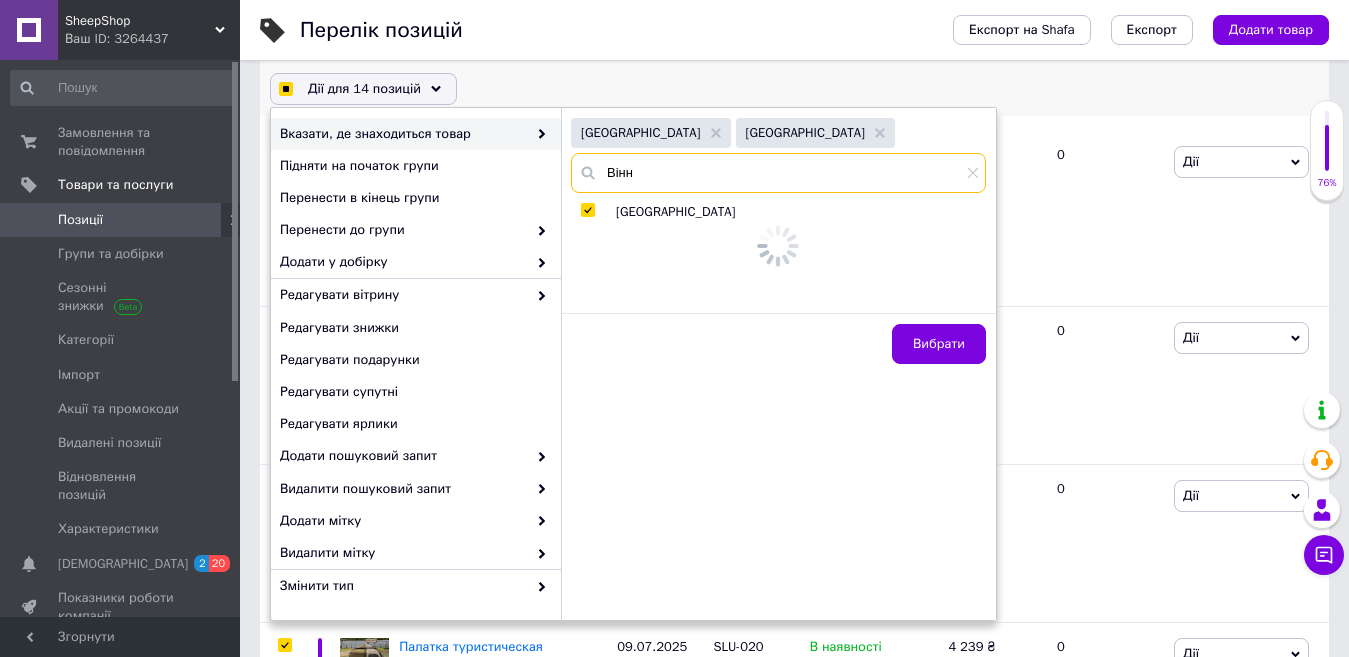 checkbox on "true" 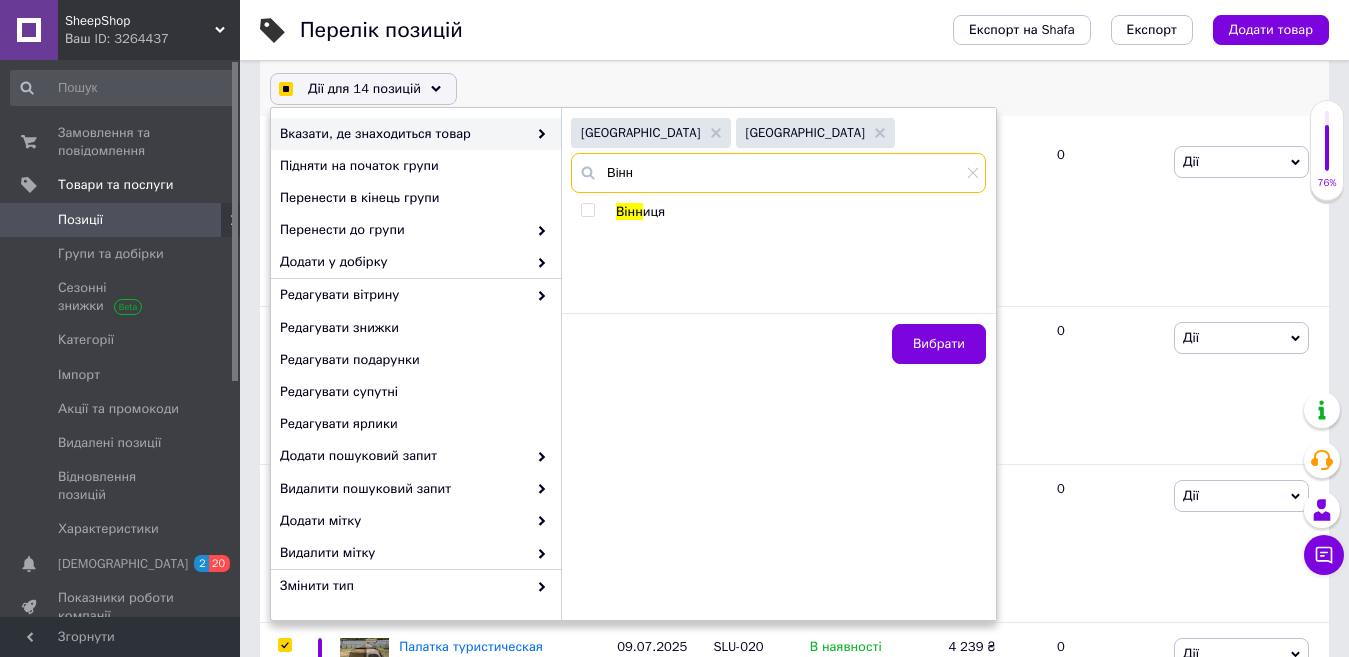 type on "Вінн" 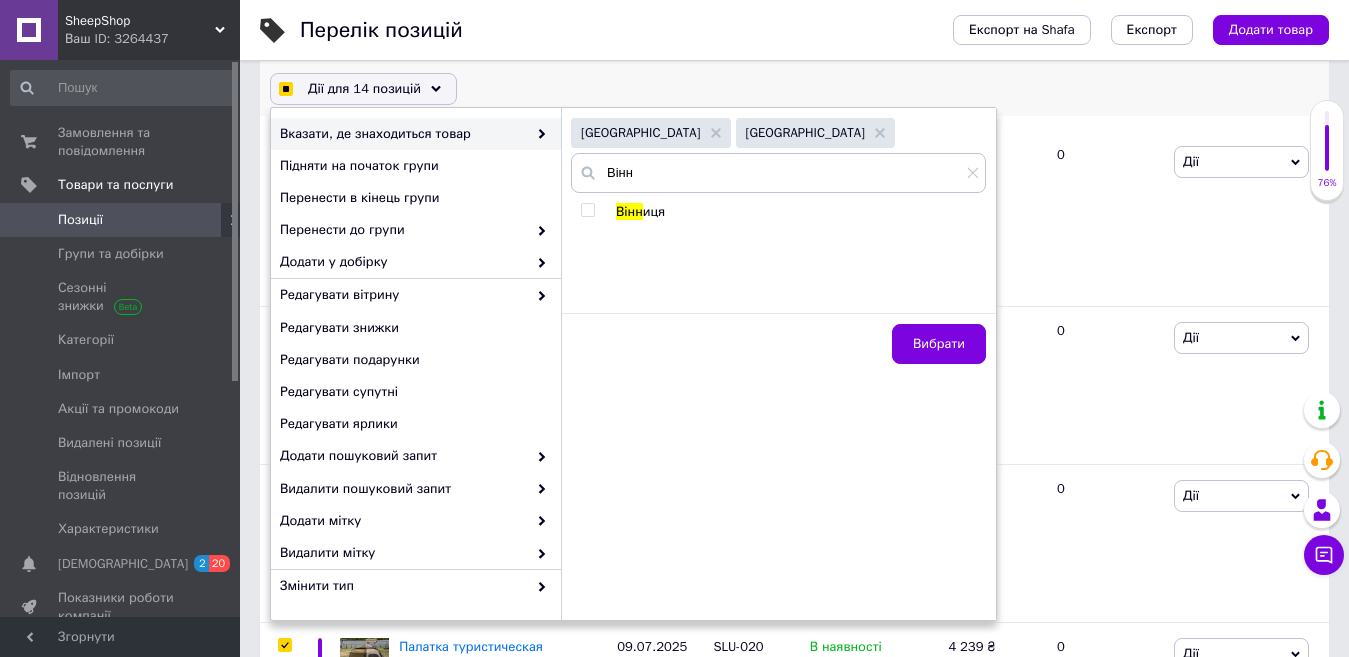 checkbox on "true" 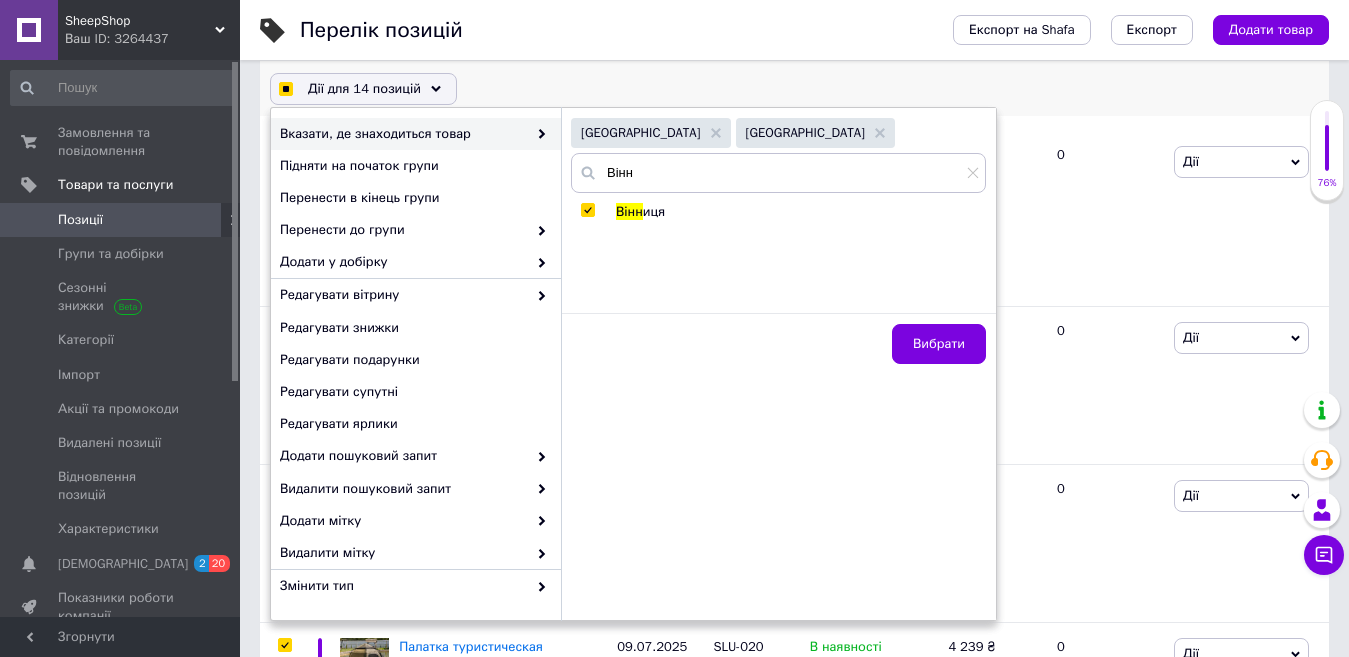 checkbox on "true" 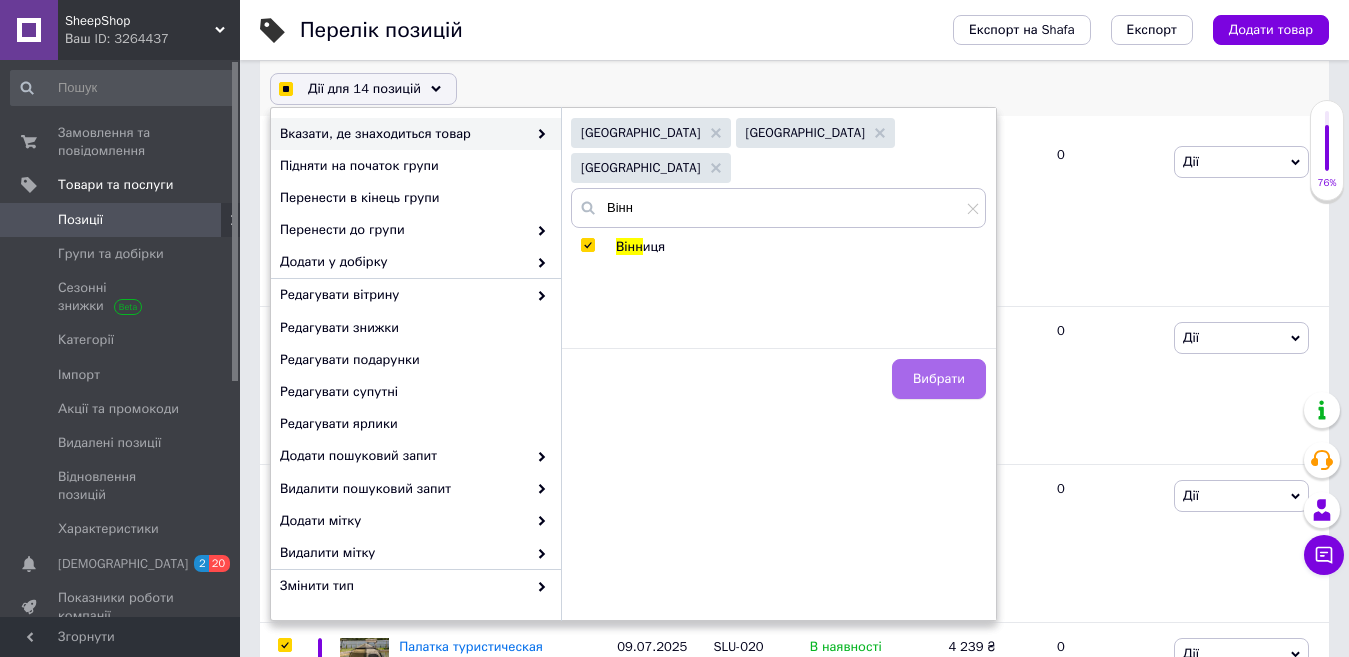 checkbox on "true" 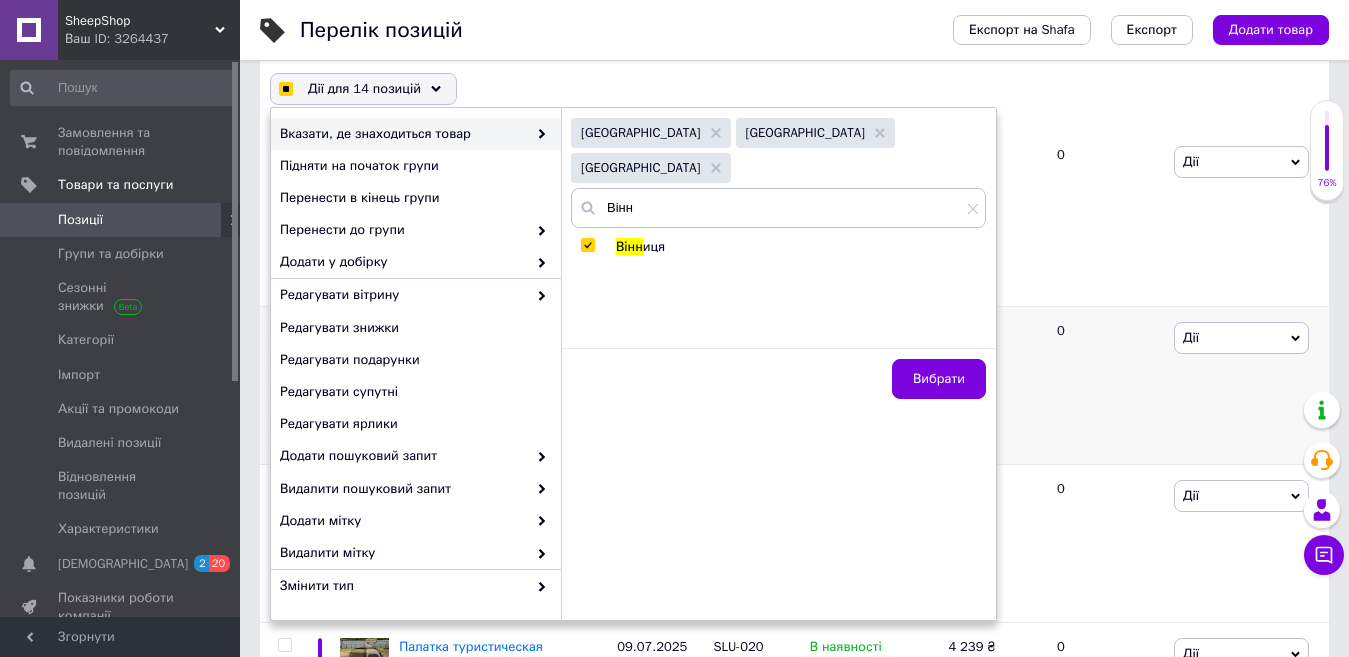 checkbox on "false" 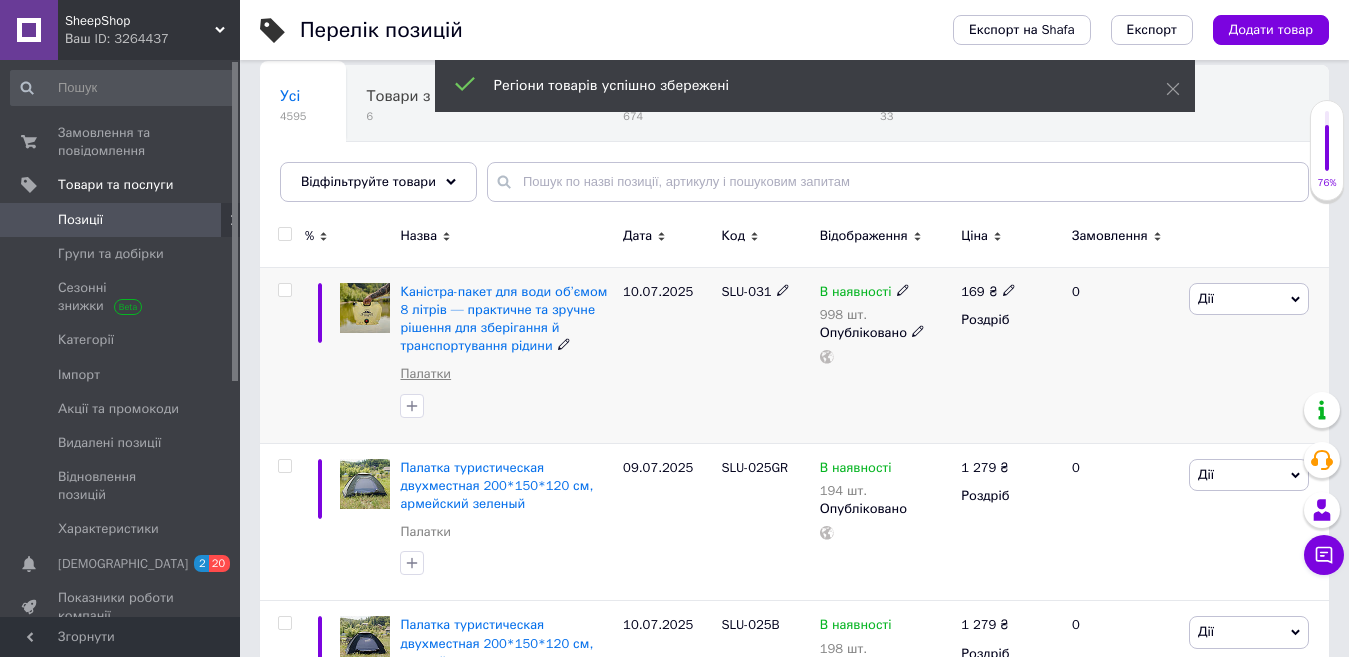 scroll, scrollTop: 200, scrollLeft: 0, axis: vertical 